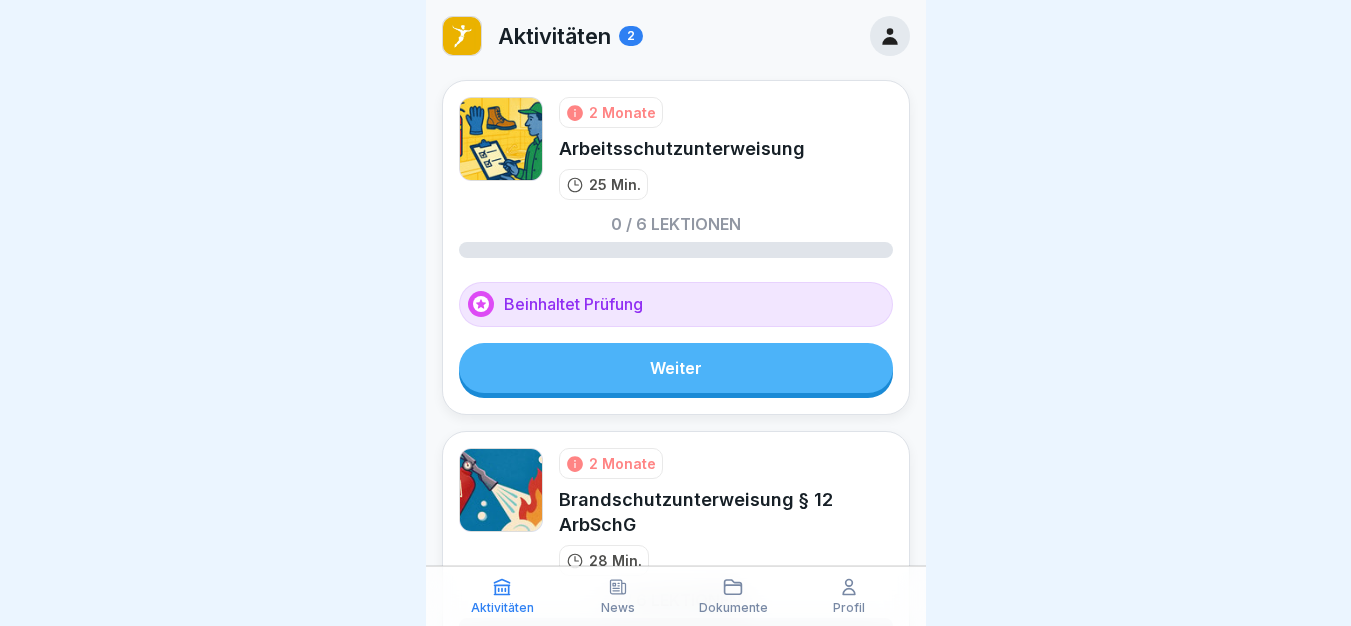 scroll, scrollTop: 0, scrollLeft: 0, axis: both 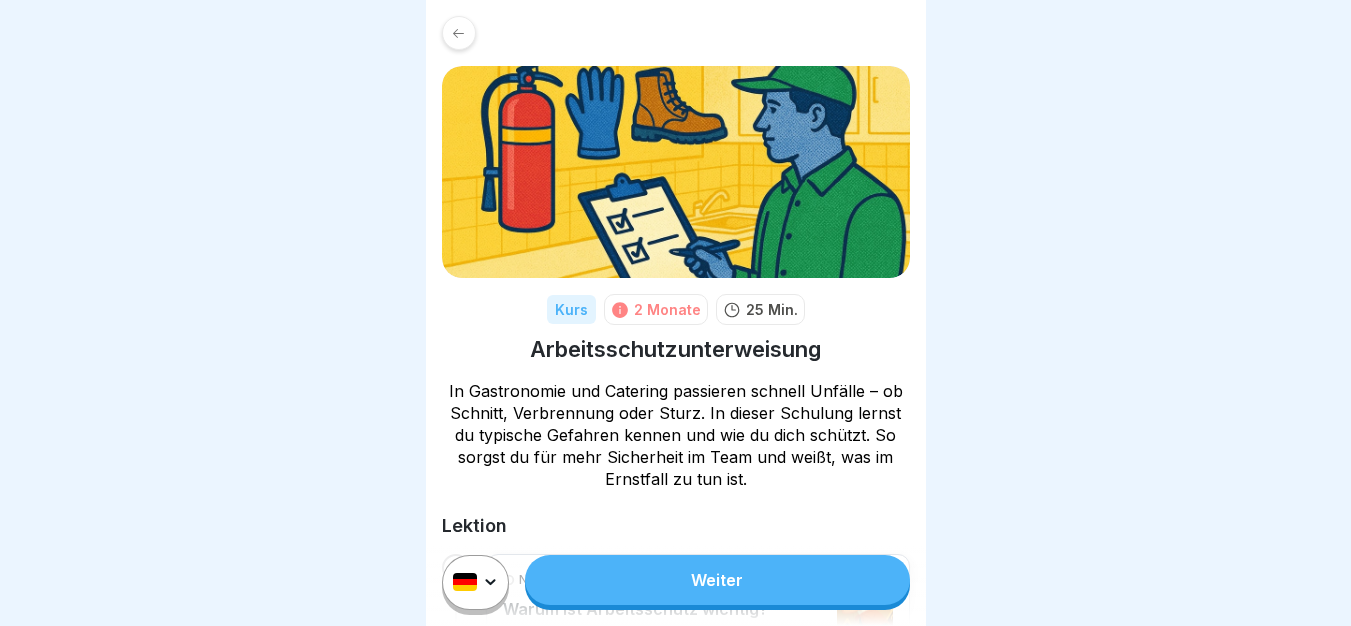 click on "Weiter" at bounding box center (717, 580) 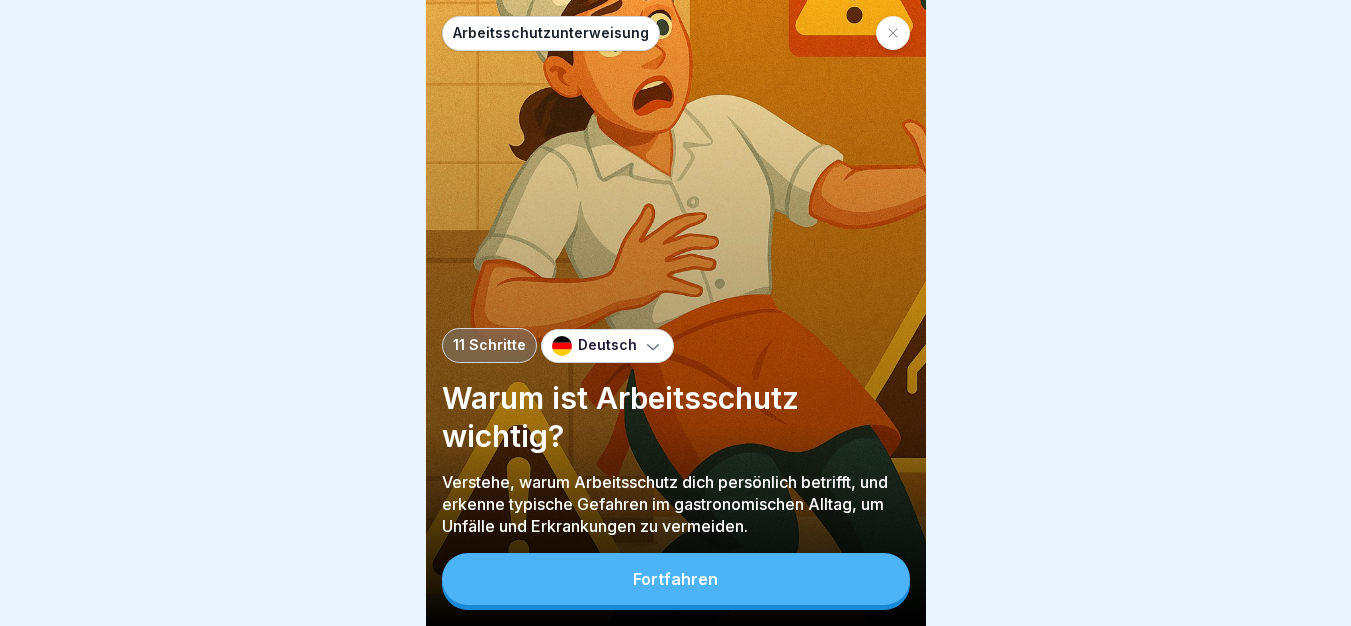 click on "Fortfahren" at bounding box center [676, 579] 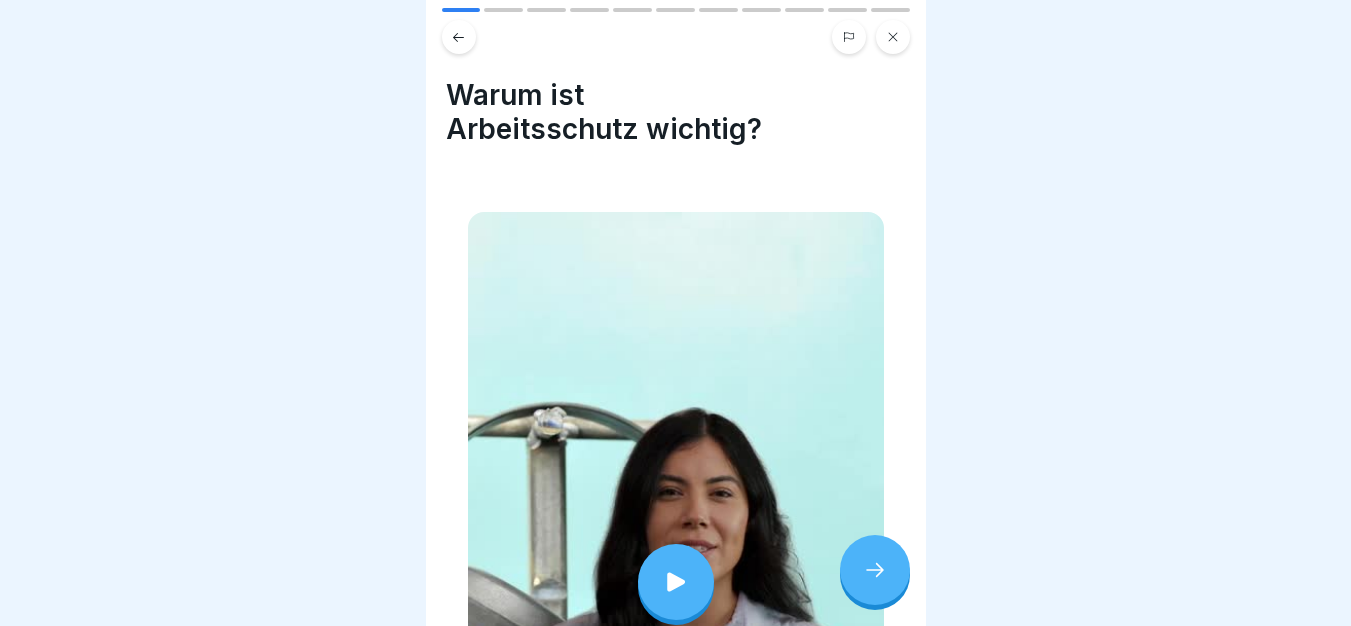 click at bounding box center (676, 582) 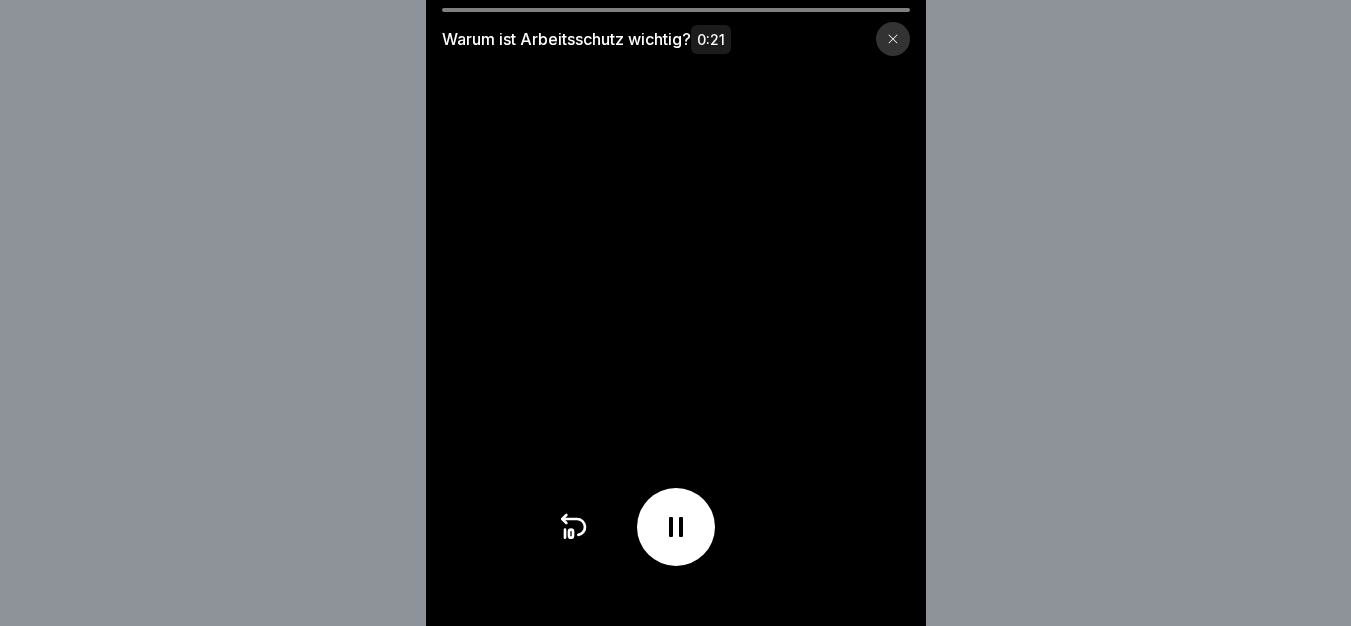 click at bounding box center (676, 313) 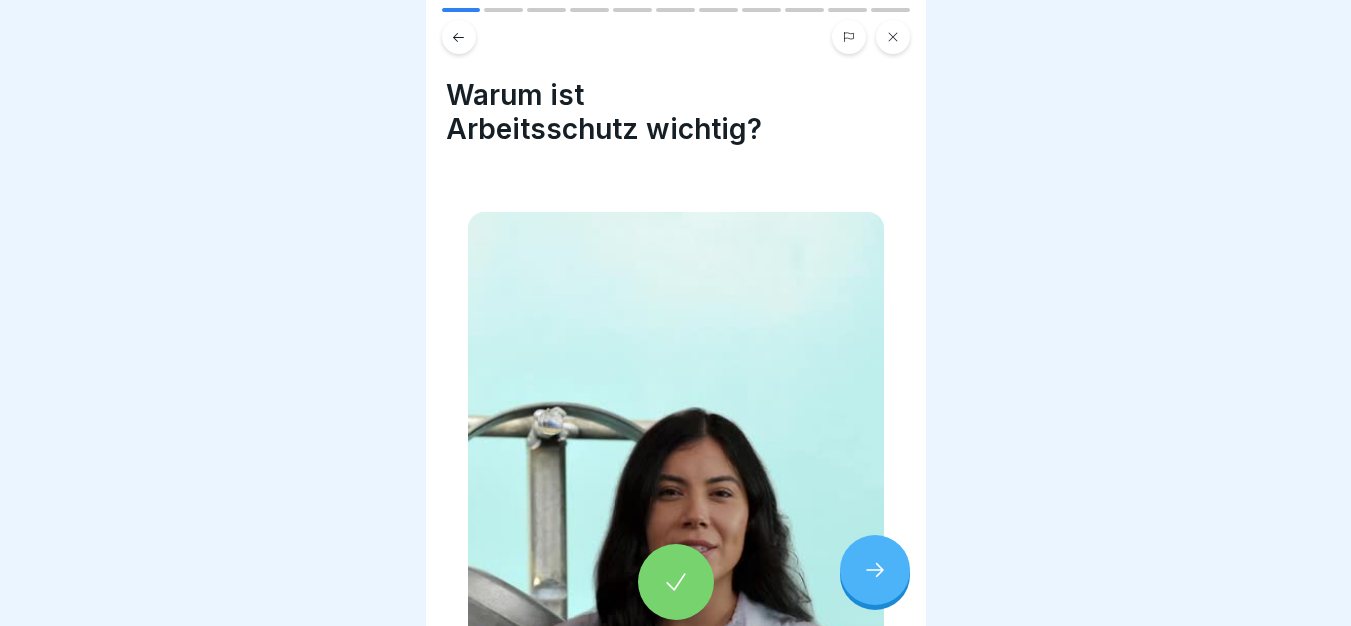 click at bounding box center (676, 582) 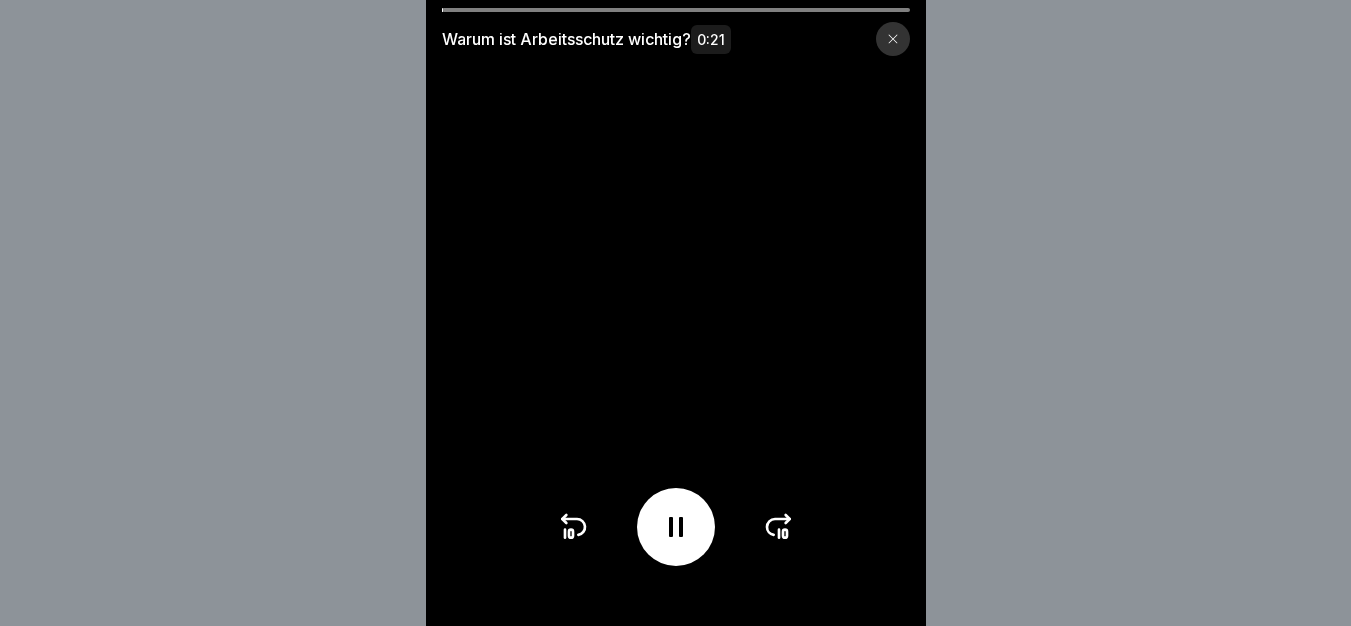 scroll, scrollTop: 15, scrollLeft: 0, axis: vertical 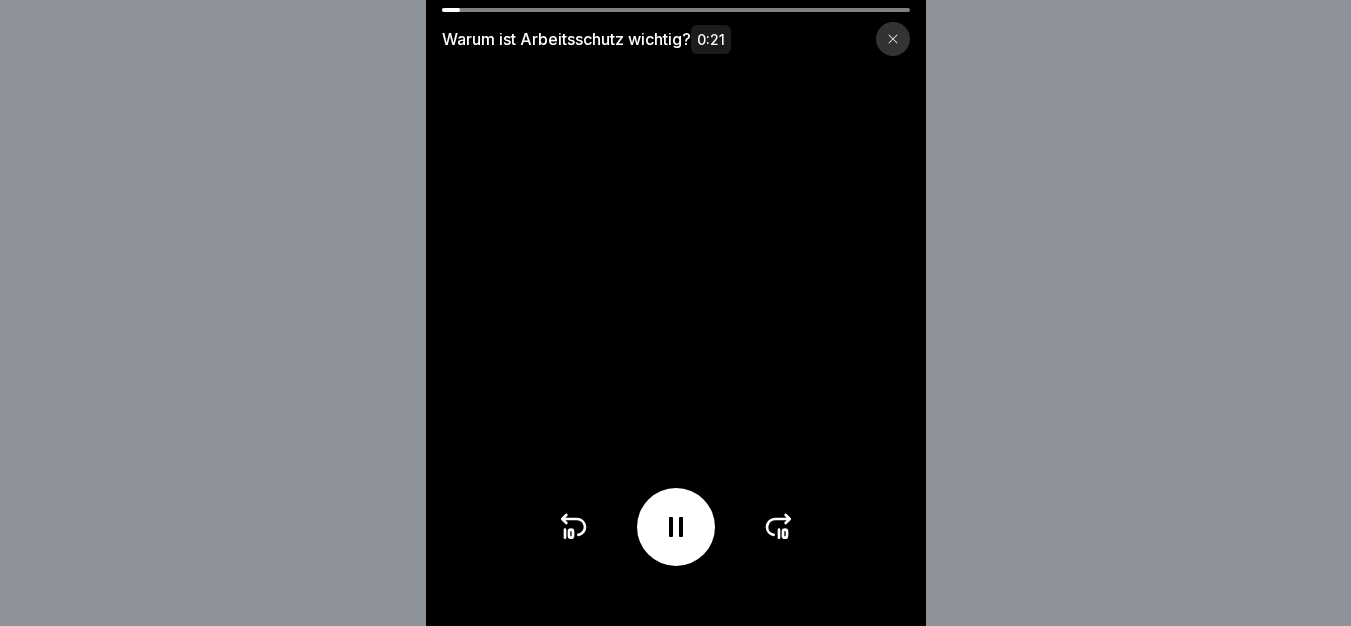 click at bounding box center [676, 313] 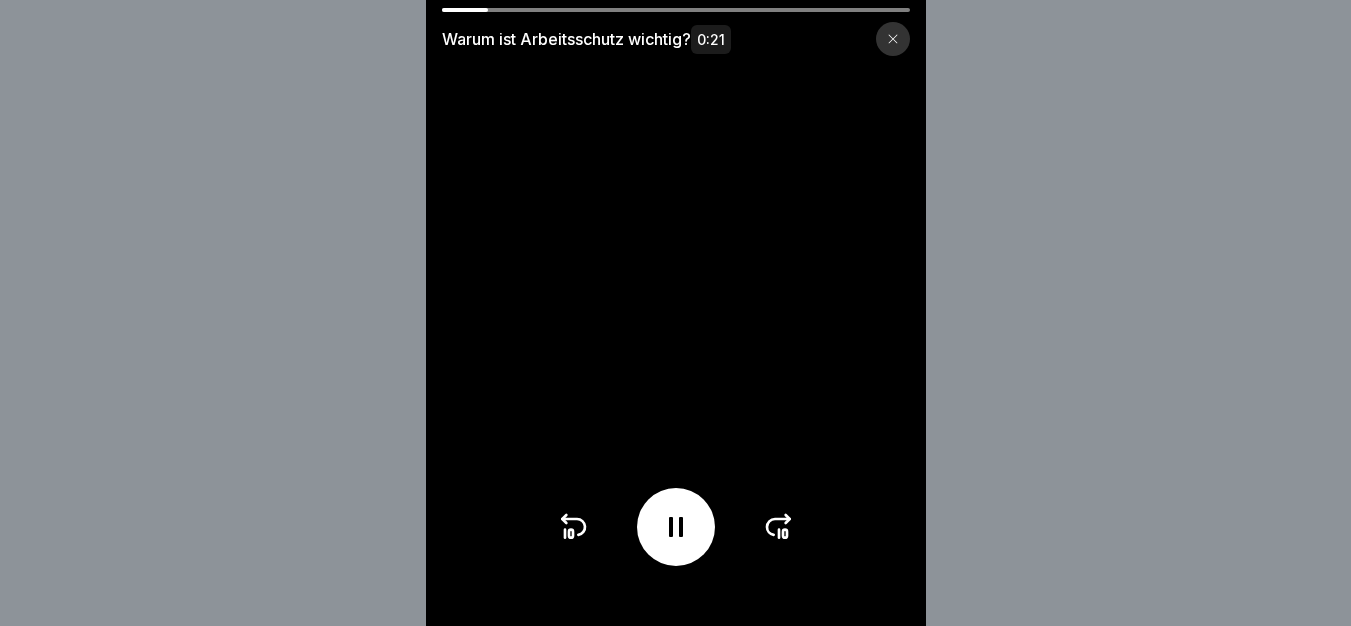click at bounding box center [893, 39] 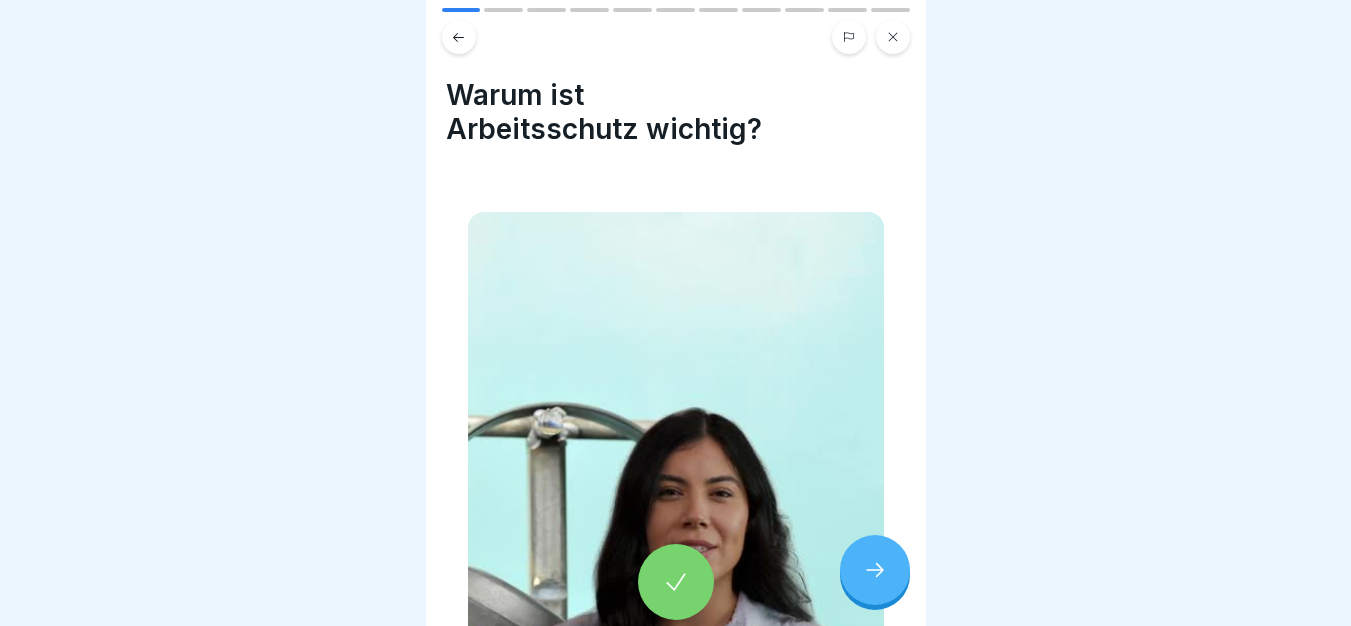 click at bounding box center (875, 570) 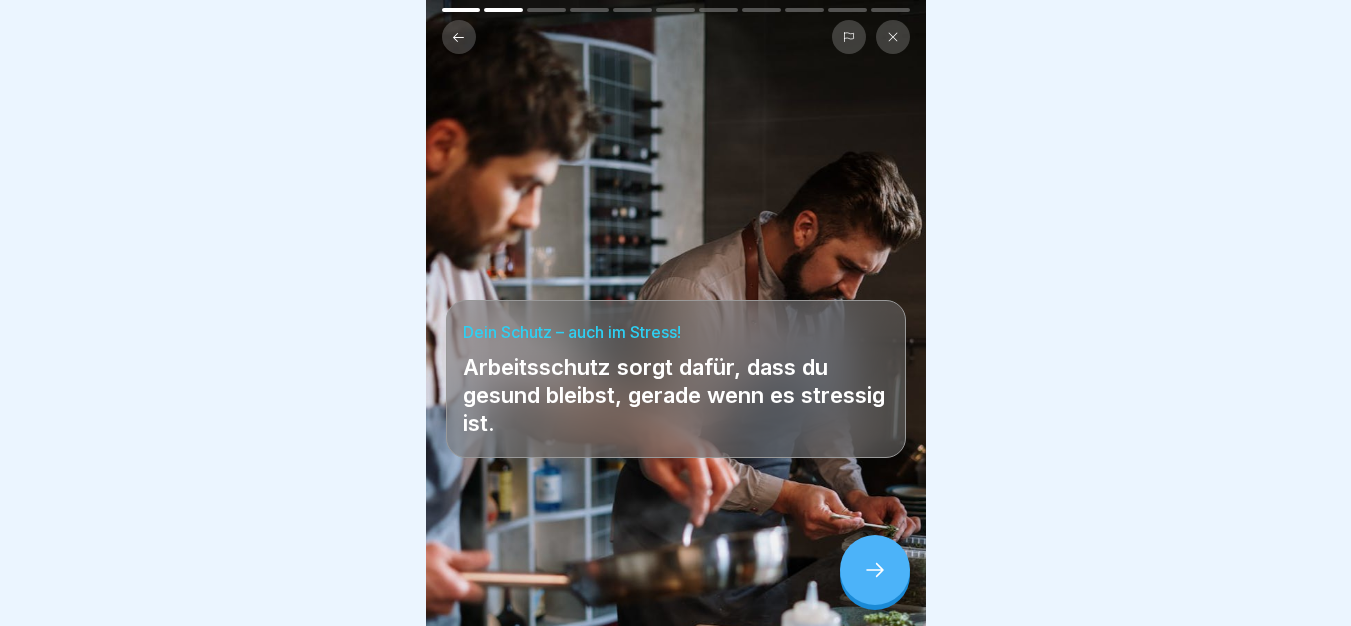 click at bounding box center [875, 570] 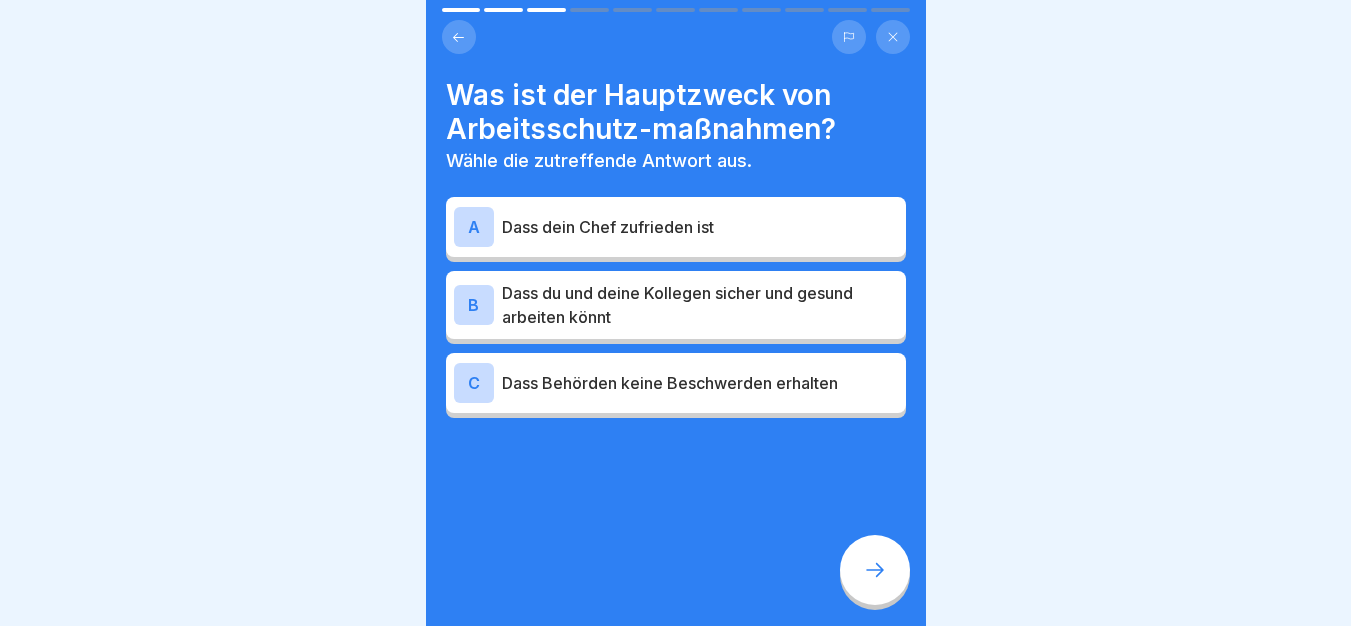 click on "Dass du und deine Kollegen sicher und gesund arbeiten könnt" at bounding box center [700, 305] 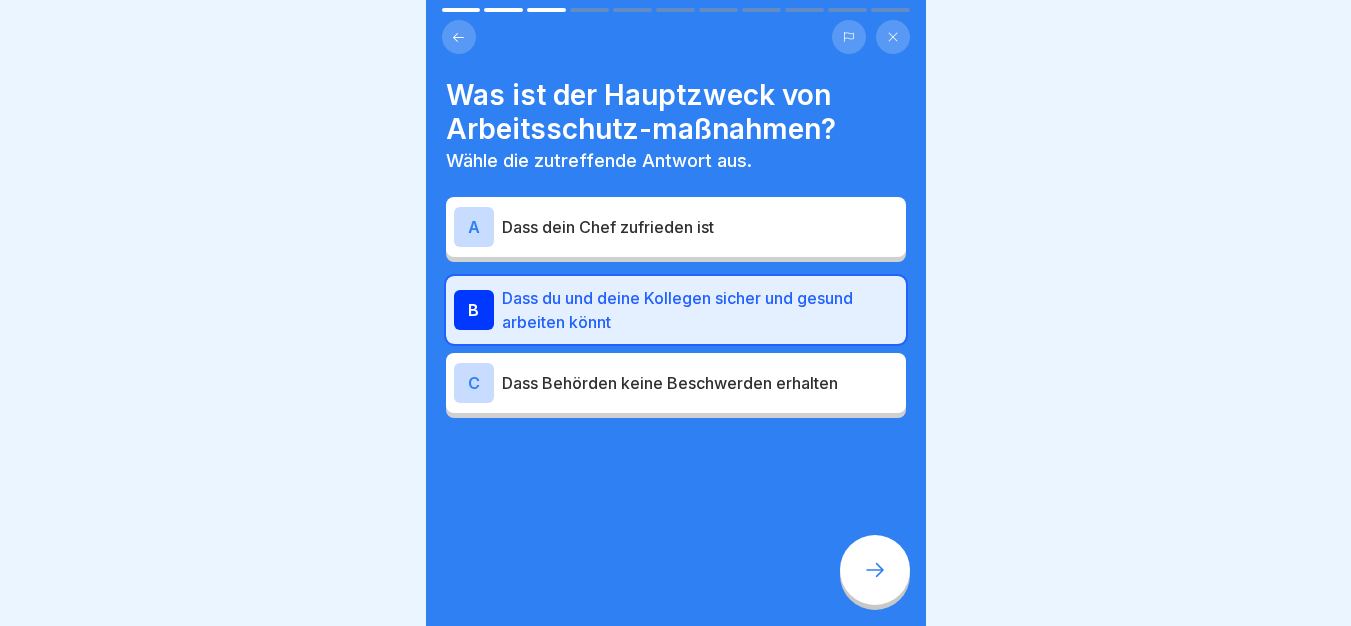 click at bounding box center [875, 570] 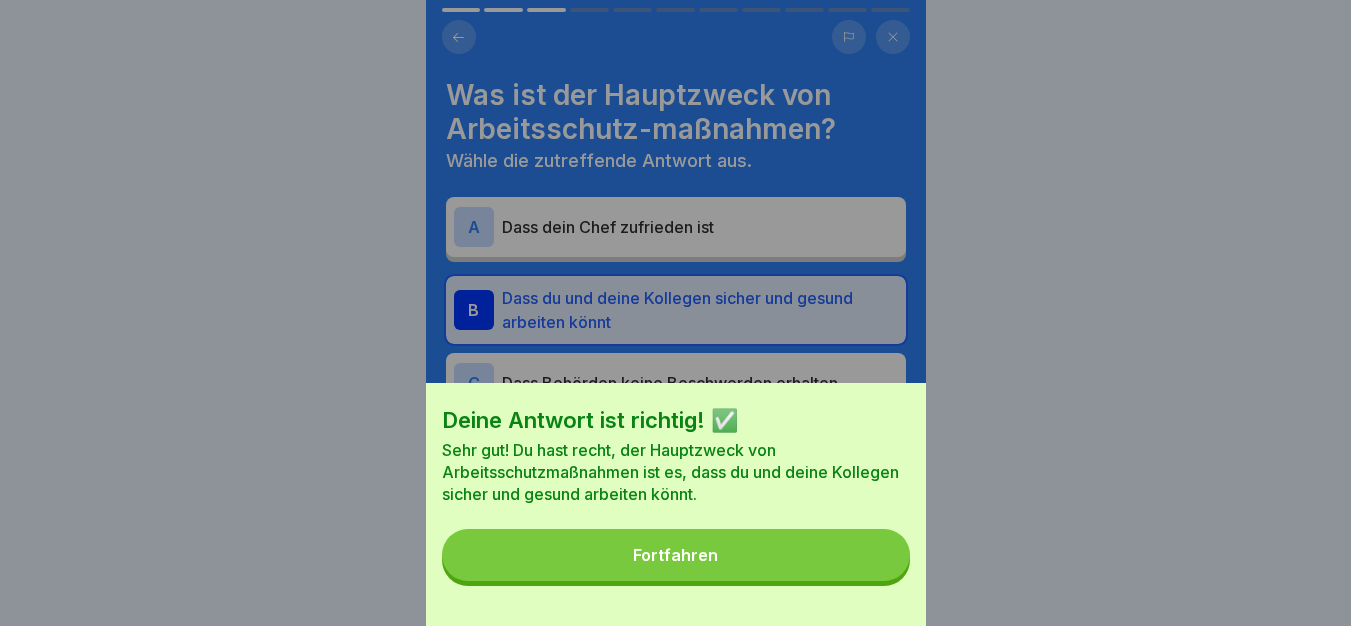 click on "Fortfahren" at bounding box center (676, 555) 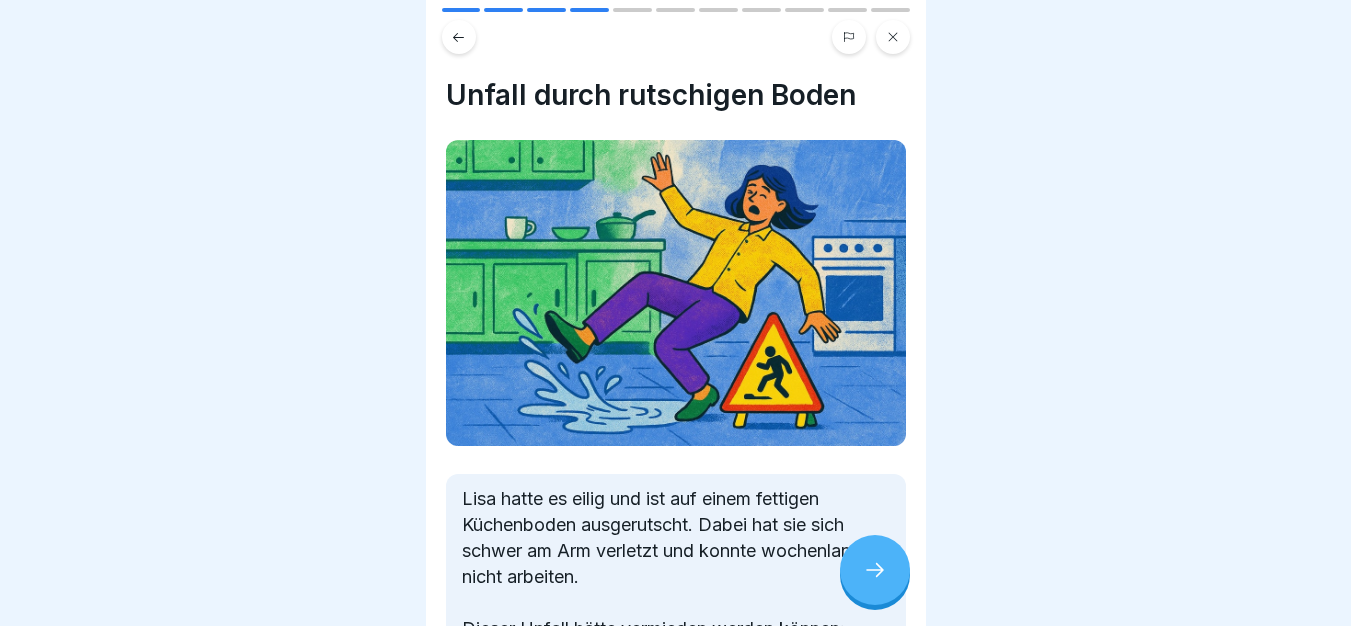 click at bounding box center [875, 570] 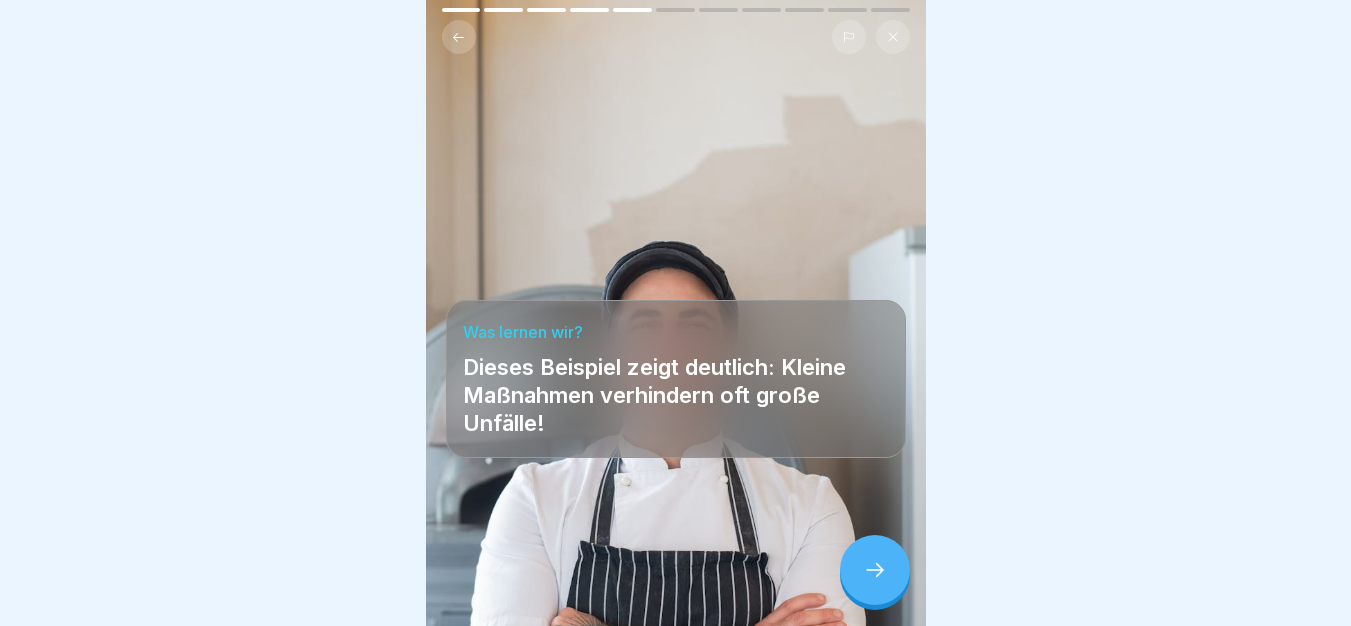 click at bounding box center [676, 566] 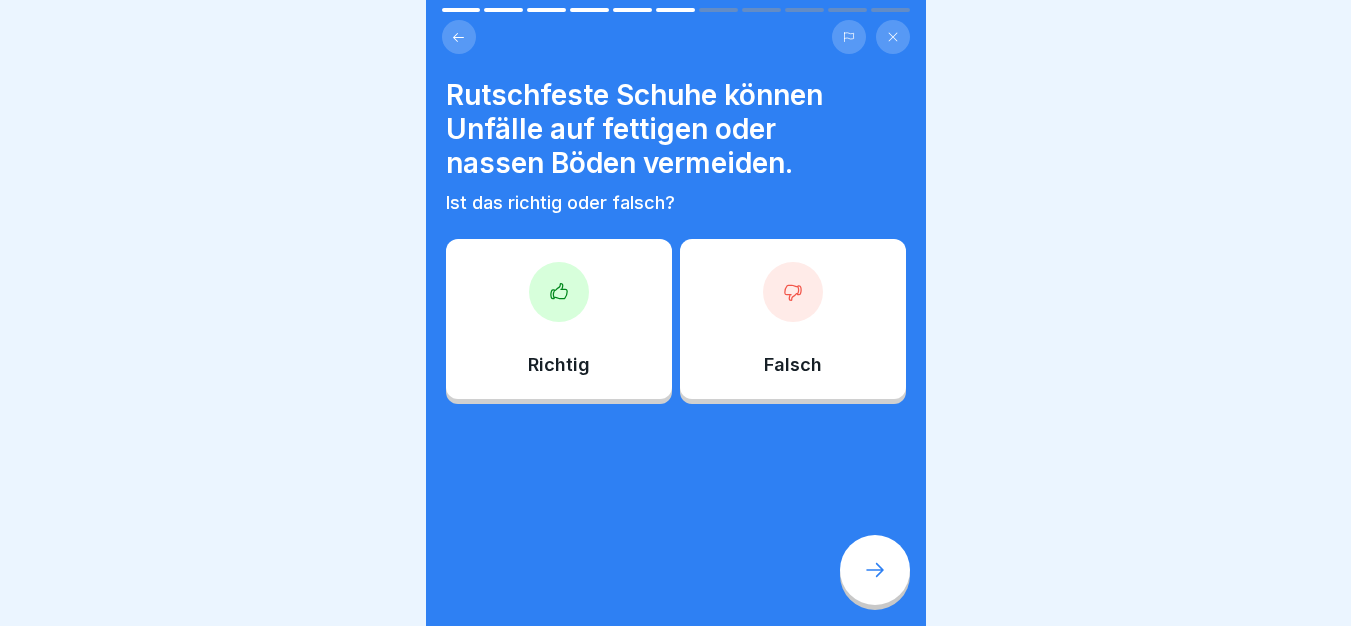click at bounding box center [875, 570] 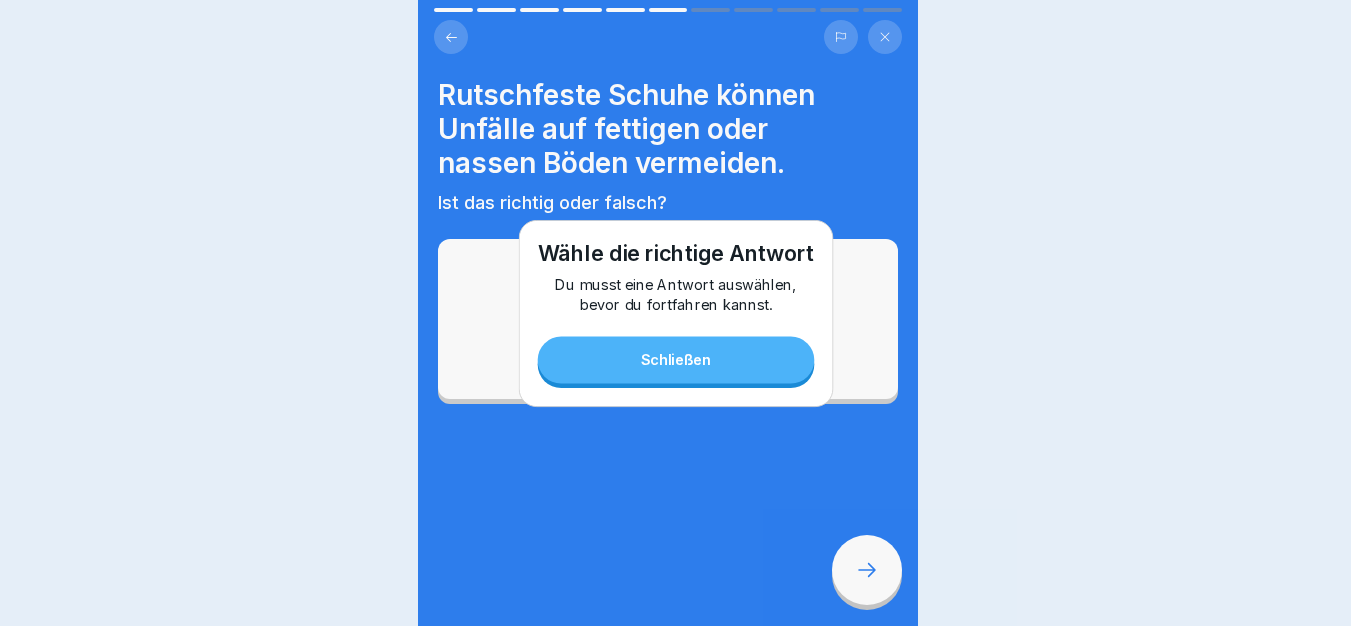 scroll, scrollTop: 0, scrollLeft: 0, axis: both 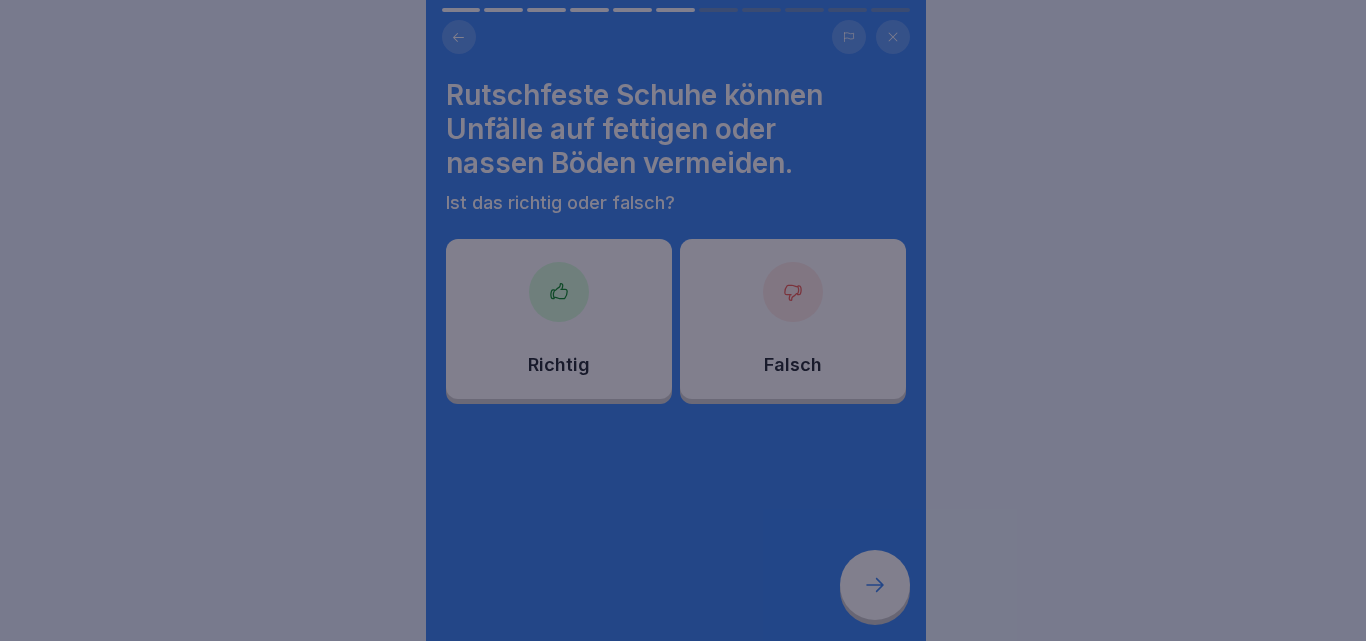 click at bounding box center (683, 320) 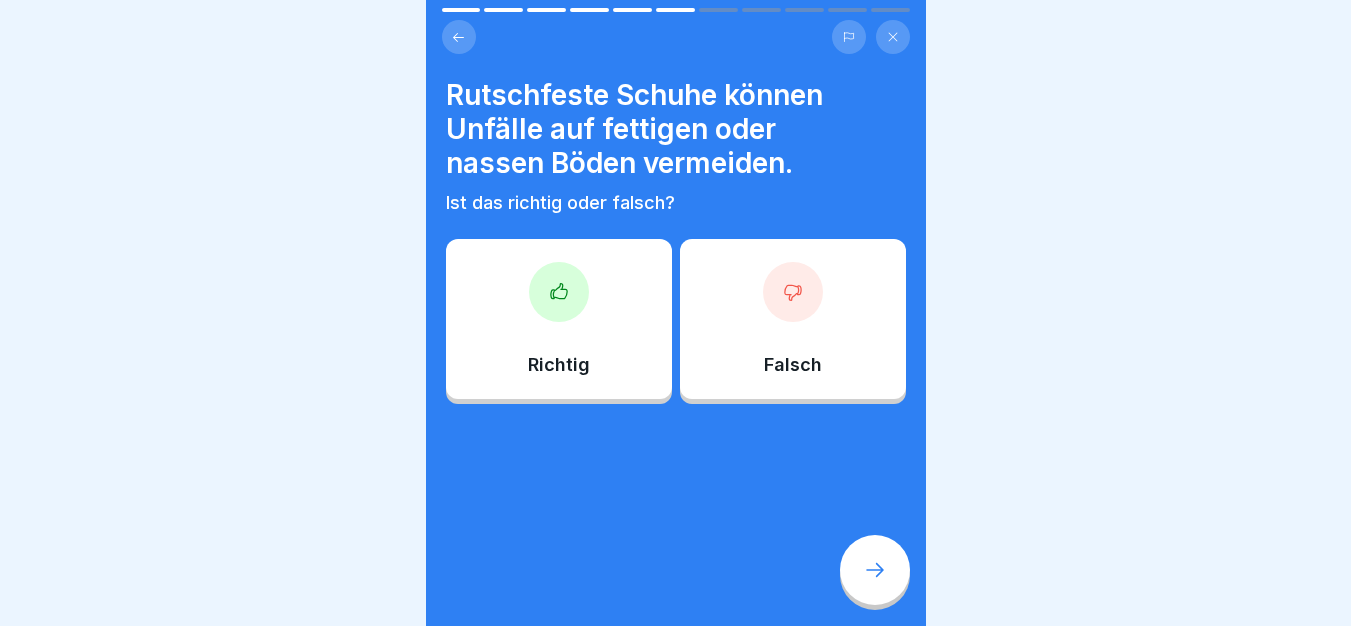 click on "Richtig" at bounding box center [559, 319] 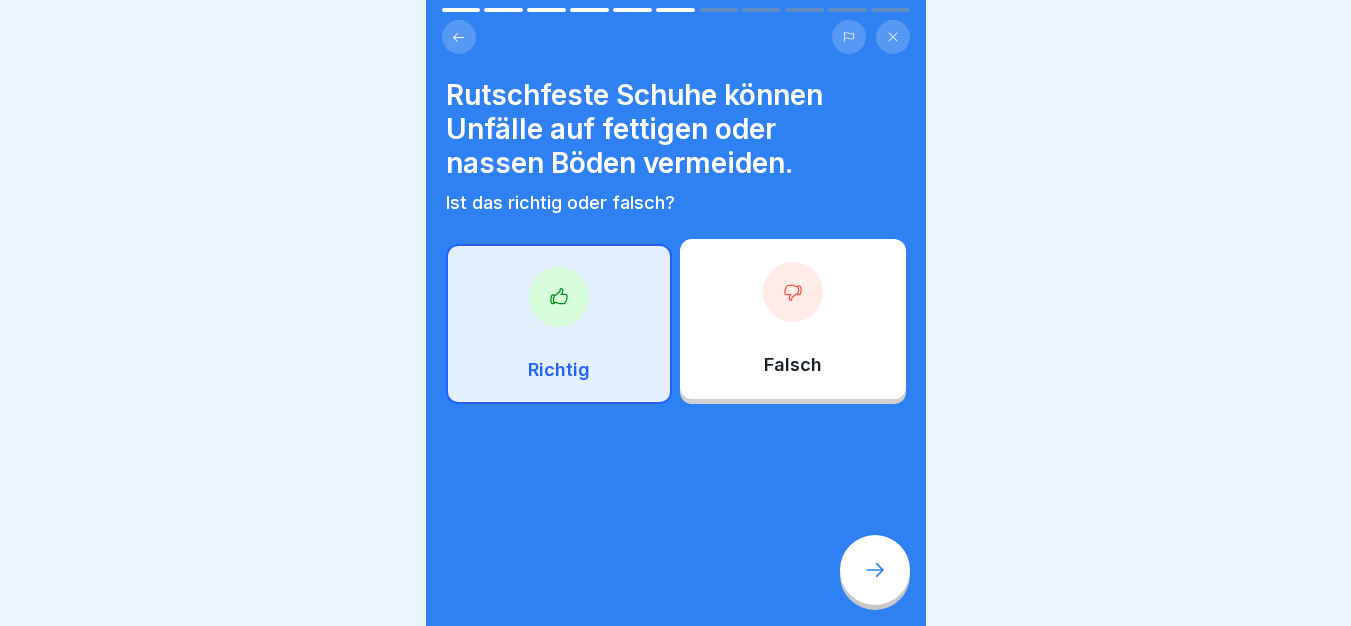 click at bounding box center (875, 570) 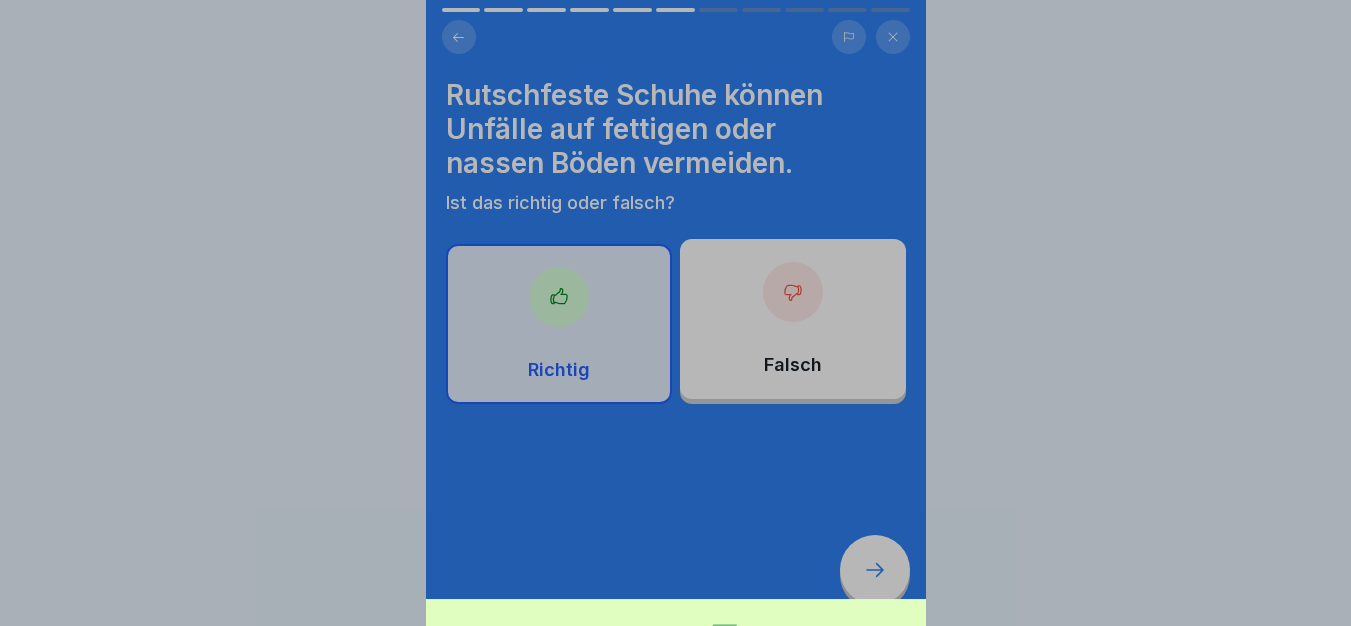 click on "Fortfahren" at bounding box center [676, 749] 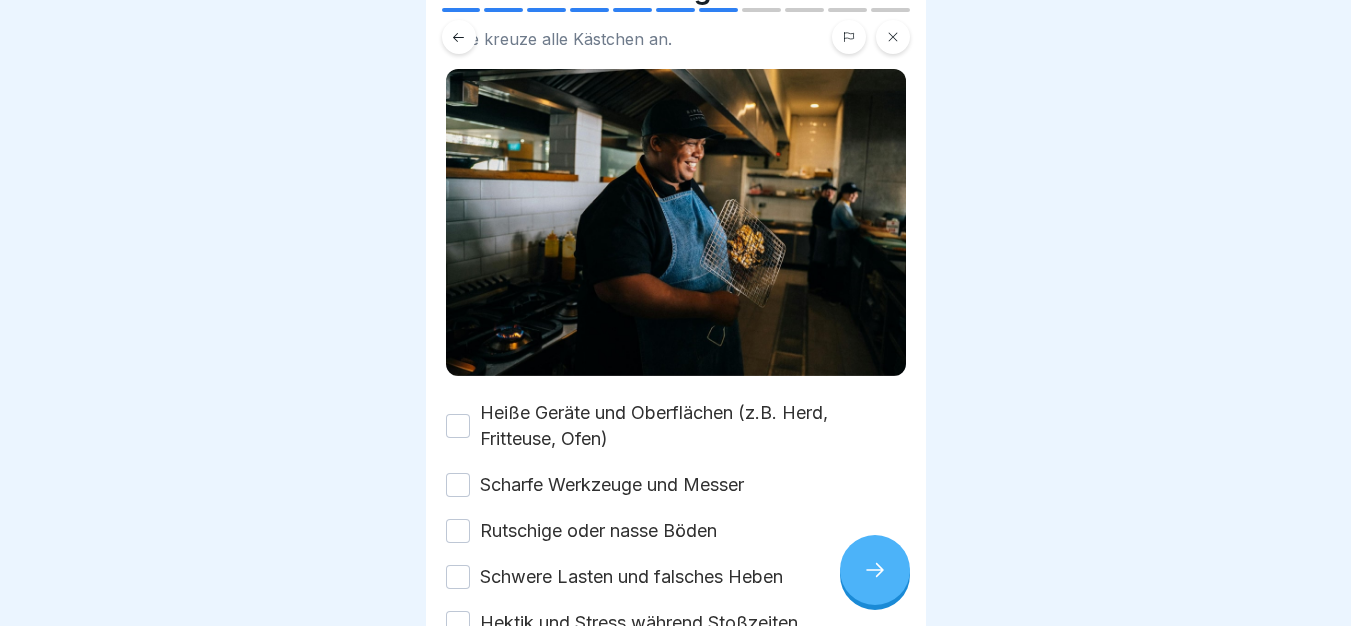 scroll, scrollTop: 260, scrollLeft: 0, axis: vertical 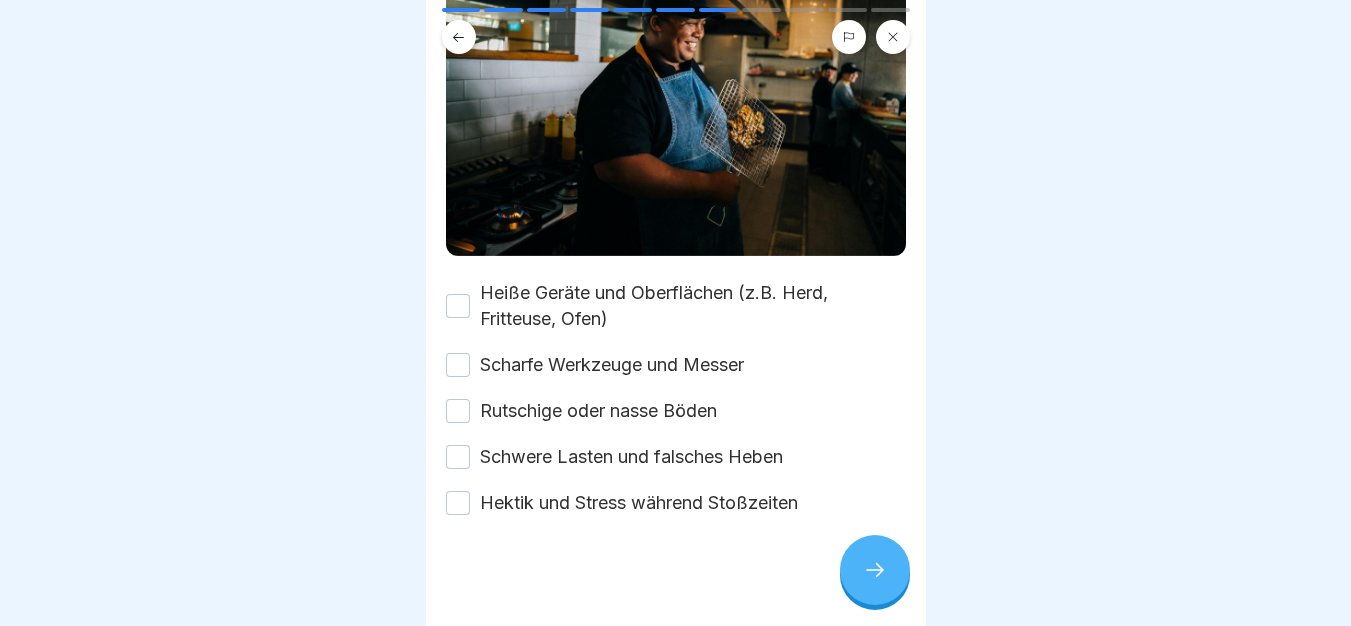 click on "Heiße Geräte und Oberflächen (z.B. Herd, Fritteuse, Ofen)" at bounding box center [693, 306] 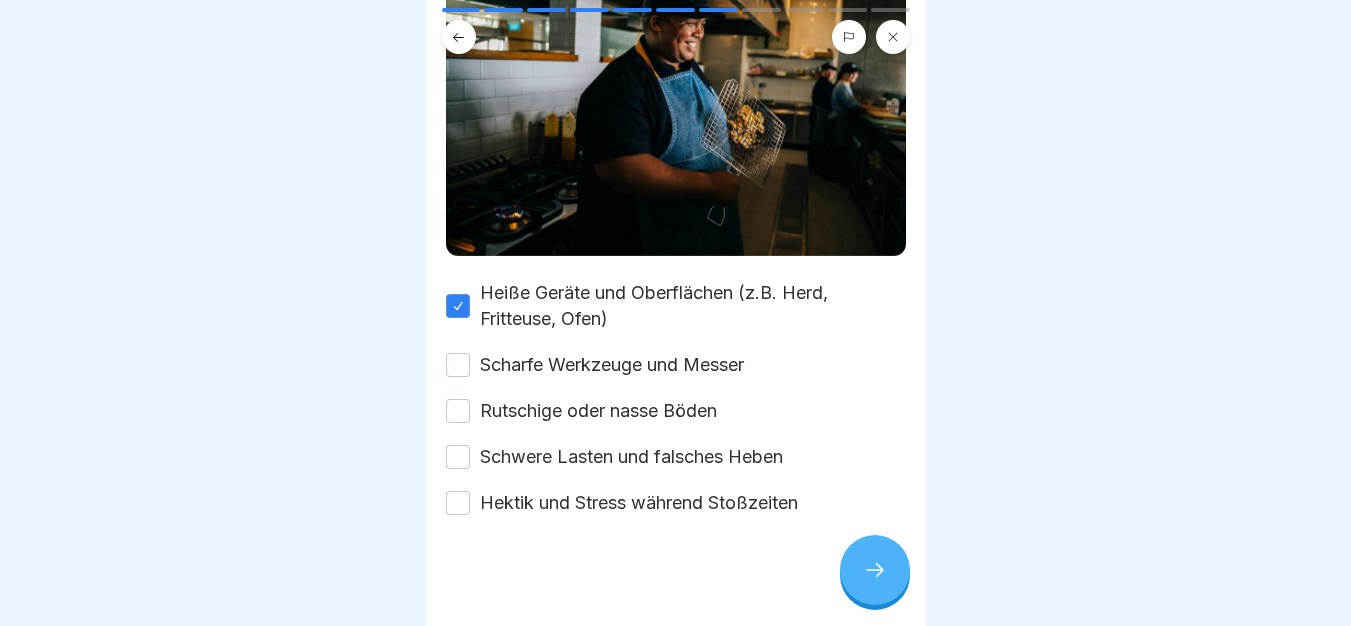 click on "Scharfe Werkzeuge und Messer" at bounding box center [612, 365] 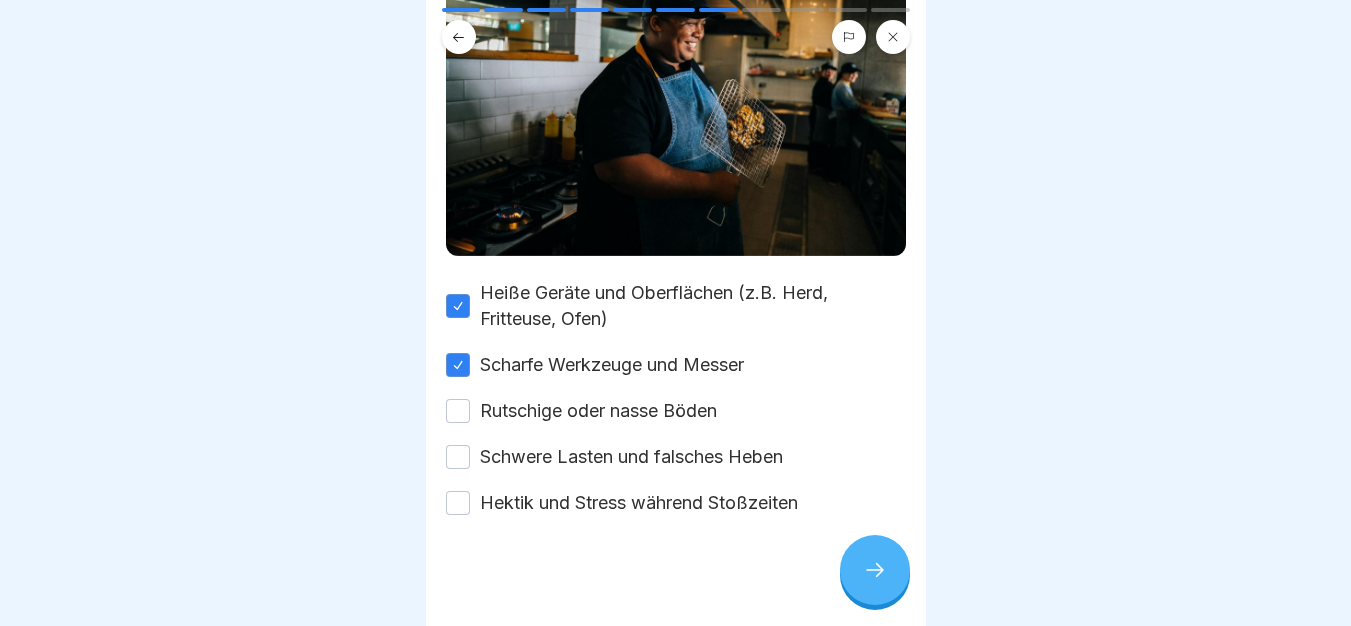click on "Rutschige oder nasse Böden" at bounding box center (598, 411) 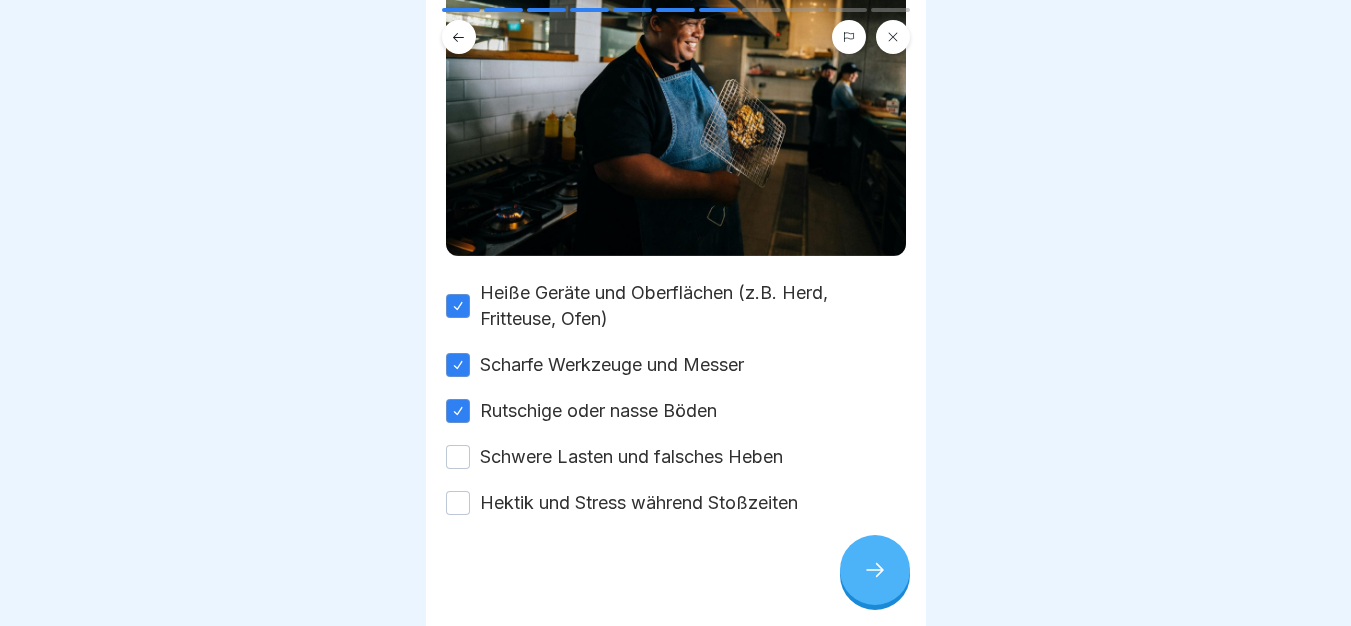 click on "Schwere Lasten und falsches Heben" at bounding box center [631, 457] 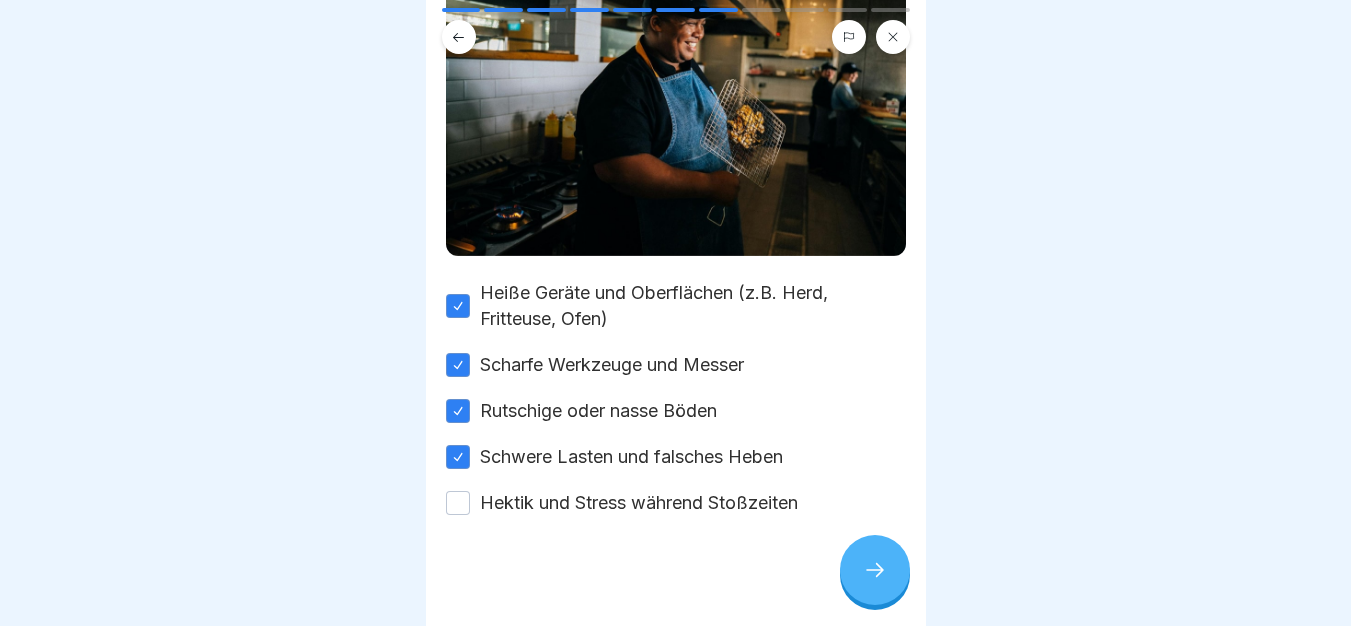click on "Hektik und Stress während Stoßzeiten" at bounding box center (639, 503) 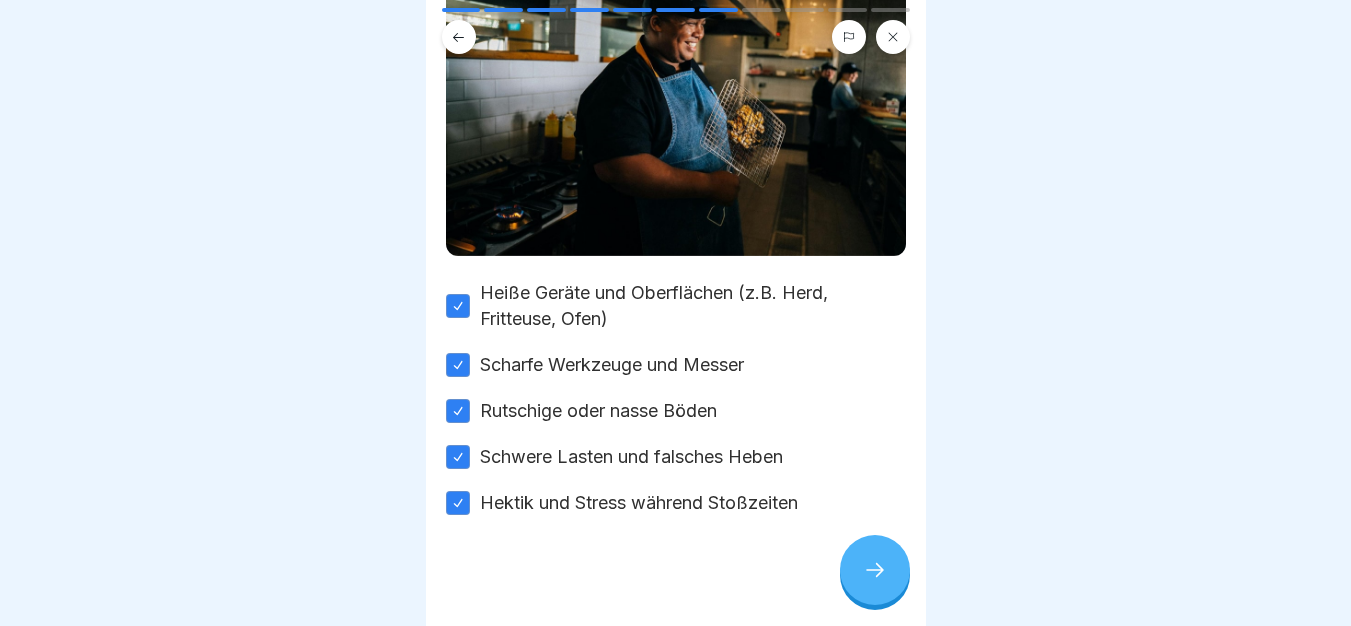 click 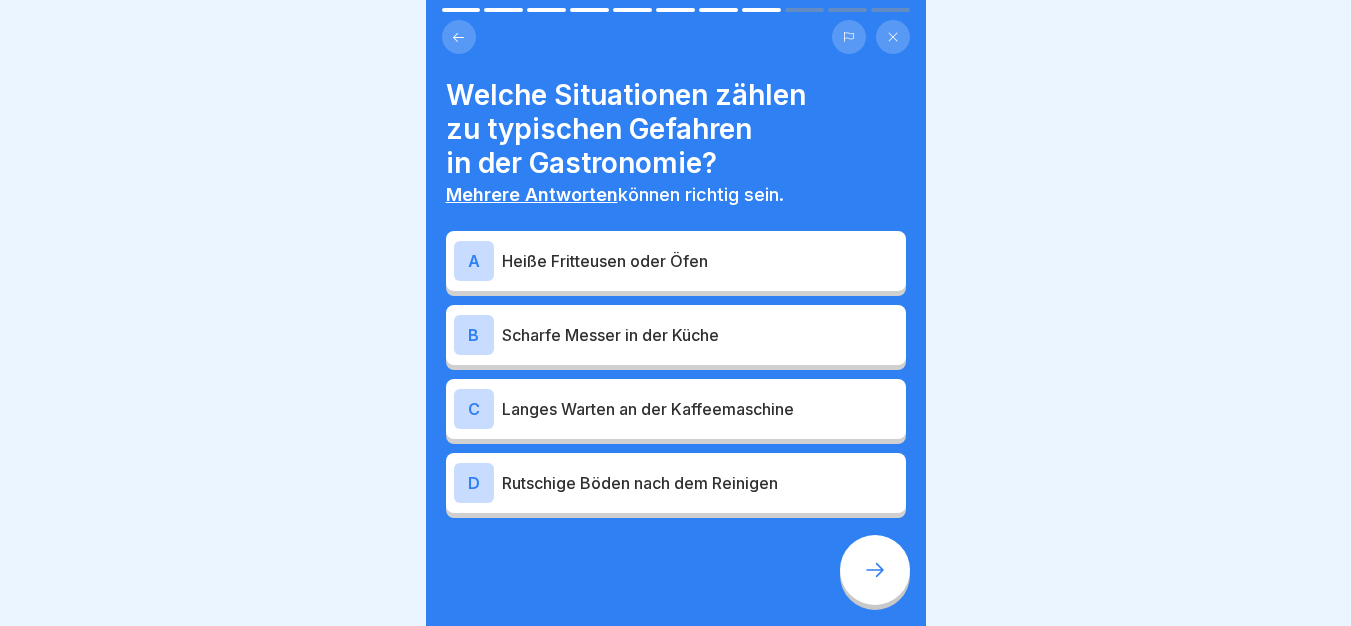 click 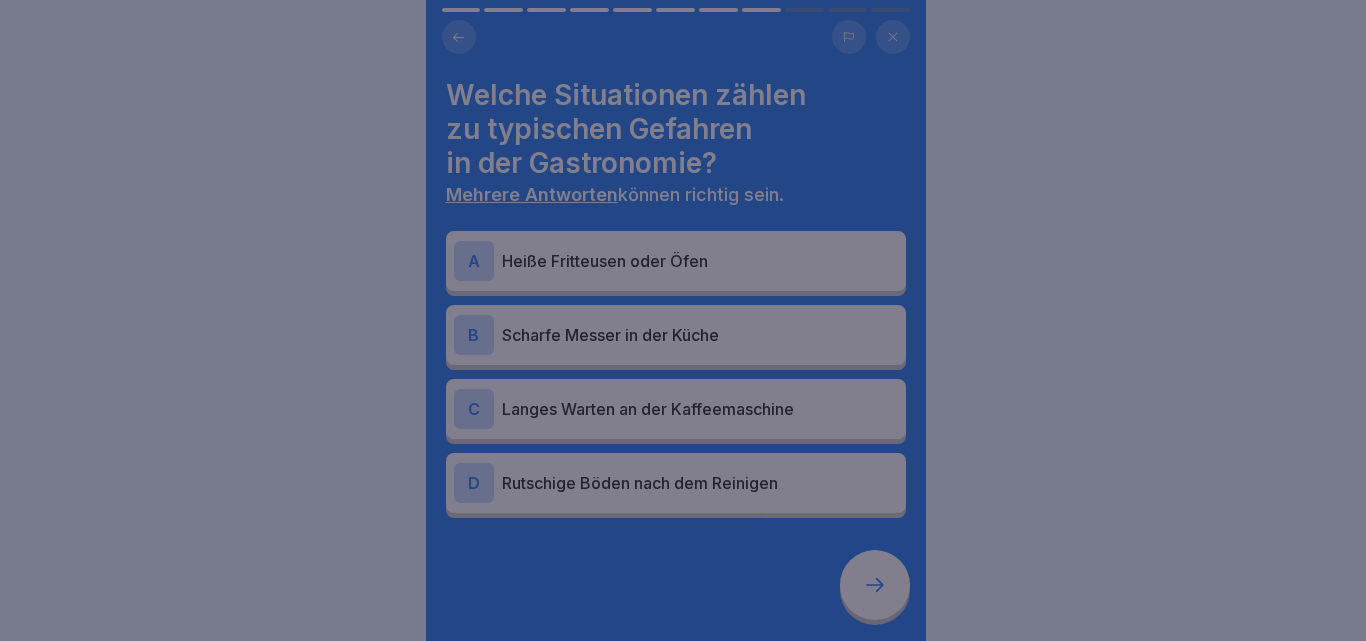 click at bounding box center (683, 320) 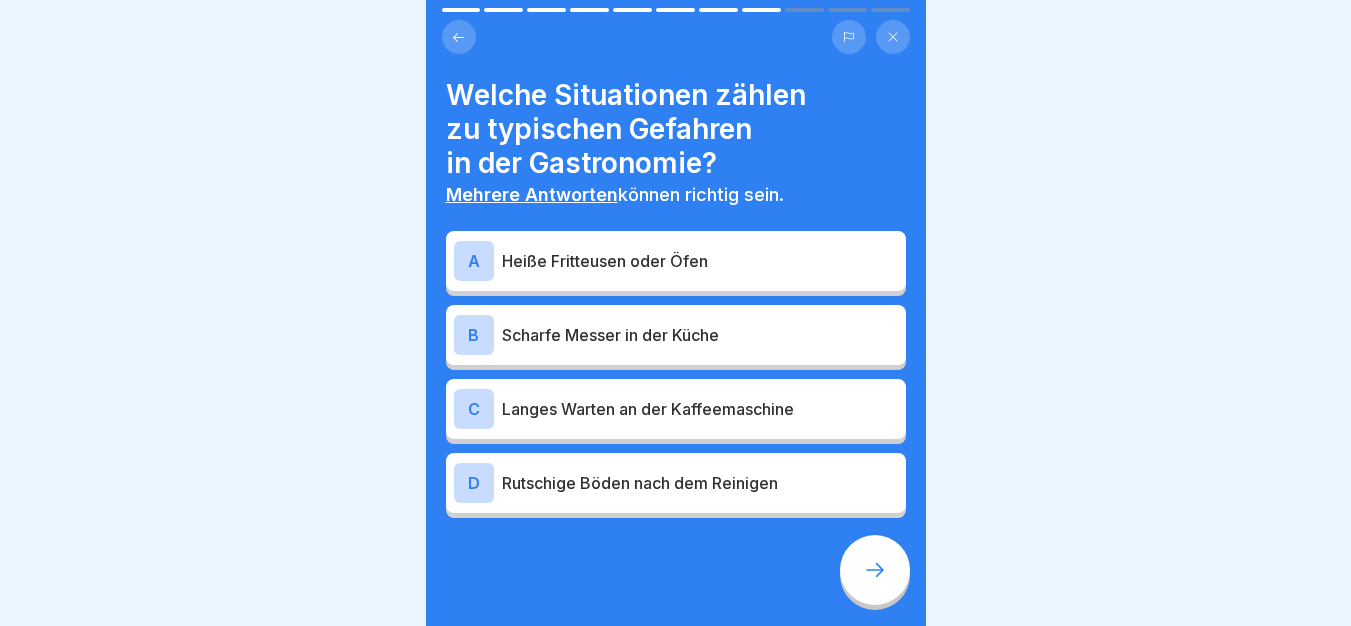 click on "Heiße Fritteusen oder Öfen" at bounding box center (700, 261) 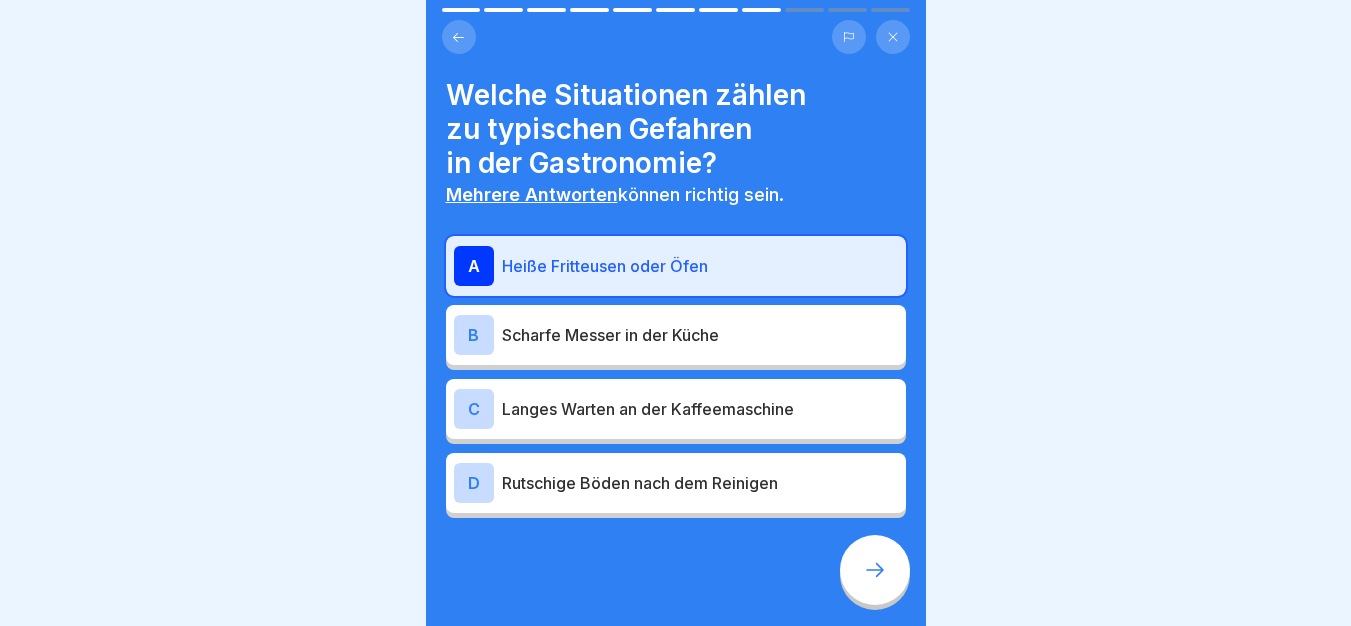 click 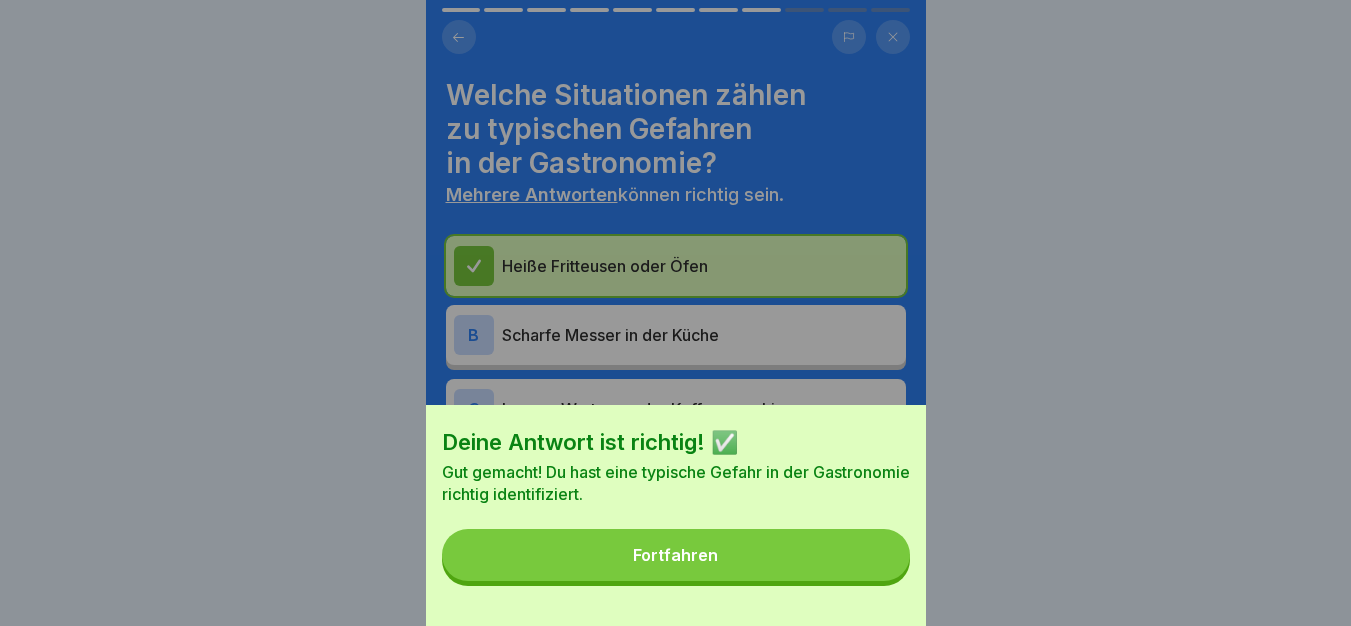 click on "Fortfahren" at bounding box center (676, 555) 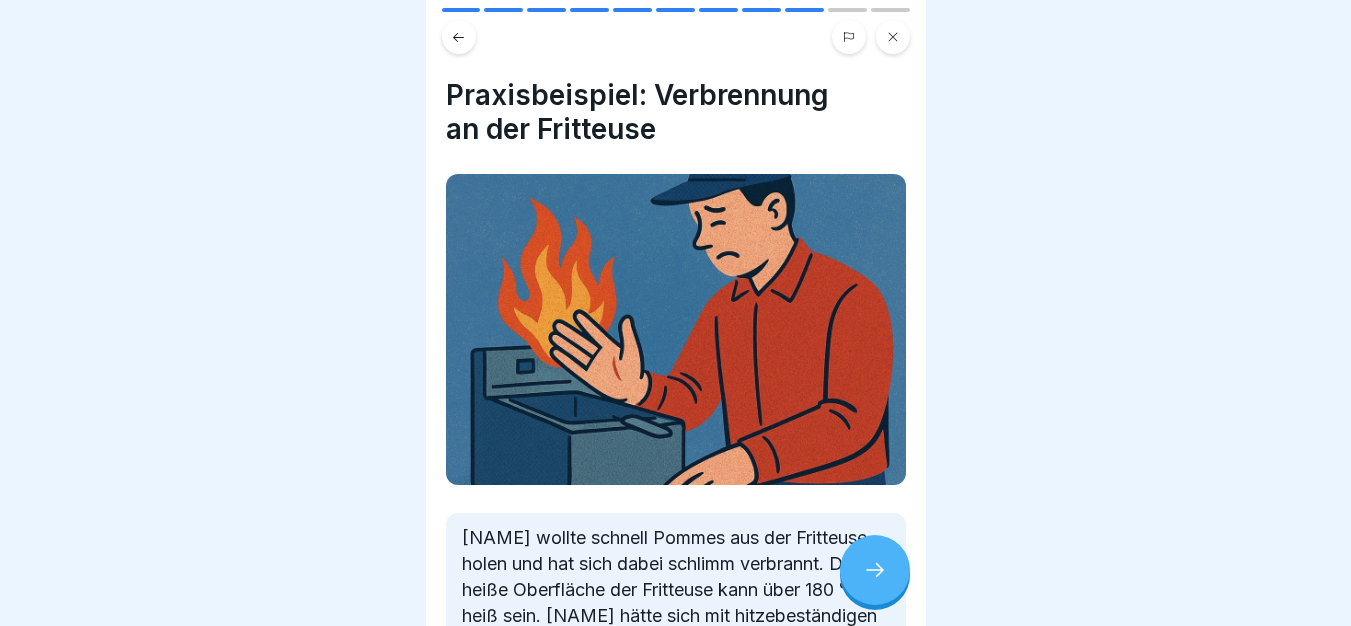 click on "[NAME] wollte schnell Pommes aus der Fritteuse holen und hat sich dabei schlimm verbrannt. Die heiße Oberfläche der Fritteuse kann über 180 °C heiß sein. [NAME] hätte sich mit hitzebeständigen Handschuhen schützen können.
Jetzt trägt er diese Handschuhe immer – denn Arbeitsschutz bedeutet, aus Fehlern zu lernen und sie zukünftig zu vermeiden." at bounding box center (676, 642) 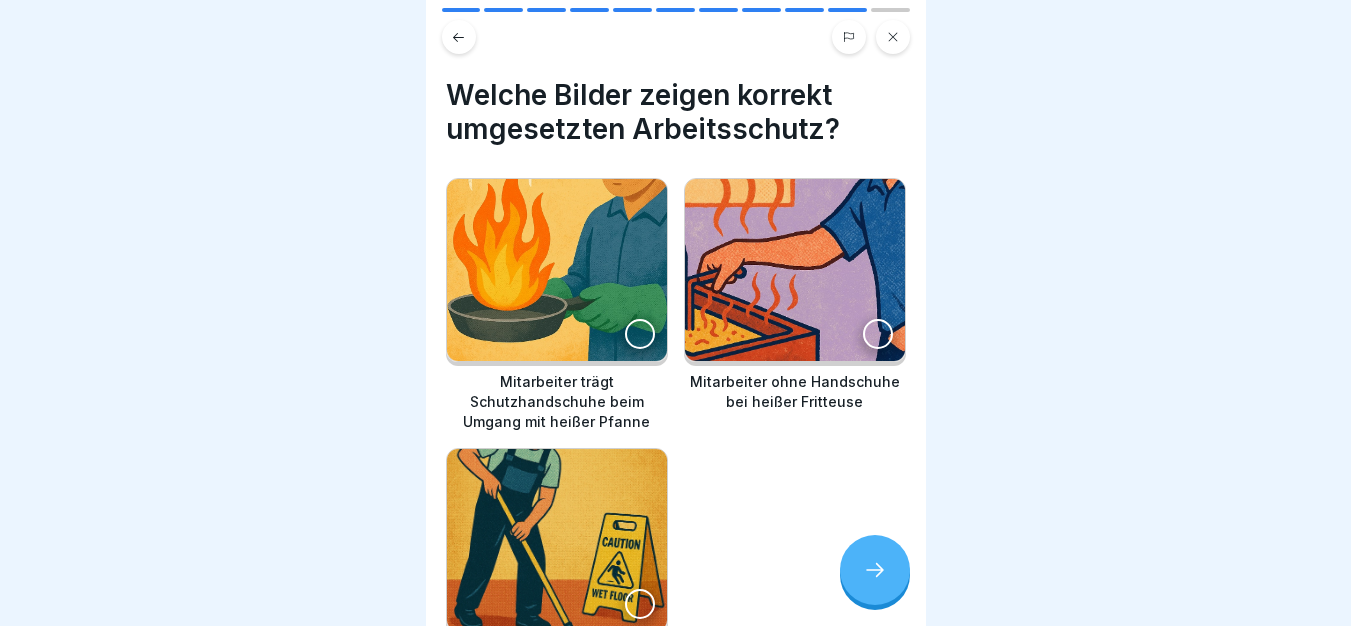 scroll, scrollTop: 176, scrollLeft: 0, axis: vertical 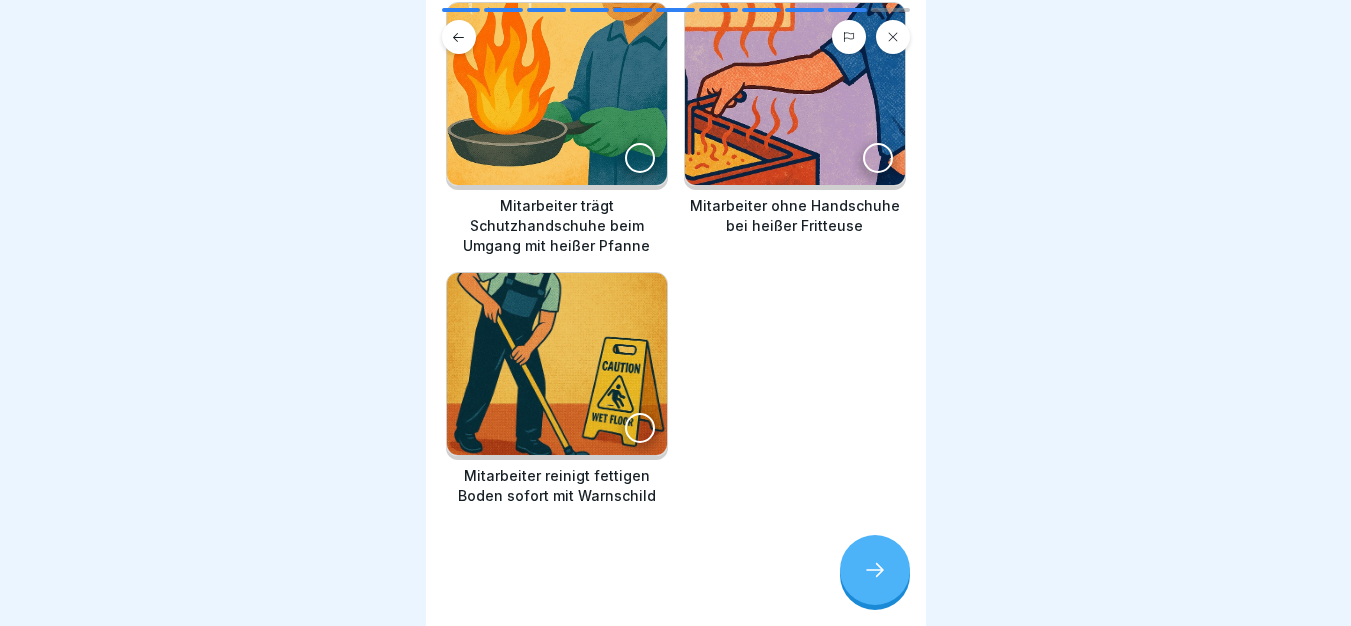 click at bounding box center [557, 94] 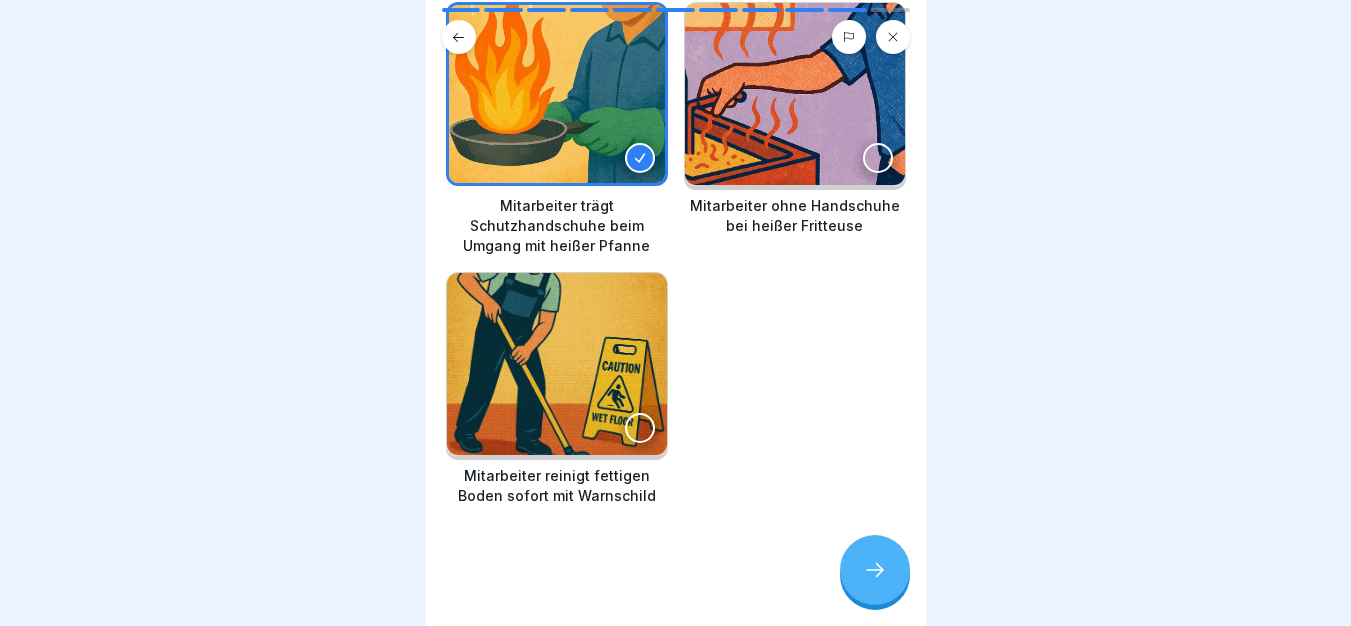 click at bounding box center [557, 364] 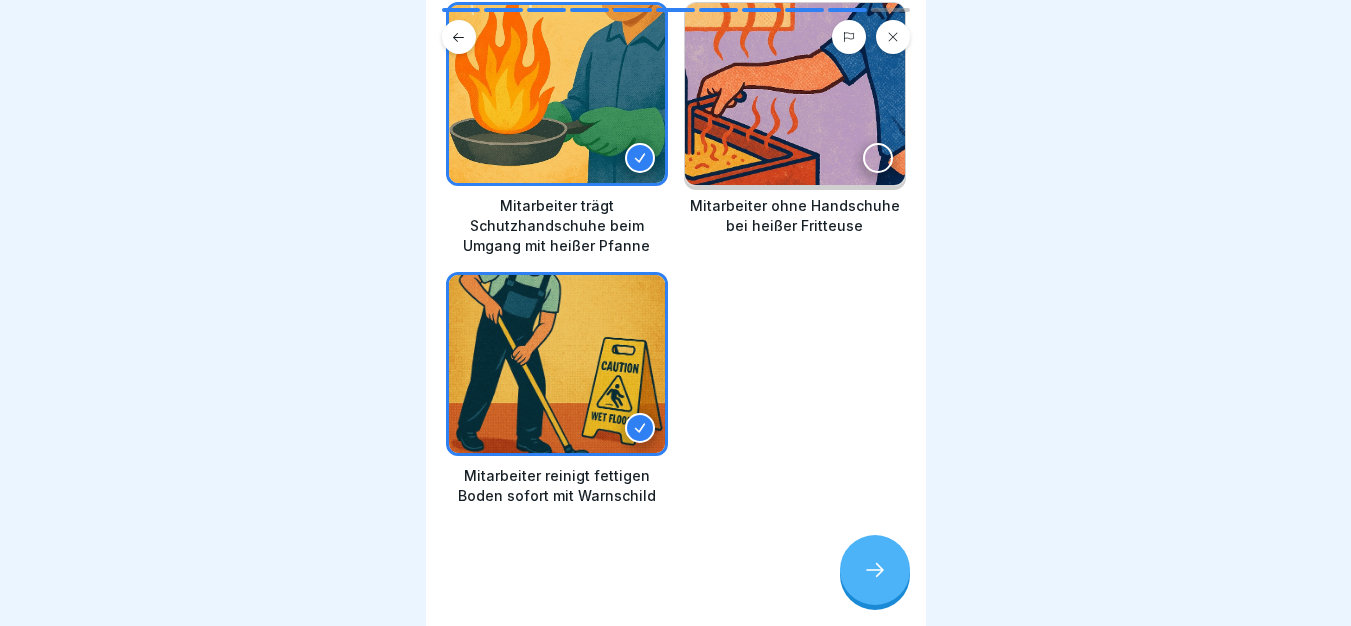 click at bounding box center [875, 570] 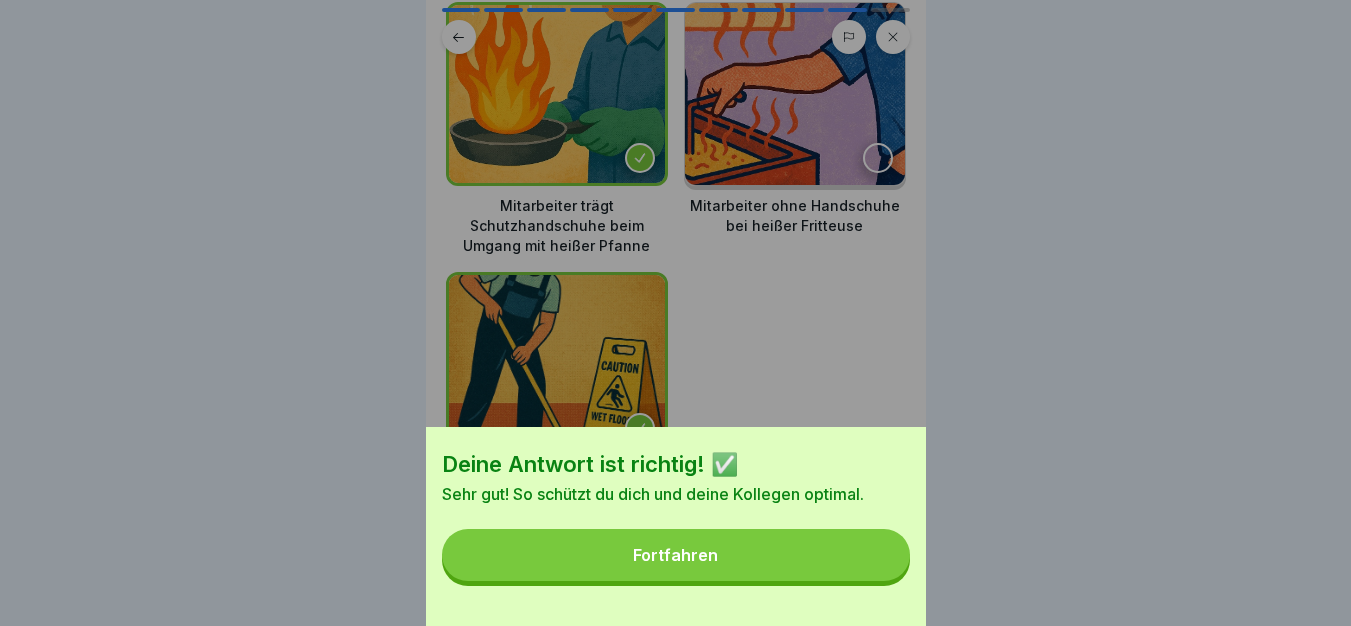 click on "Fortfahren" at bounding box center [676, 555] 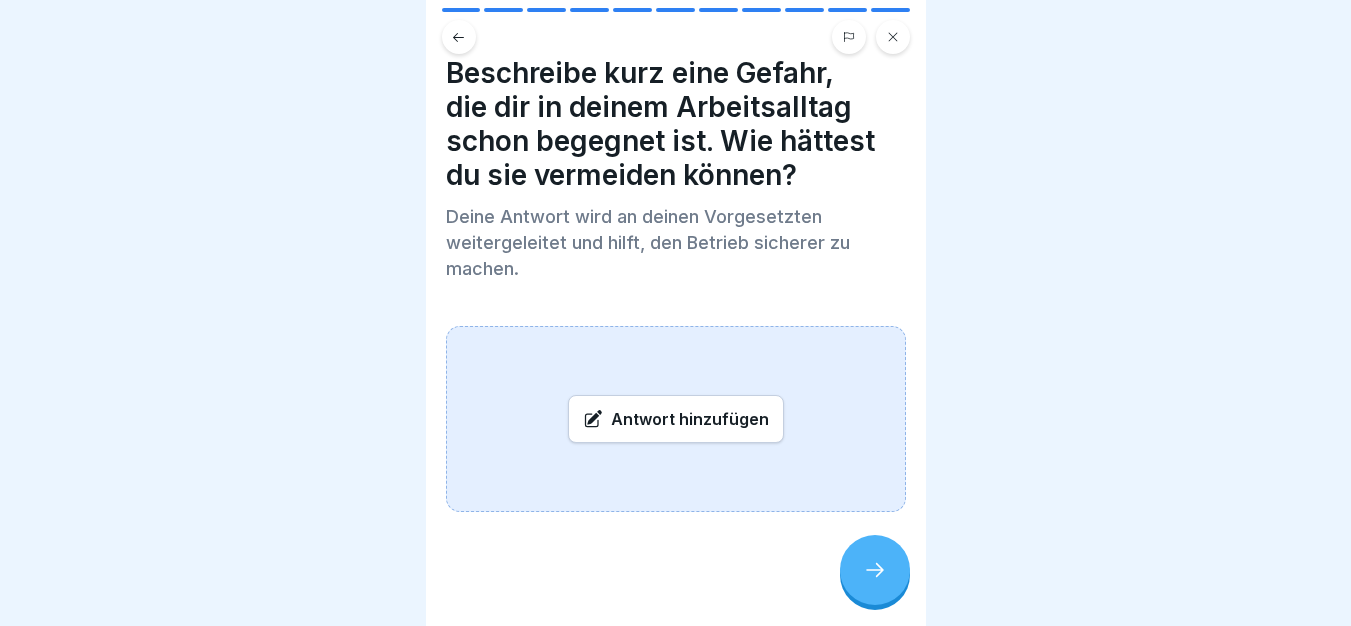 scroll, scrollTop: 28, scrollLeft: 0, axis: vertical 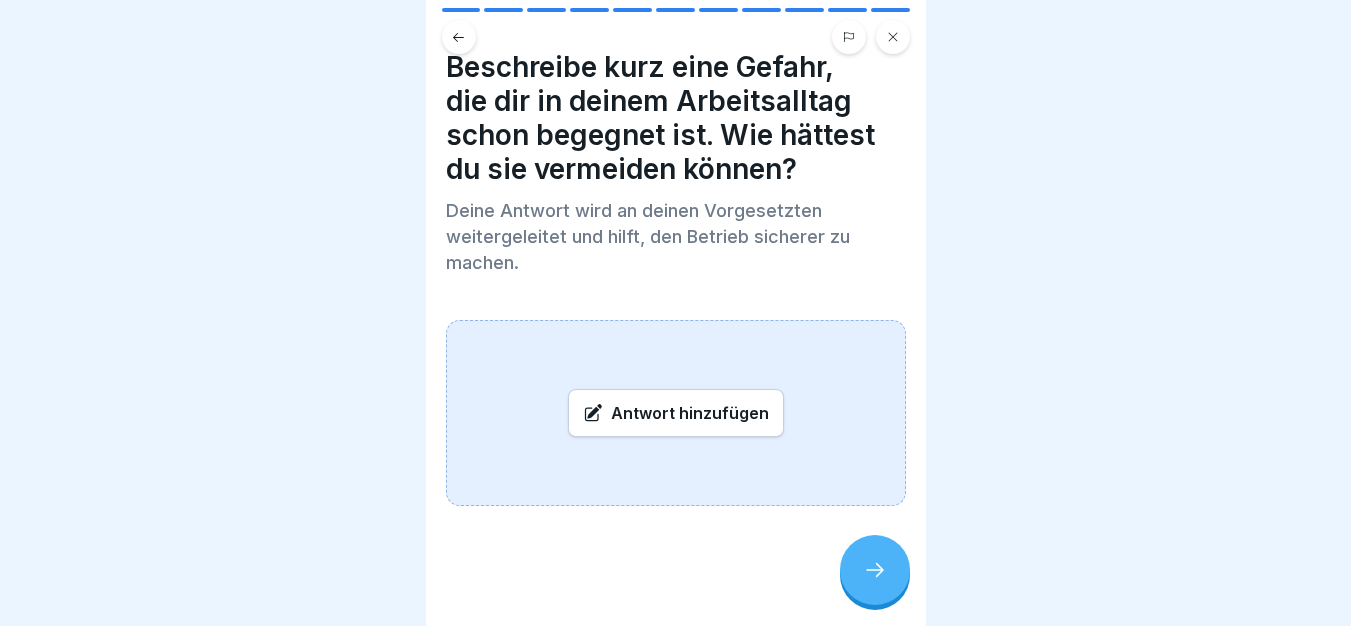 click on "Antwort hinzufügen" at bounding box center (676, 413) 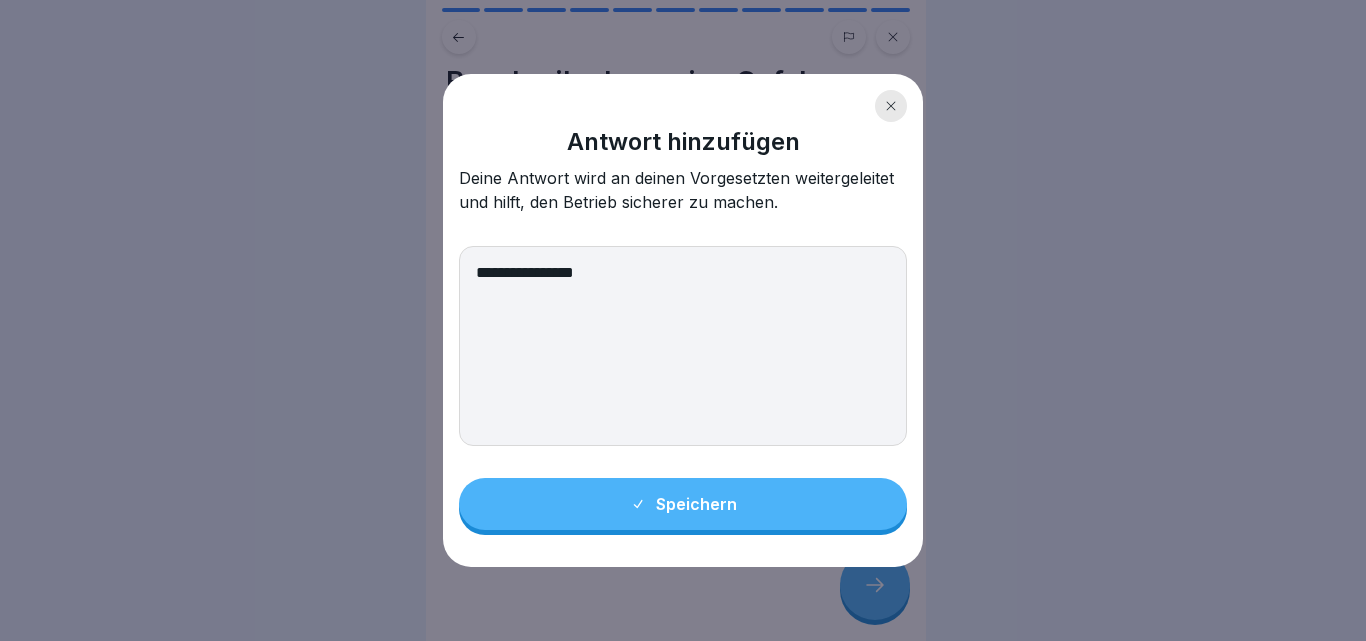 type on "**********" 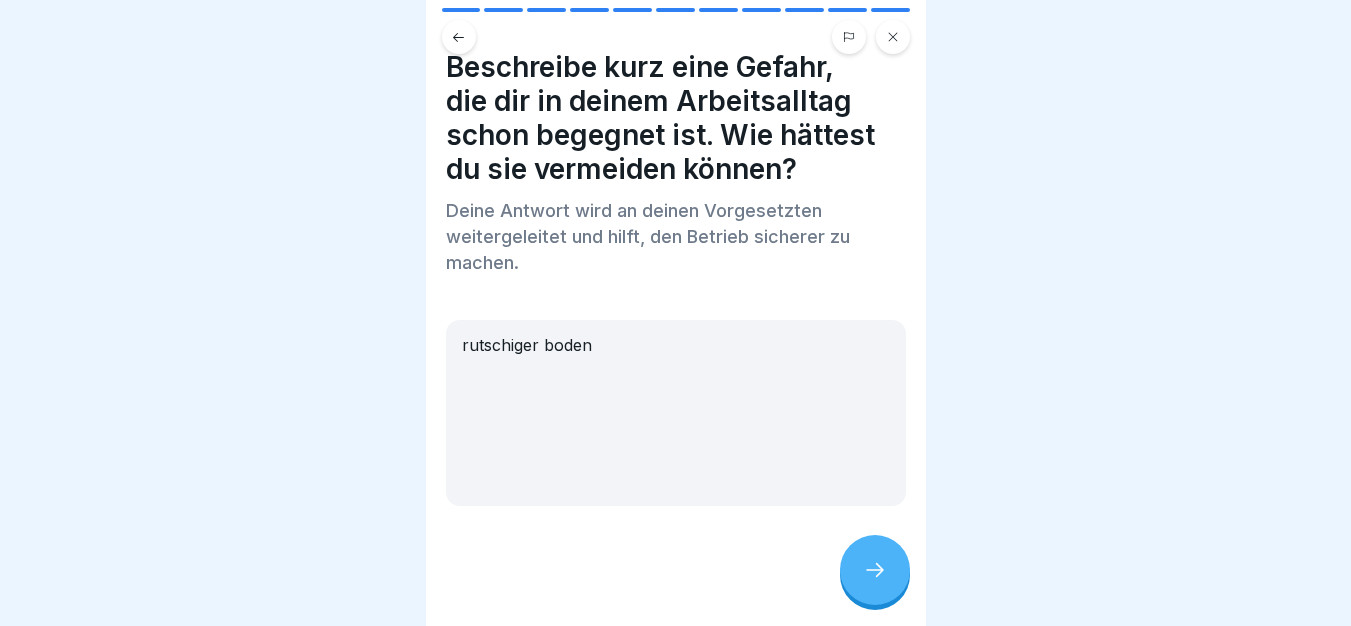 click at bounding box center [875, 570] 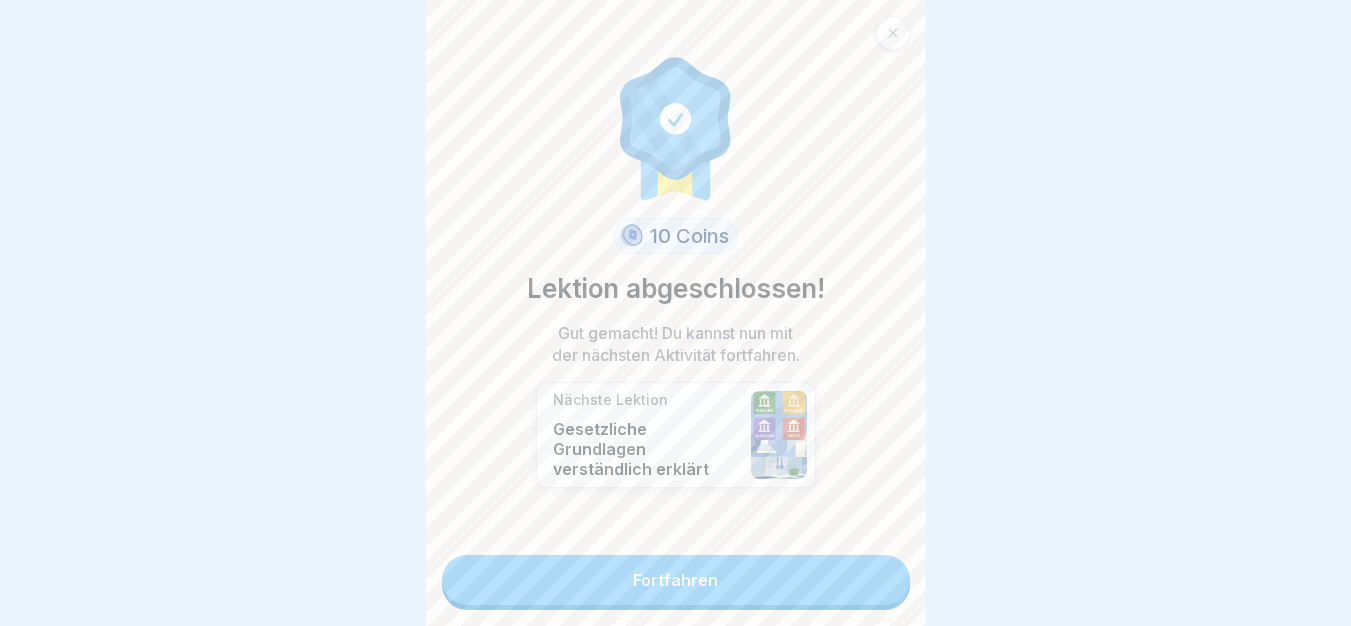 click on "Fortfahren" at bounding box center [676, 580] 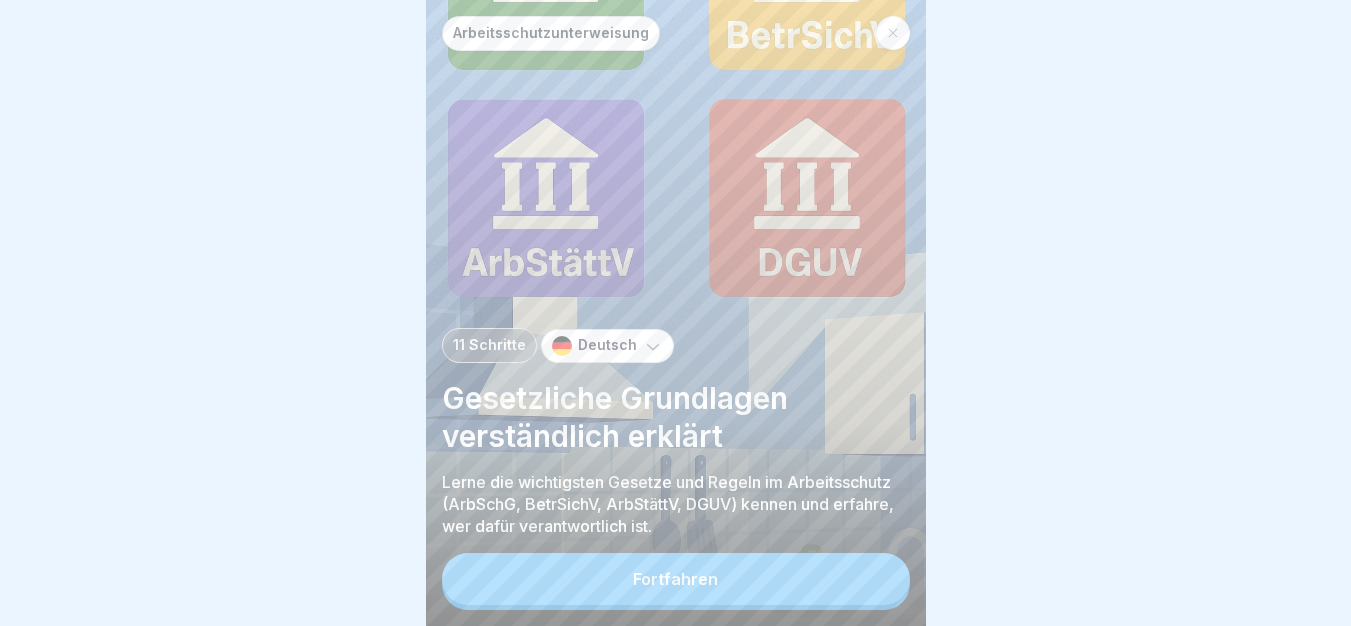 click on "Fortfahren" at bounding box center [676, 579] 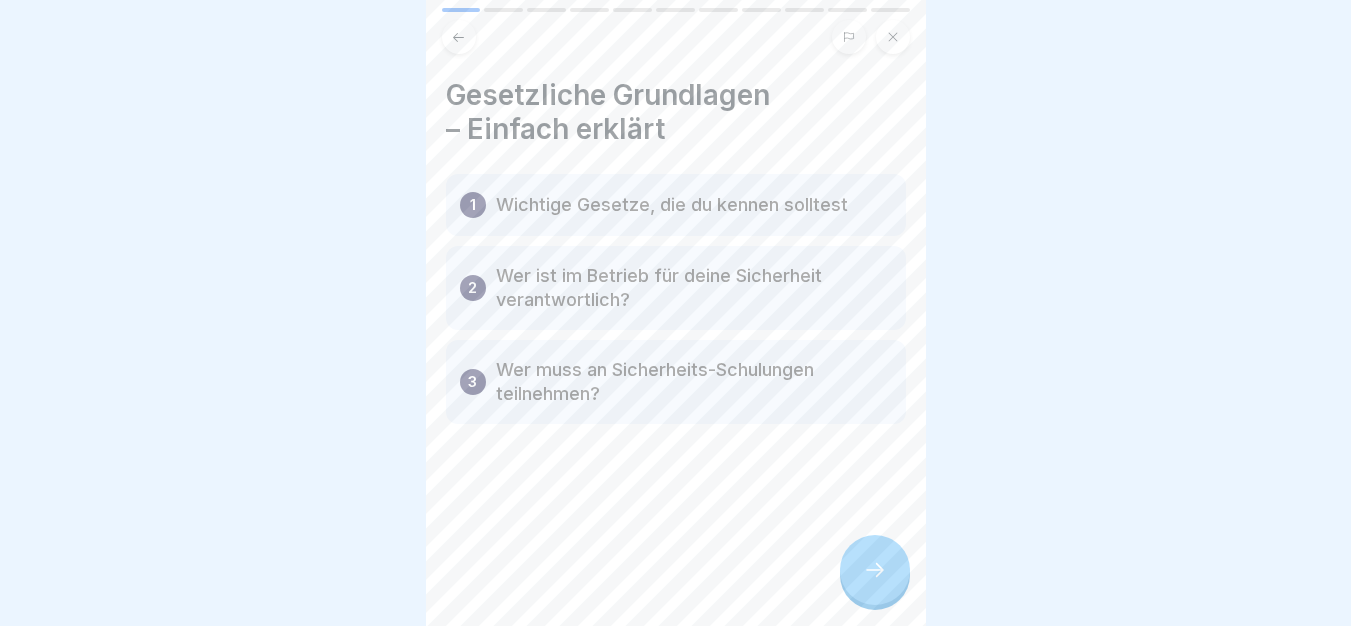 click at bounding box center (875, 570) 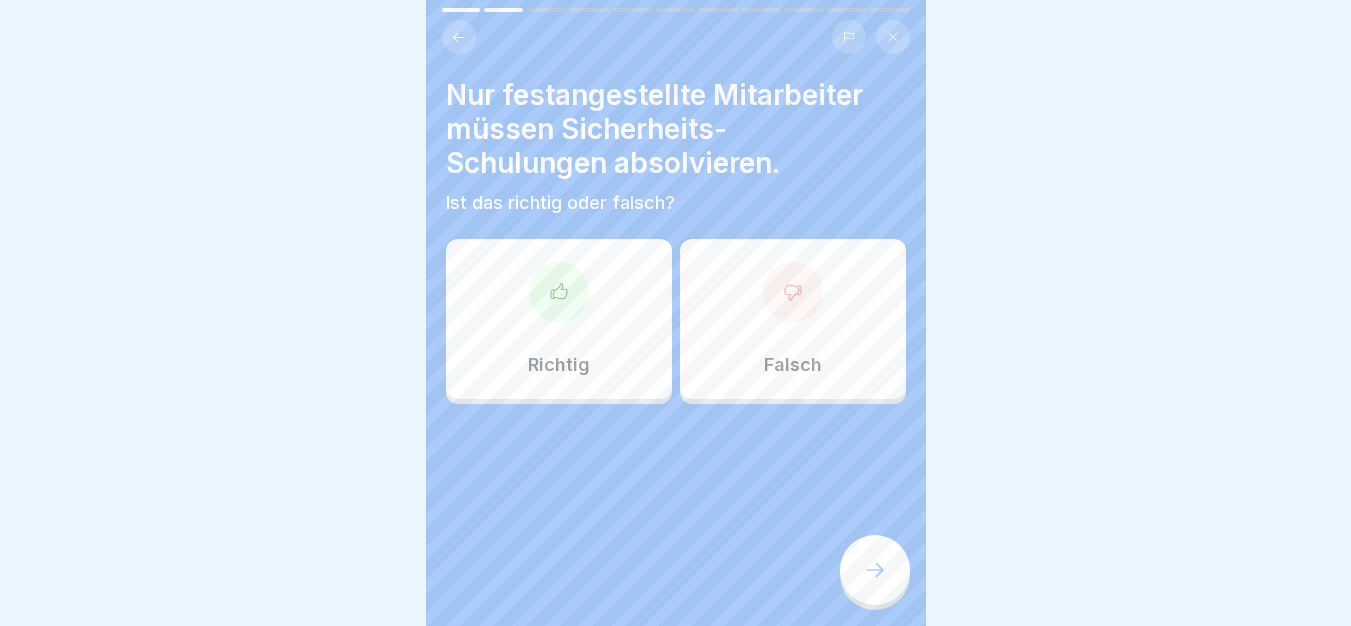 drag, startPoint x: 863, startPoint y: 580, endPoint x: 876, endPoint y: 581, distance: 13.038404 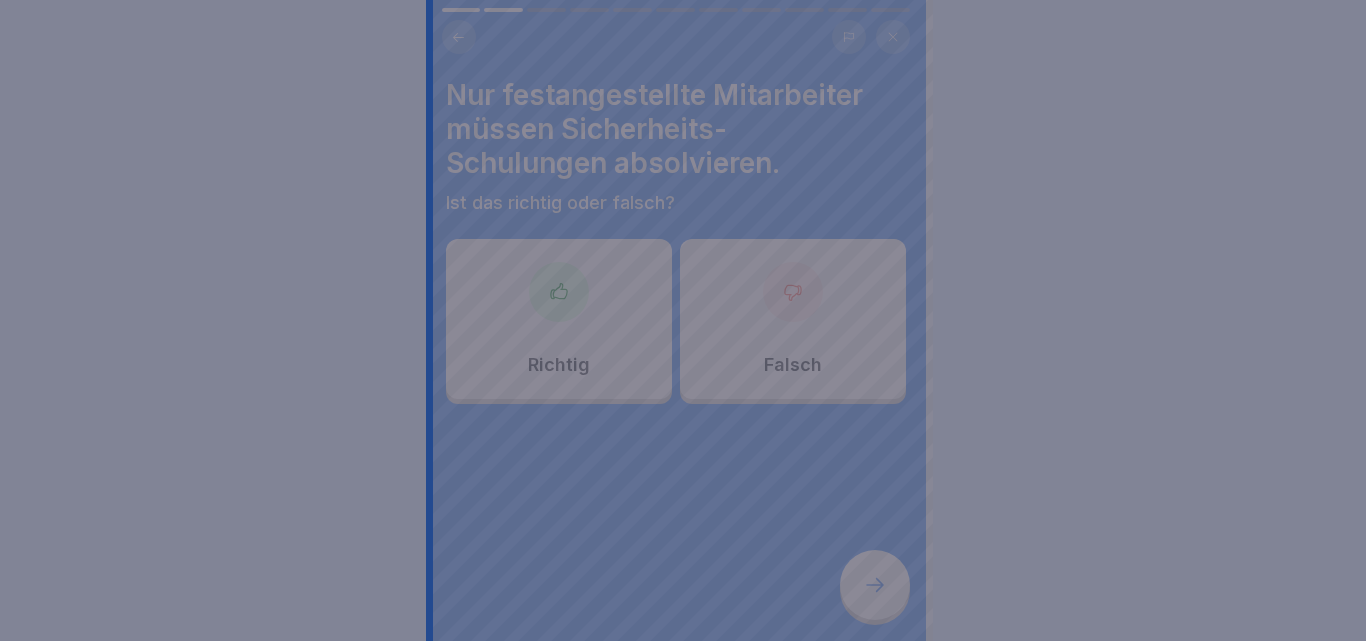 click at bounding box center [683, 320] 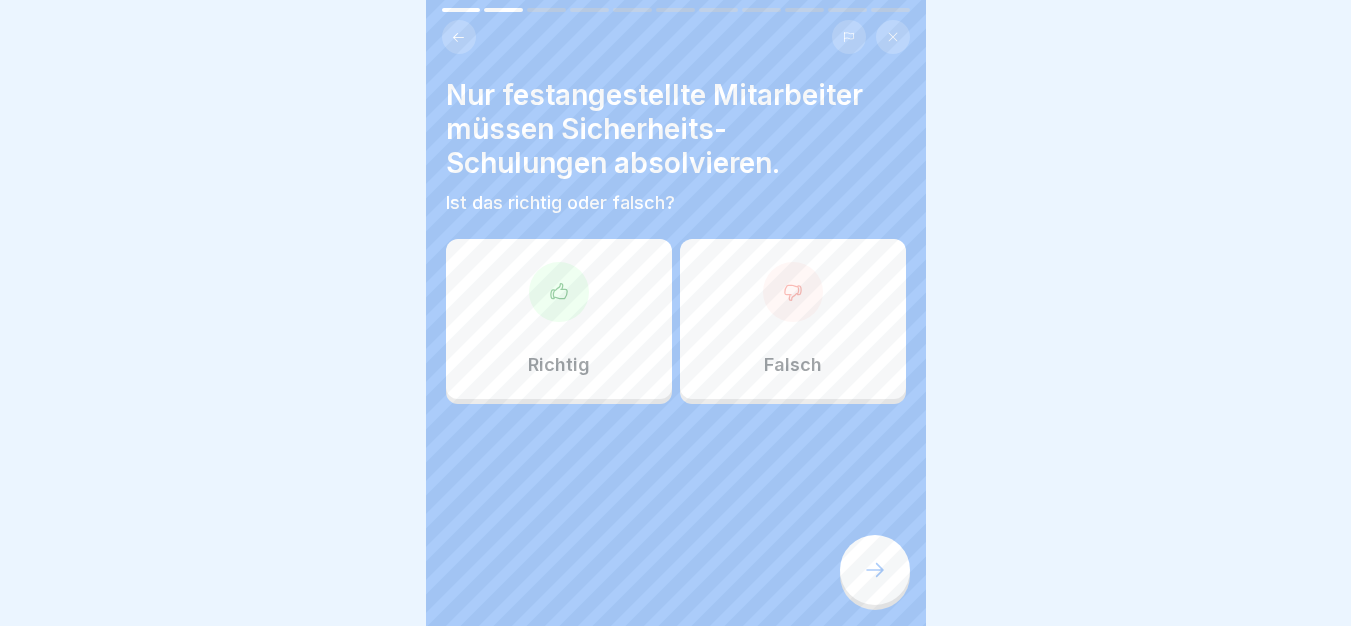 click on "Falsch" at bounding box center [793, 319] 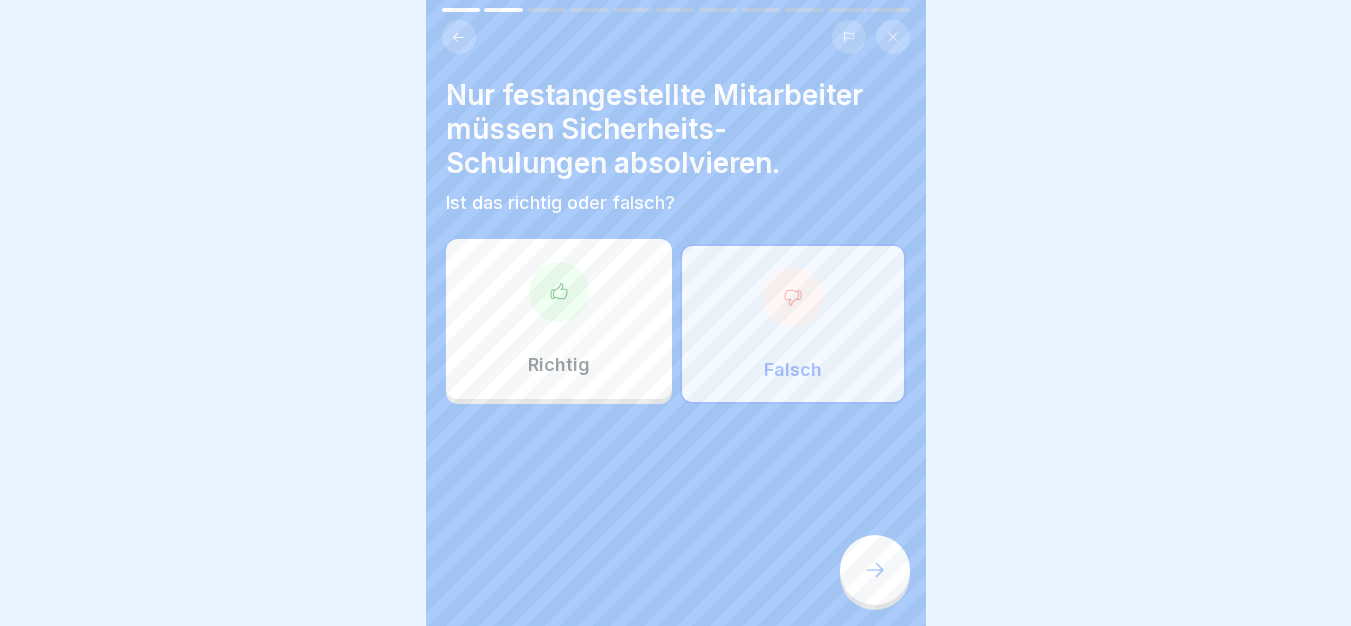 click at bounding box center [875, 570] 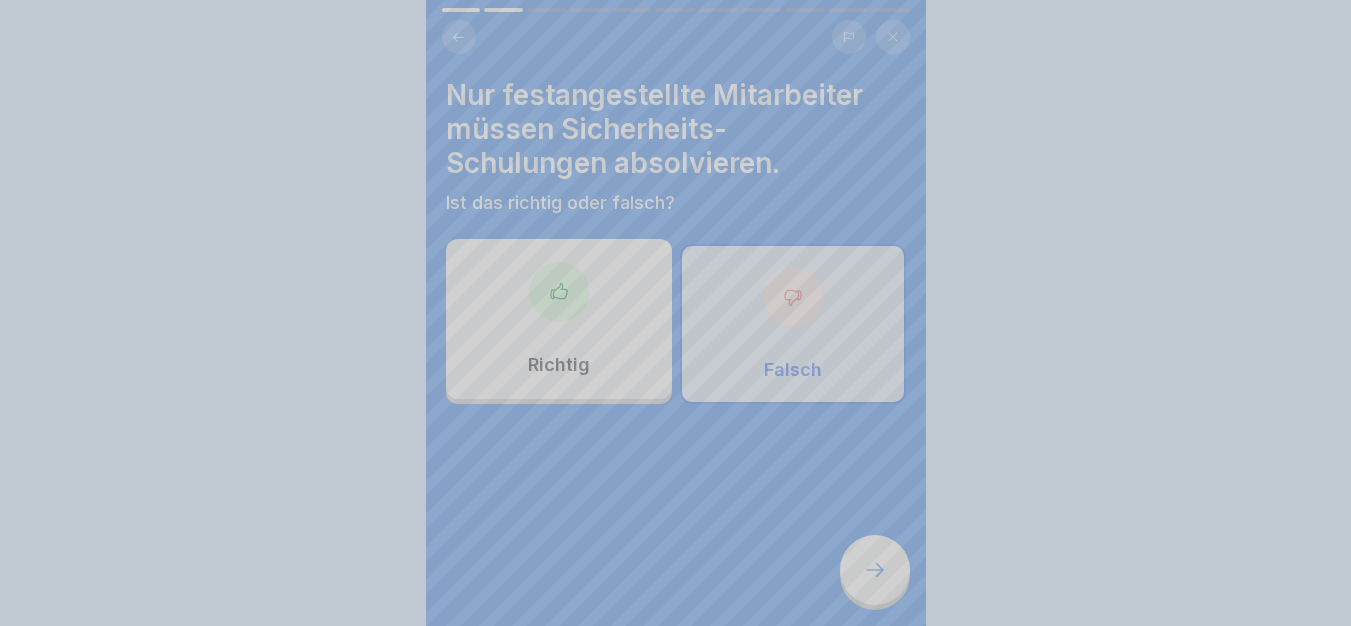 click on "Fortfahren" at bounding box center (676, 896) 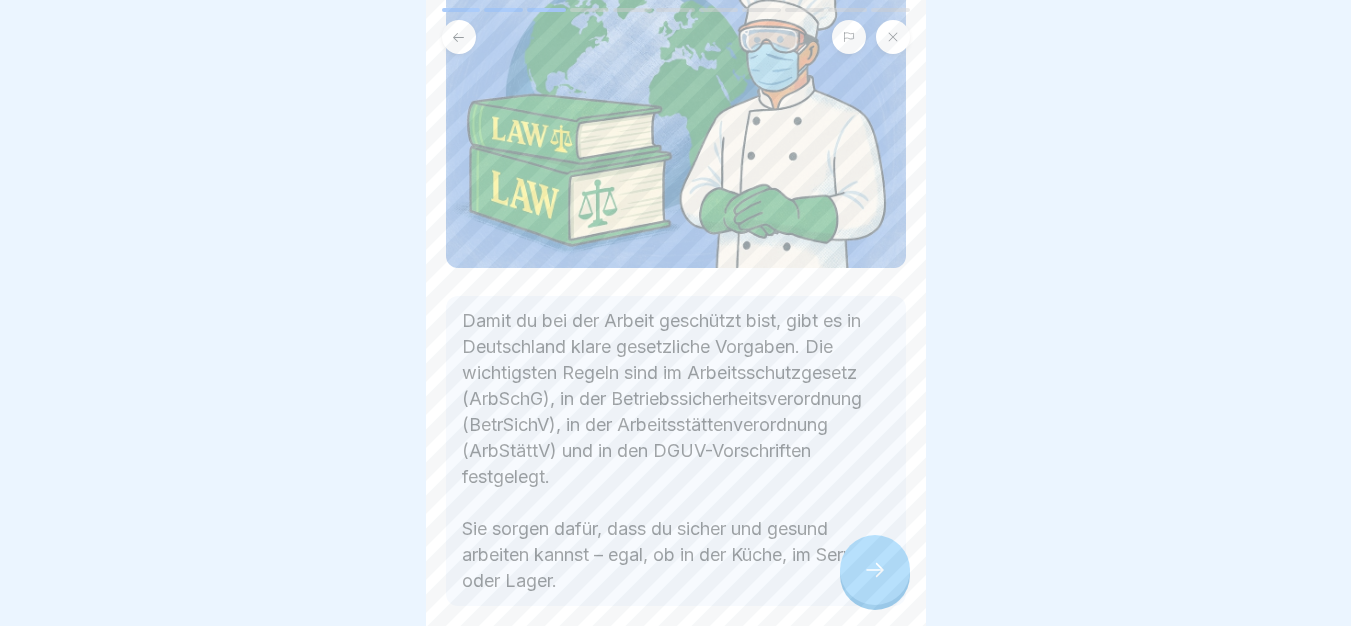 scroll, scrollTop: 302, scrollLeft: 0, axis: vertical 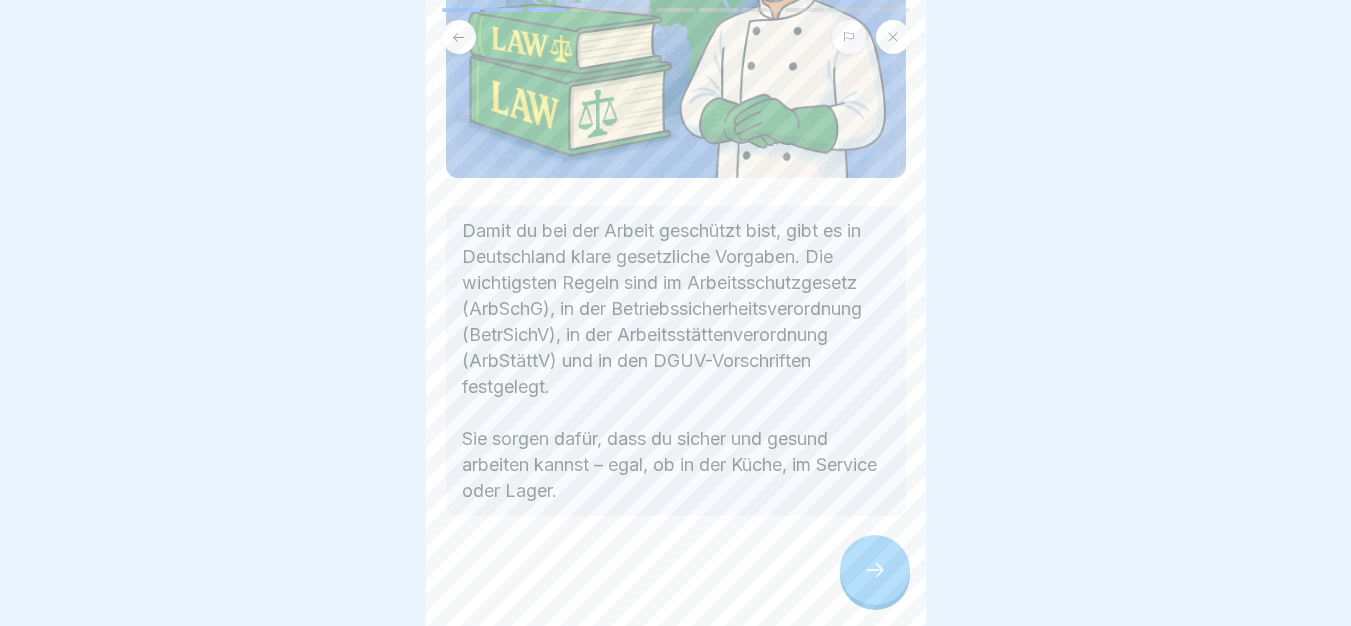 click 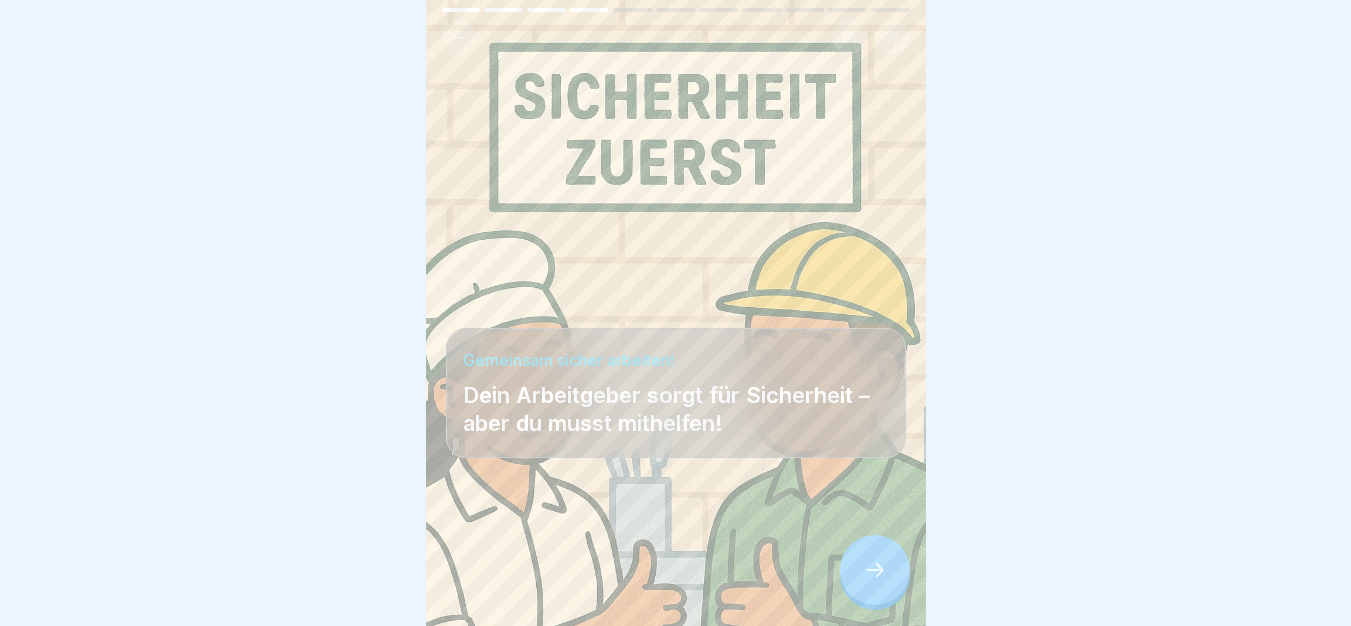 scroll, scrollTop: 15, scrollLeft: 0, axis: vertical 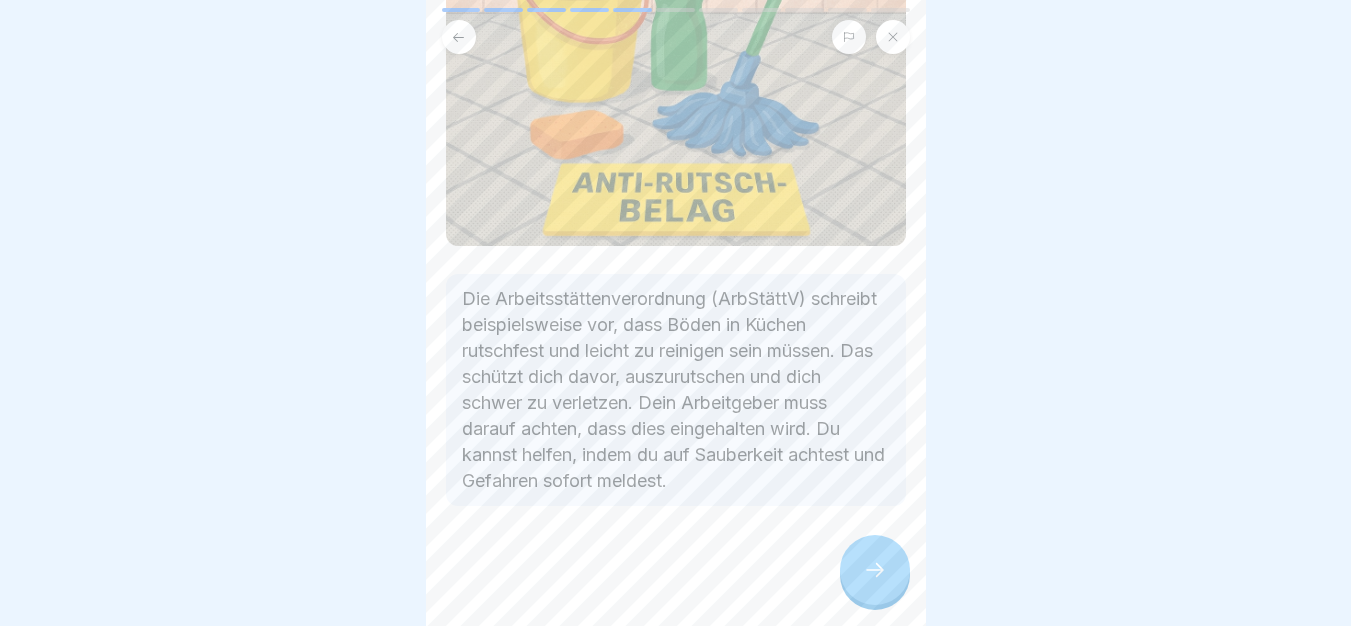 click at bounding box center [875, 570] 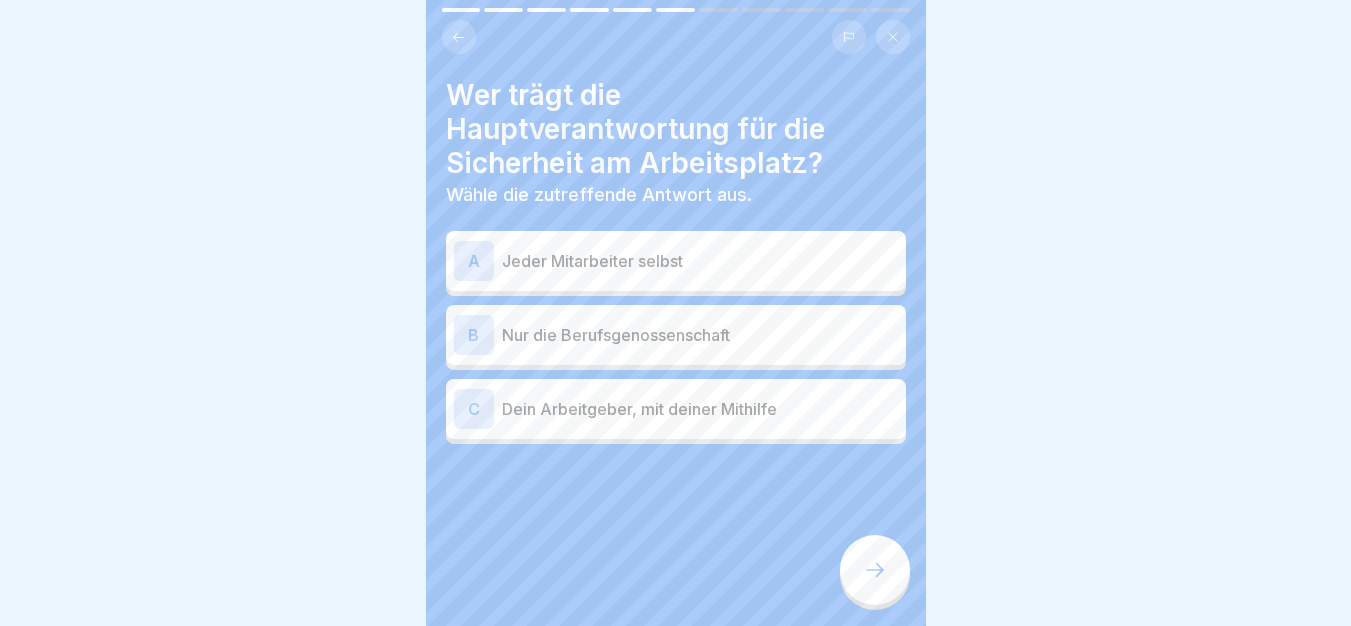 click at bounding box center (676, 504) 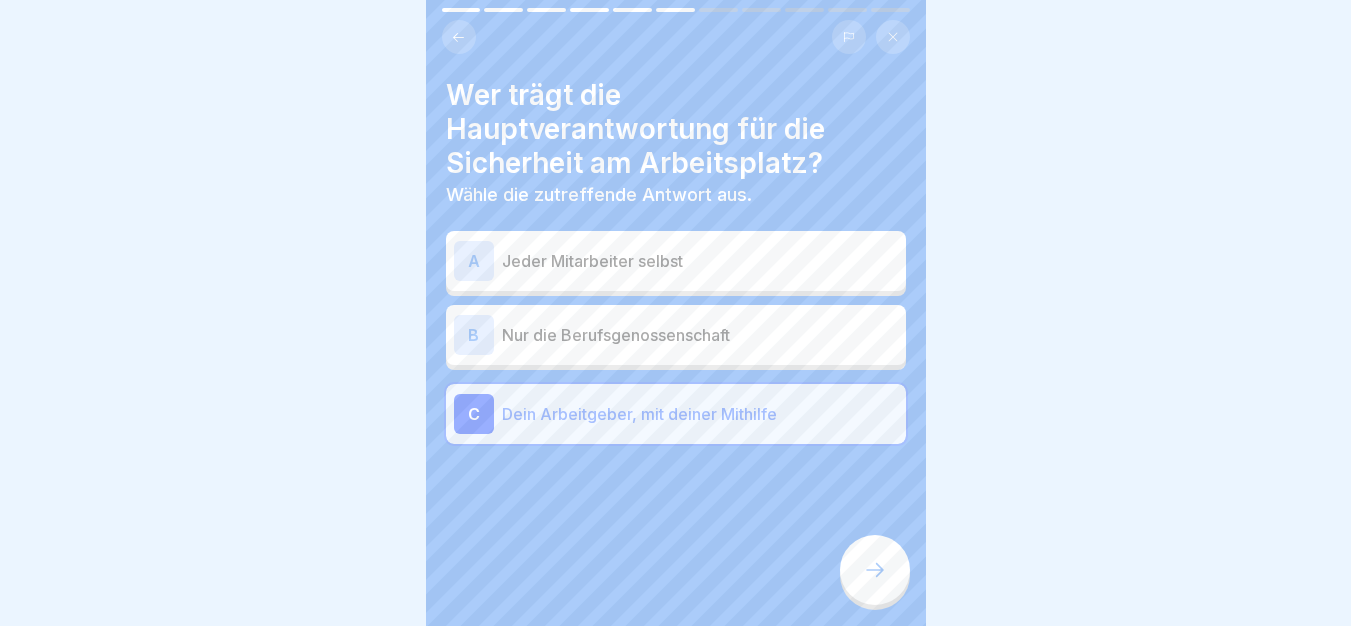 click at bounding box center (875, 570) 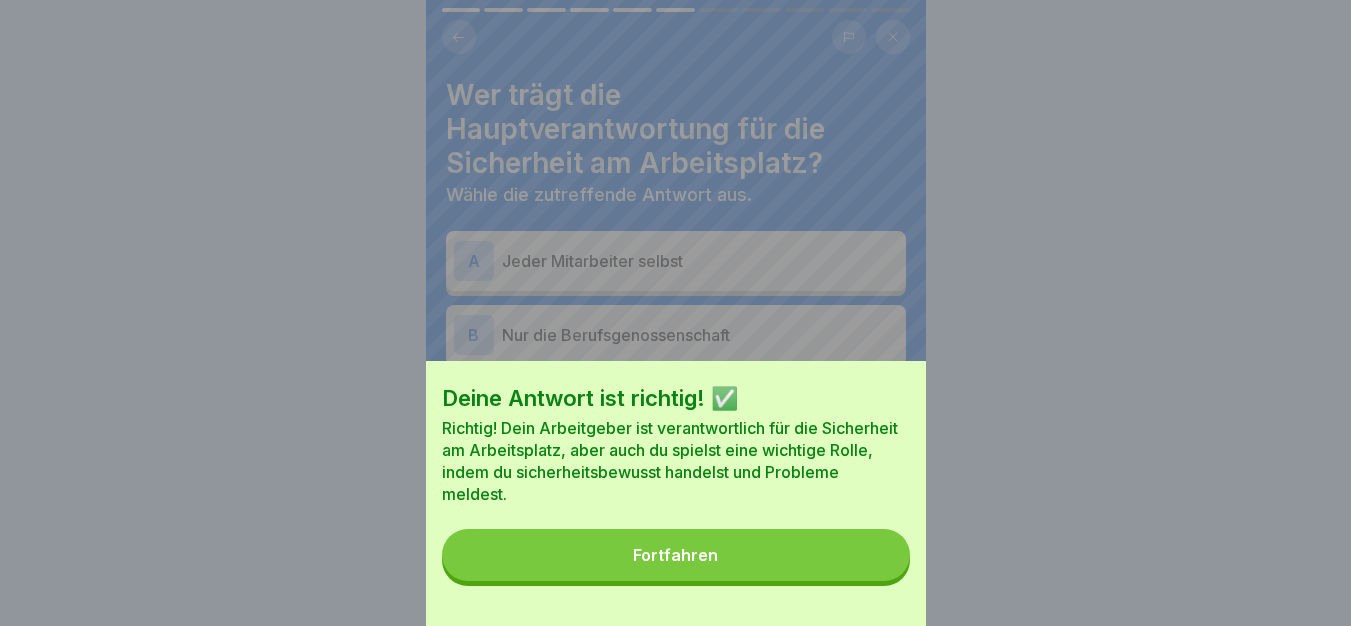 click on "Fortfahren" at bounding box center [676, 555] 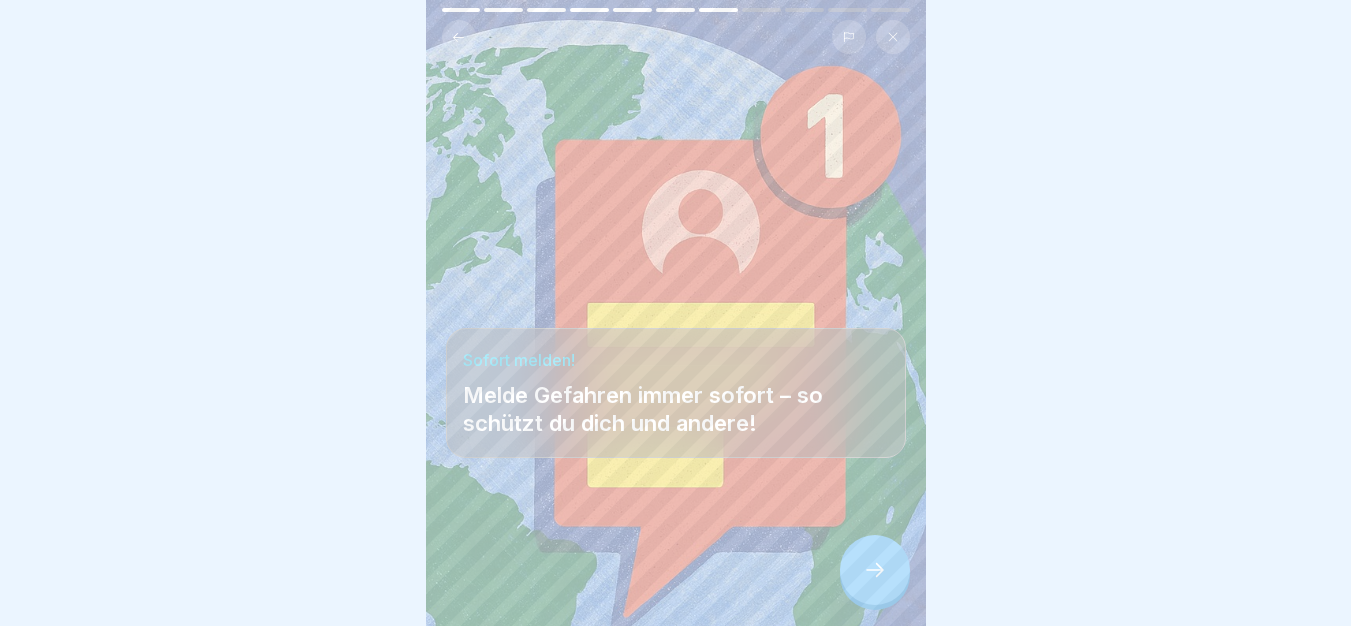 click 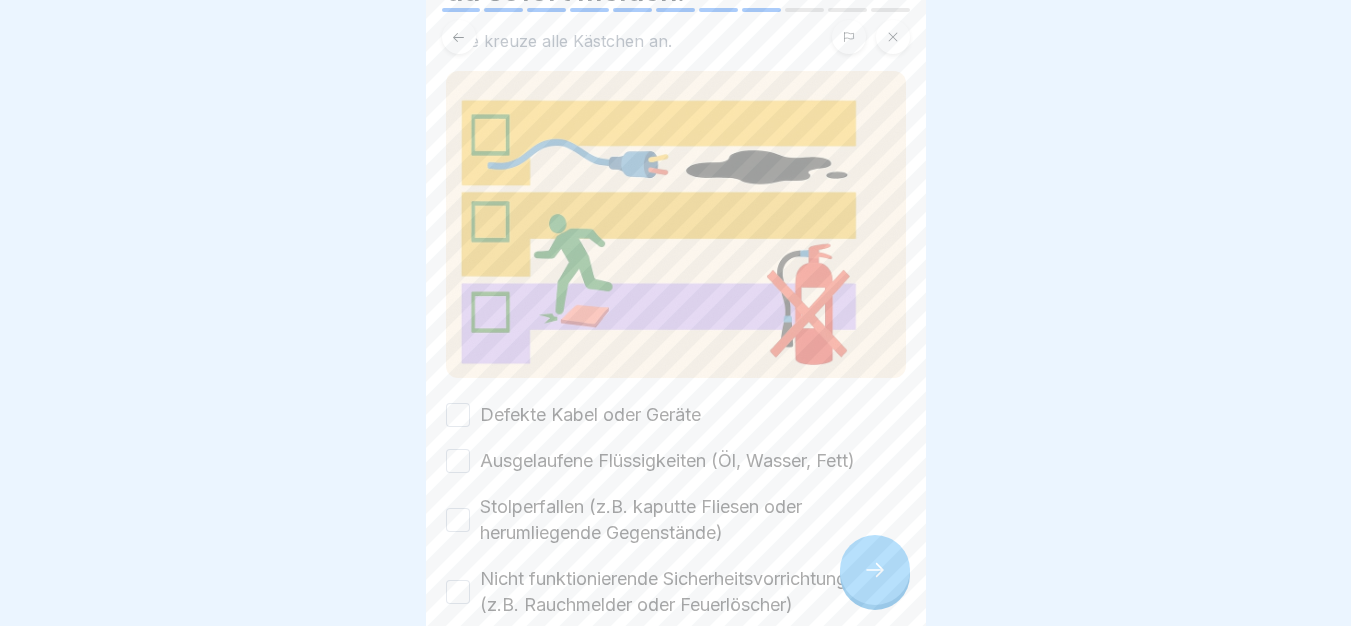 scroll, scrollTop: 240, scrollLeft: 0, axis: vertical 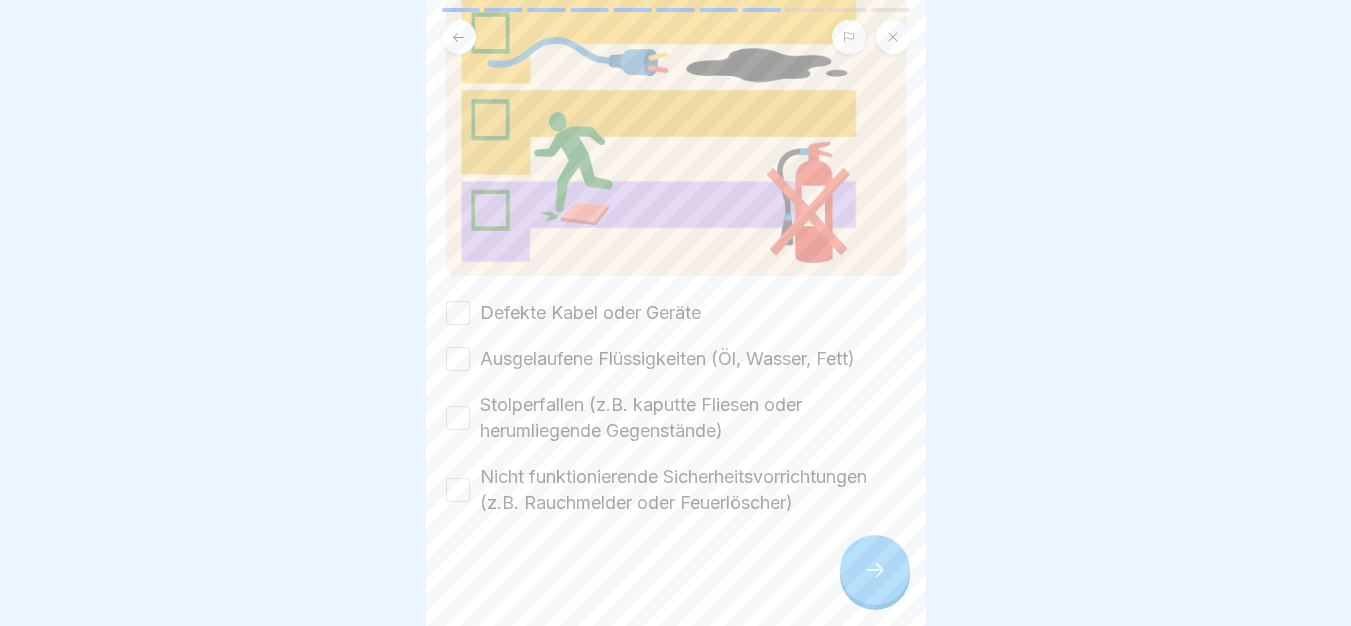 click on "Defekte Kabel oder Geräte" at bounding box center [590, 313] 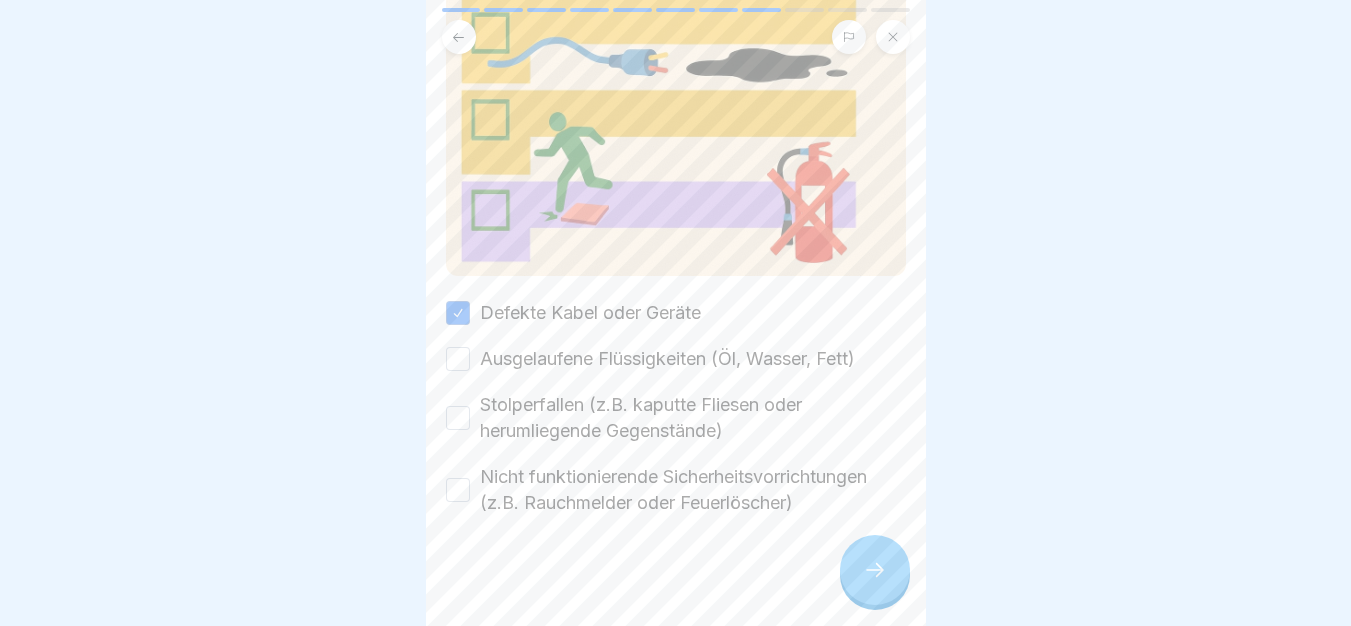 click on "Ausgelaufene Flüssigkeiten (Öl, Wasser, Fett)" at bounding box center [667, 359] 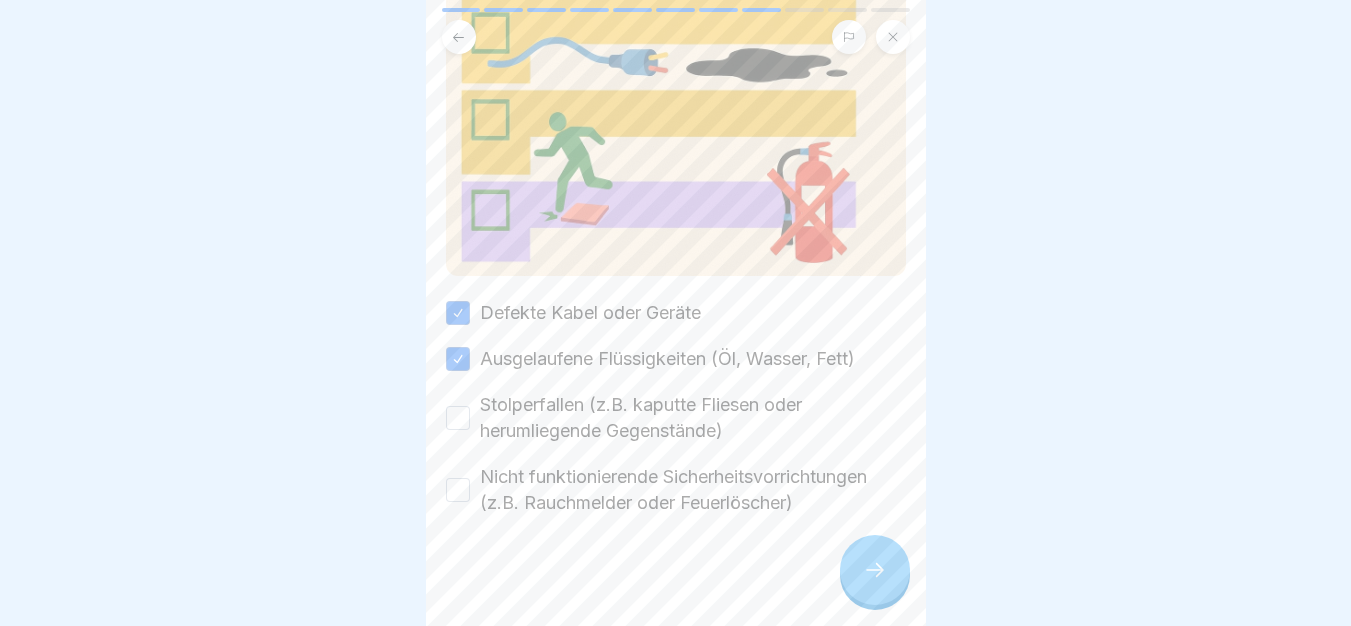 click on "Stolperfallen (z.B. kaputte Fliesen oder herumliegende Gegenstände)" at bounding box center [693, 418] 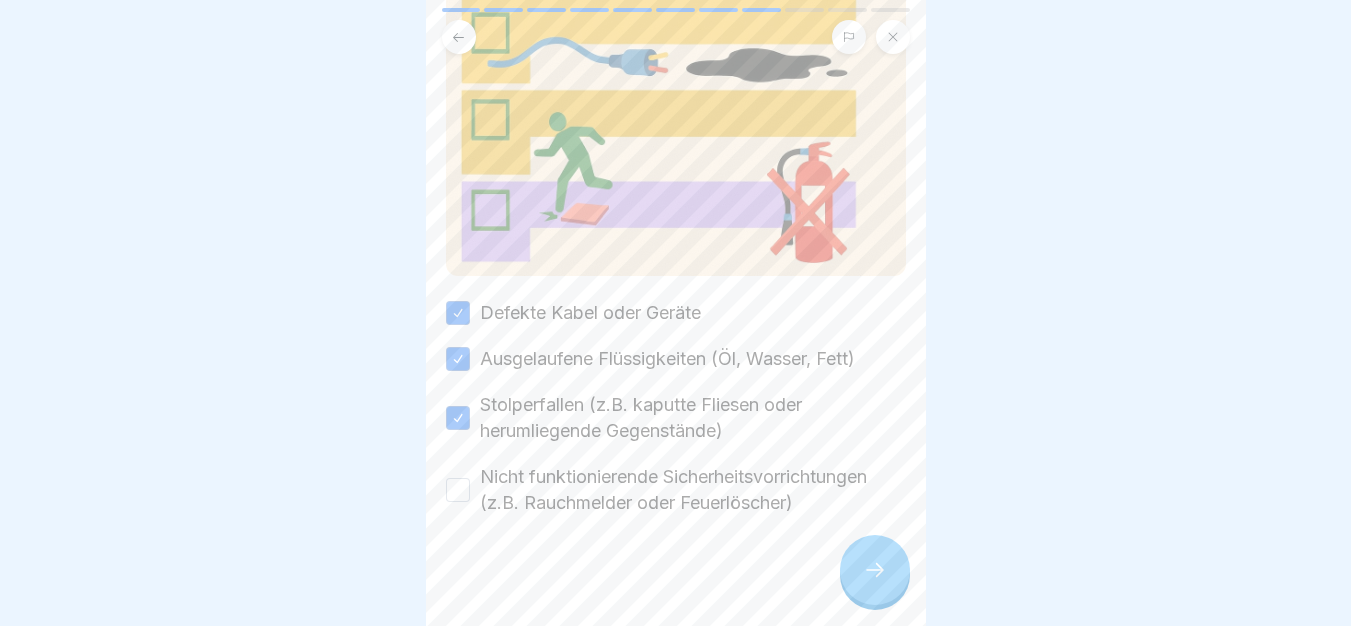 click on "Nicht funktionierende Sicherheitsvorrichtungen (z.B. Rauchmelder oder Feuerlöscher)" at bounding box center [693, 490] 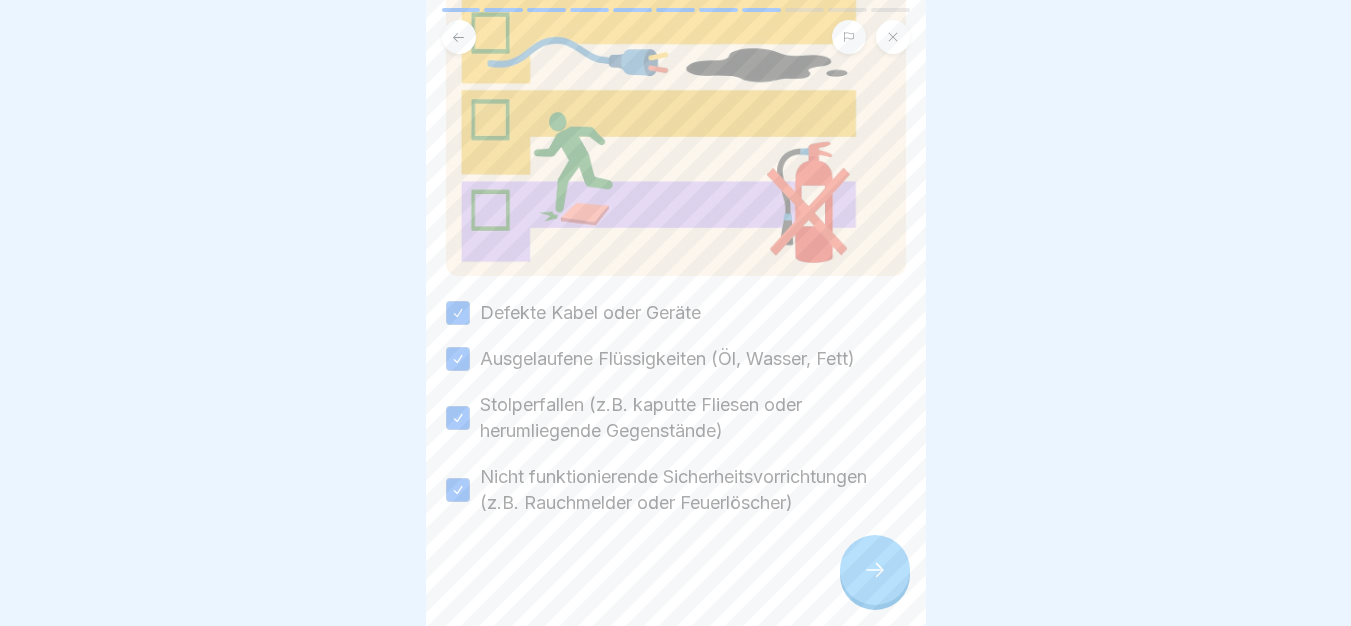 click 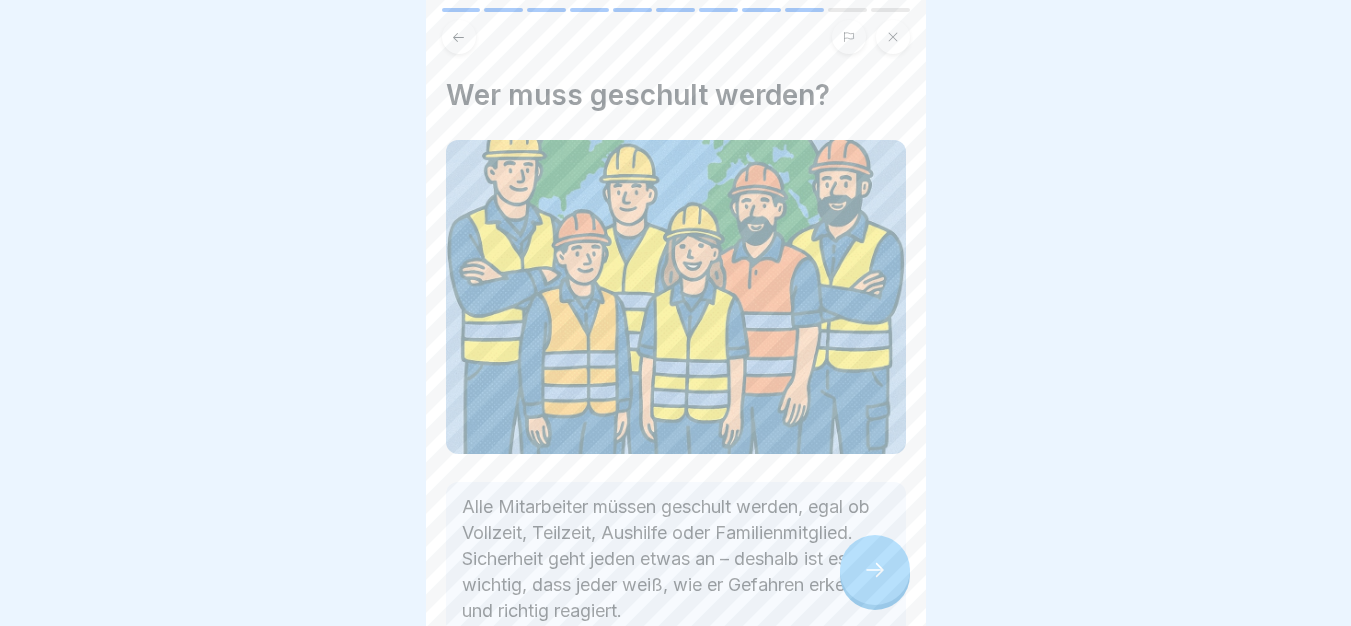 click 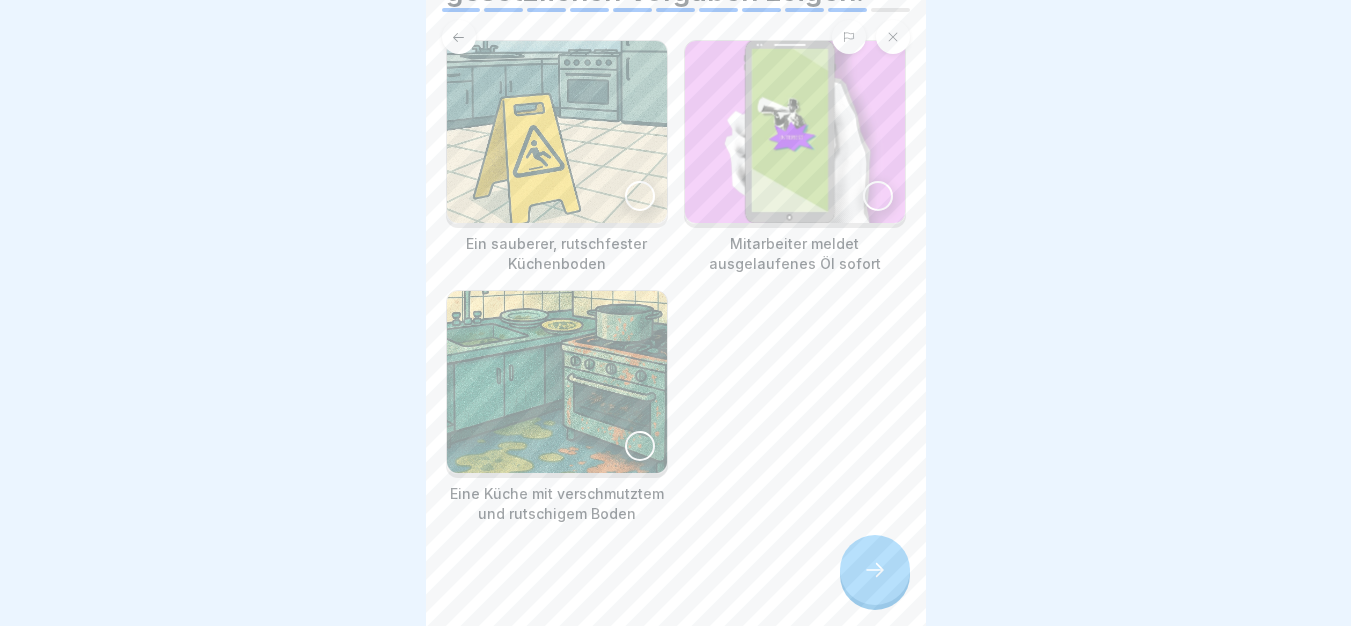 scroll, scrollTop: 190, scrollLeft: 0, axis: vertical 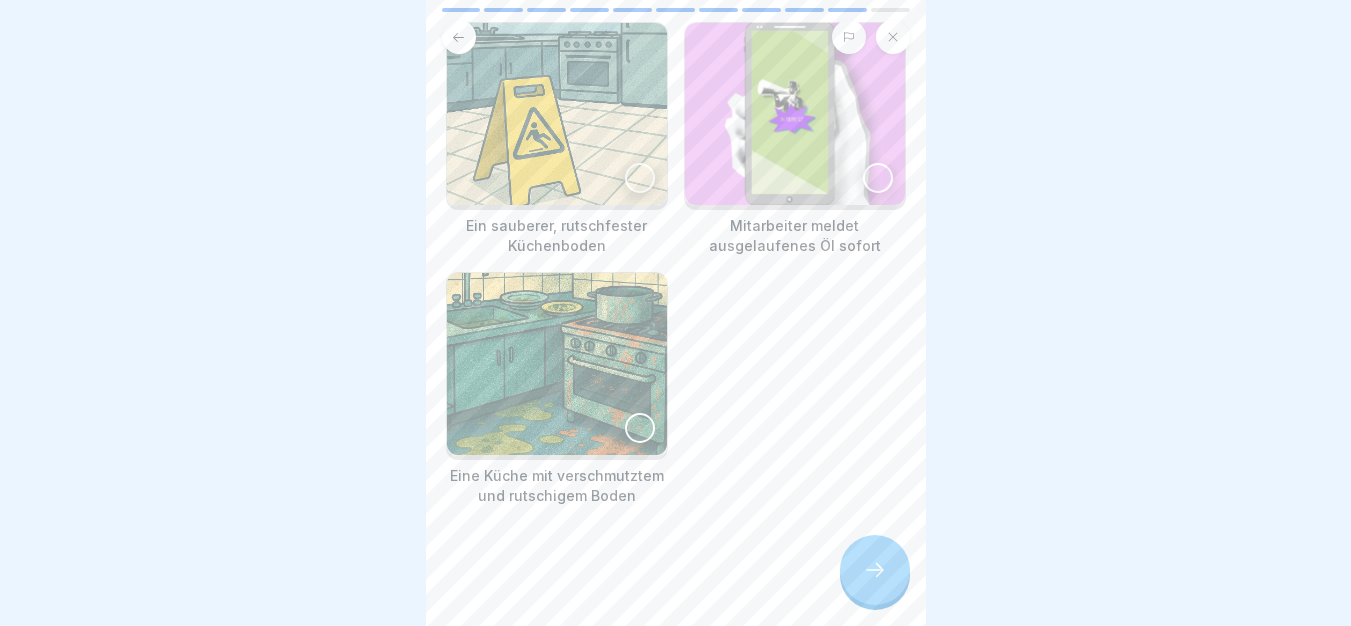click at bounding box center [557, 114] 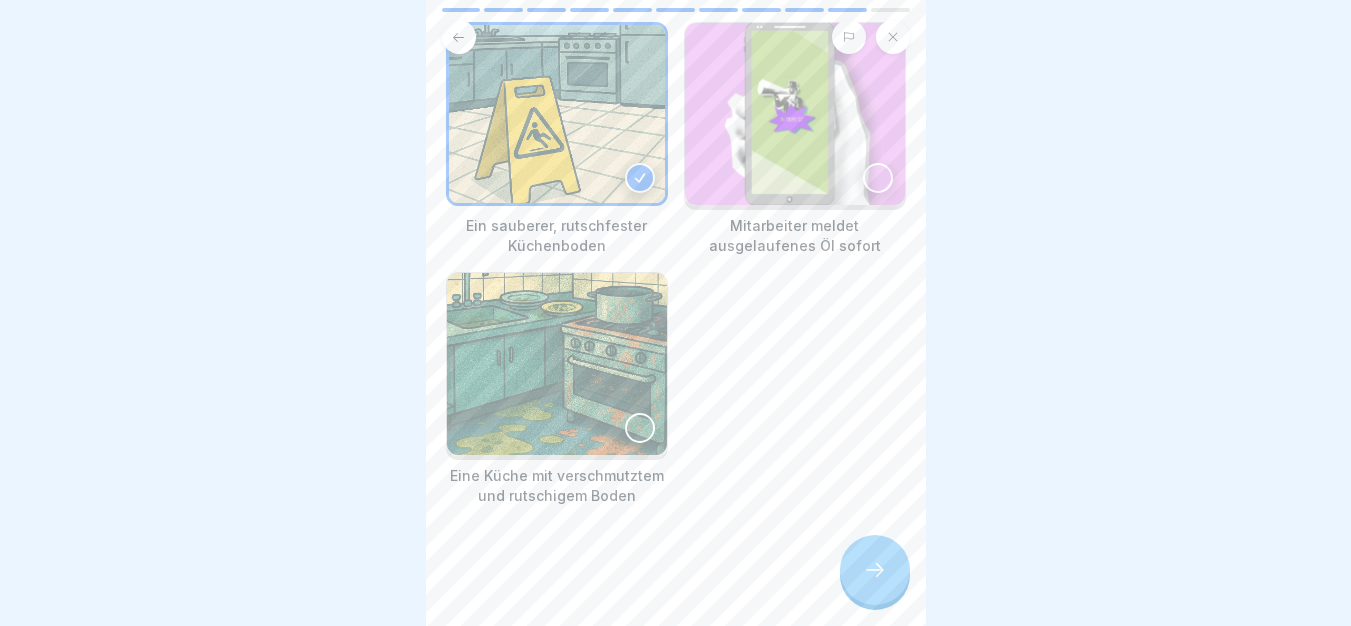 click at bounding box center (795, 114) 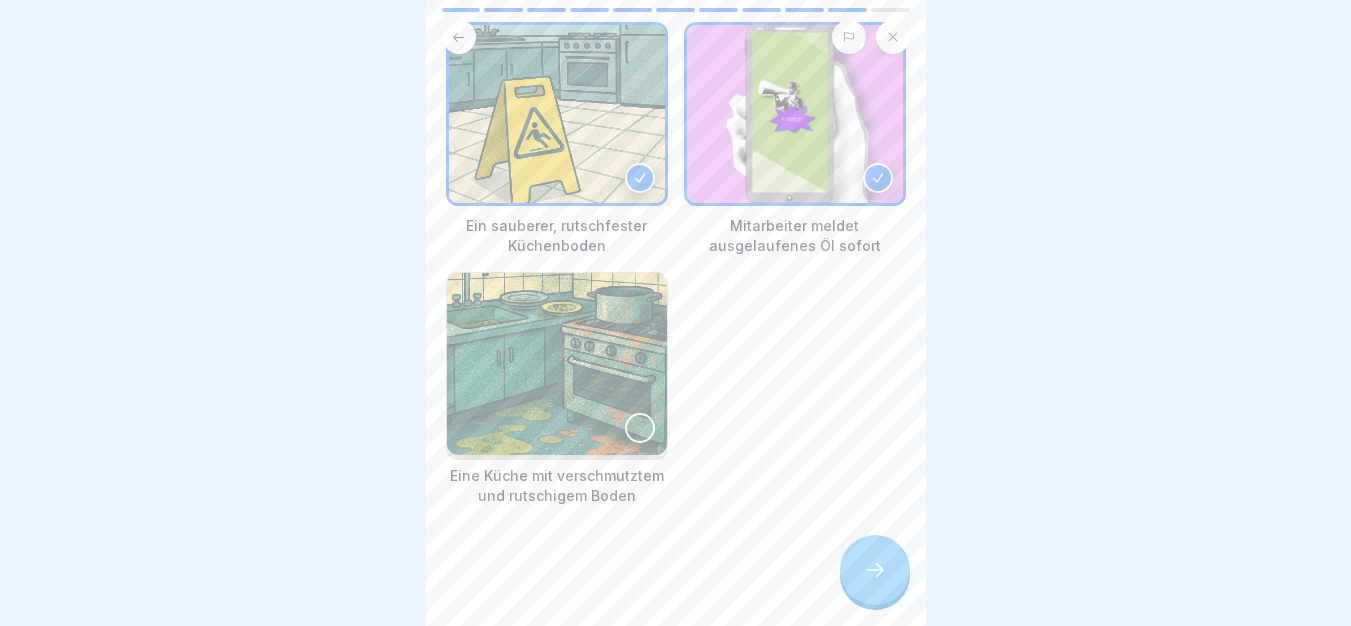 click at bounding box center [875, 570] 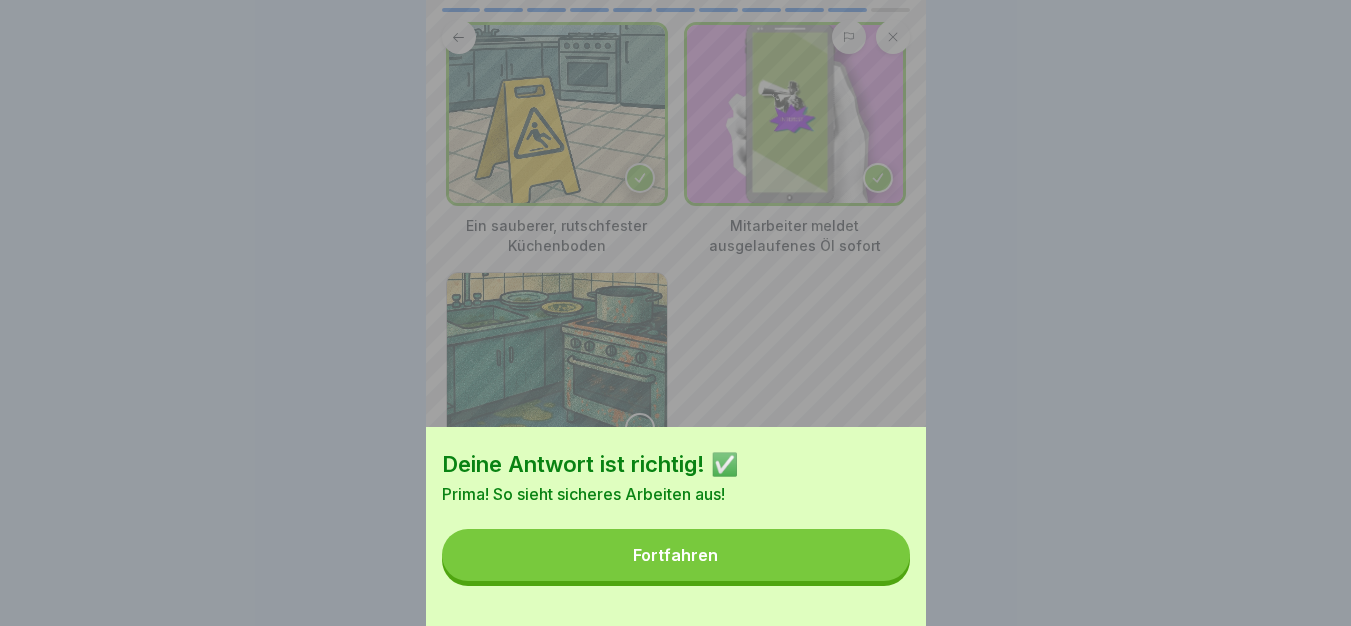 click on "Fortfahren" at bounding box center (676, 555) 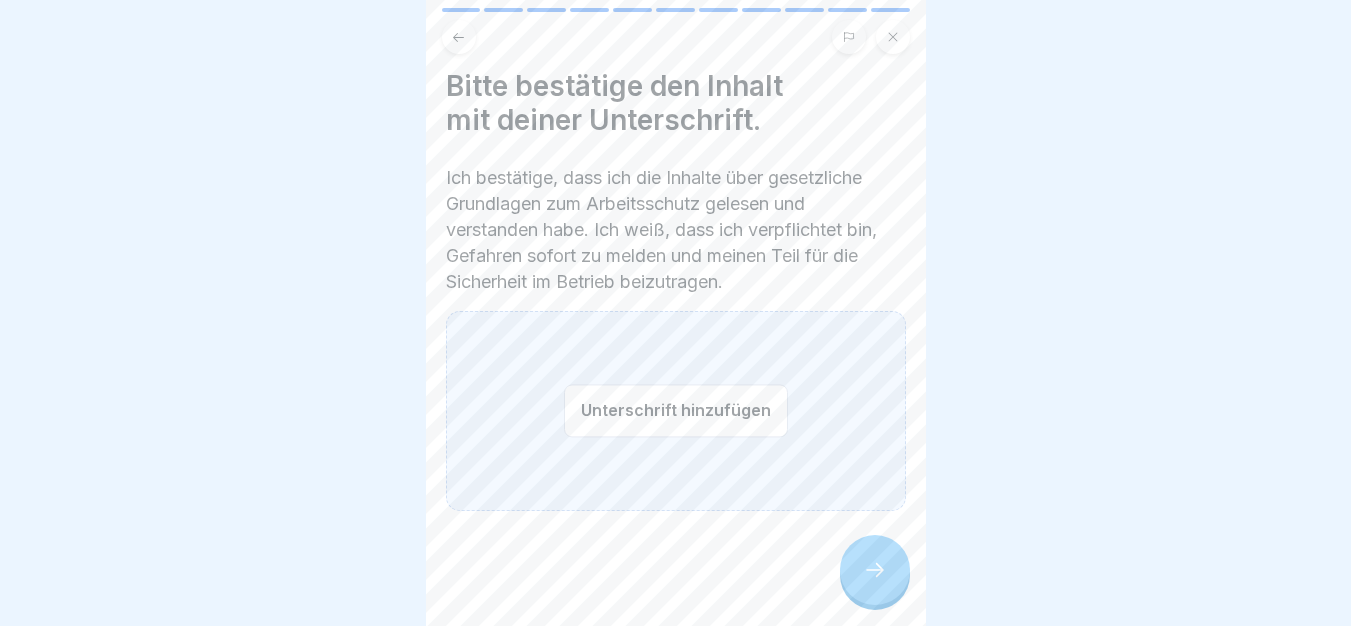 scroll, scrollTop: 14, scrollLeft: 0, axis: vertical 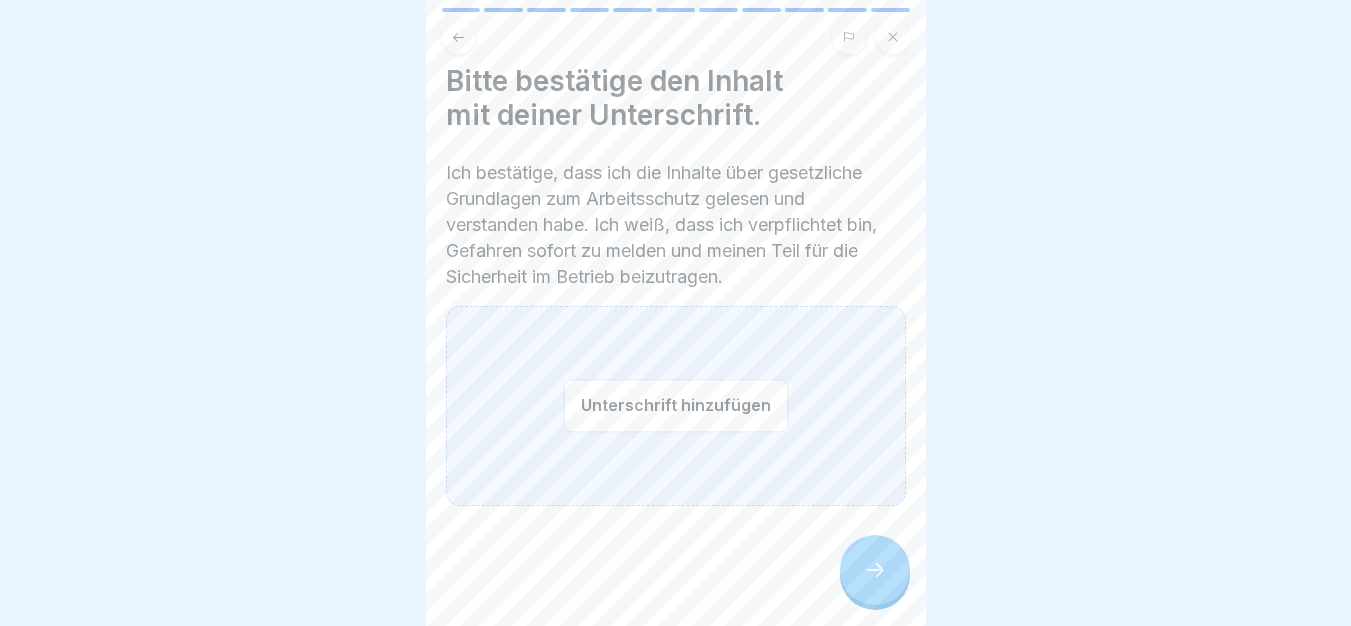 click on "Unterschrift hinzufügen" at bounding box center (676, 405) 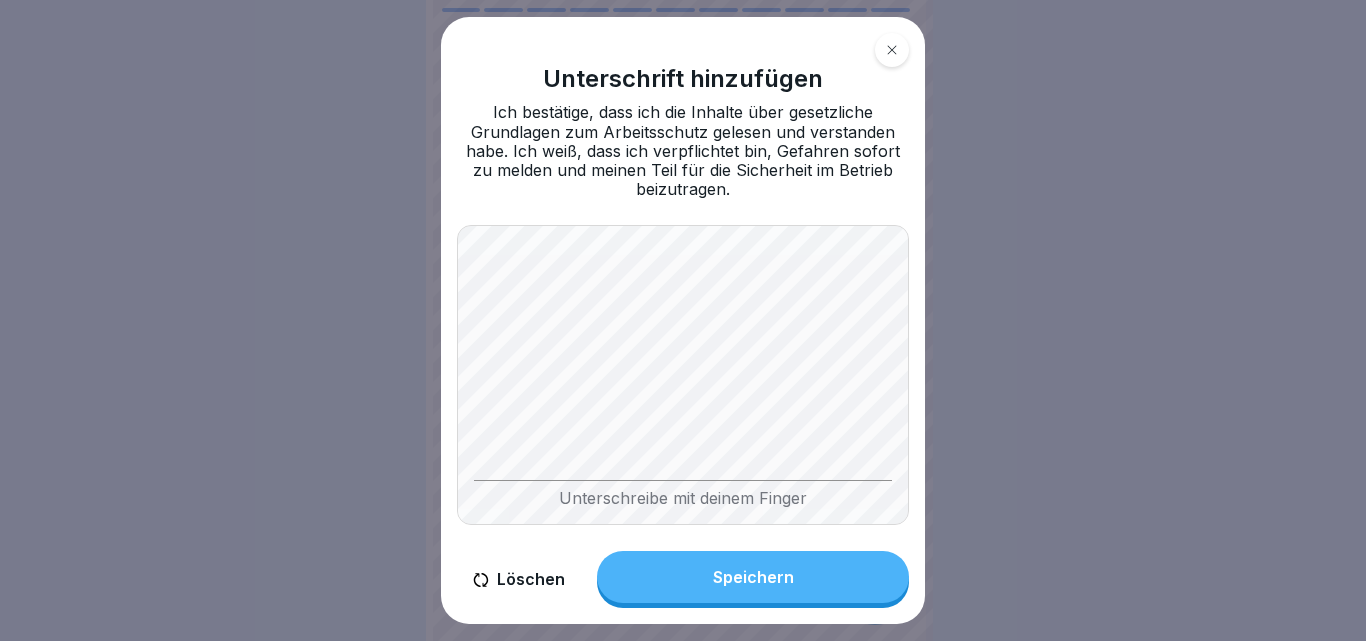 click on "Unterschrift hinzufügen Ich bestätige, dass ich die Inhalte über gesetzliche Grundlagen zum Arbeitsschutz gelesen und verstanden habe. Ich weiß, dass ich verpflichtet bin, Gefahren sofort zu melden und meinen Teil für die Sicherheit im Betrieb beizutragen. Unterschreibe mit deinem Finger Löschen Speichern" at bounding box center (683, 321) 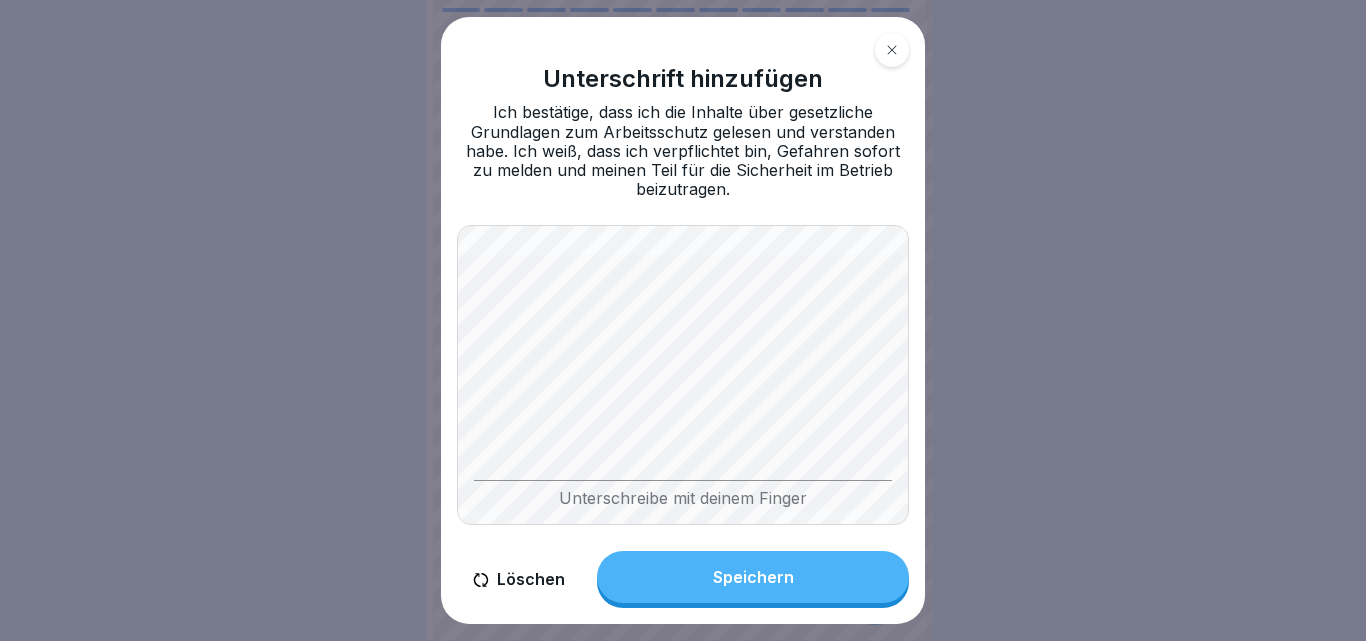 click on "Speichern" at bounding box center [753, 577] 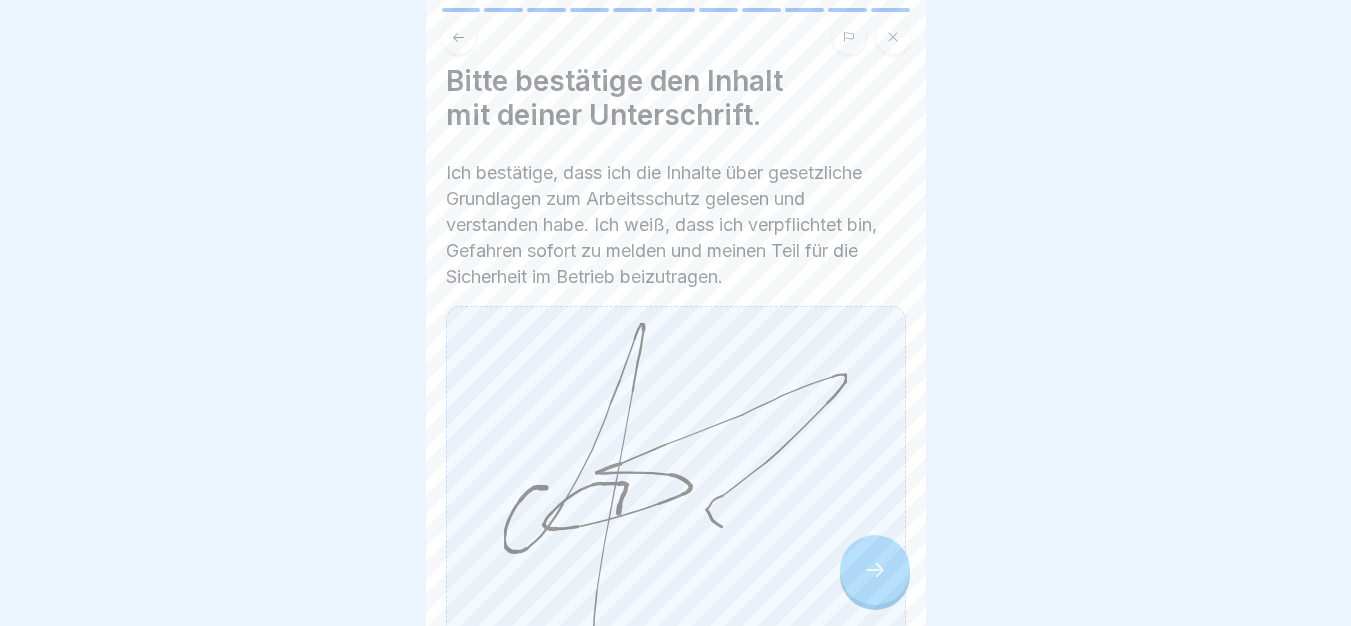 click at bounding box center [875, 570] 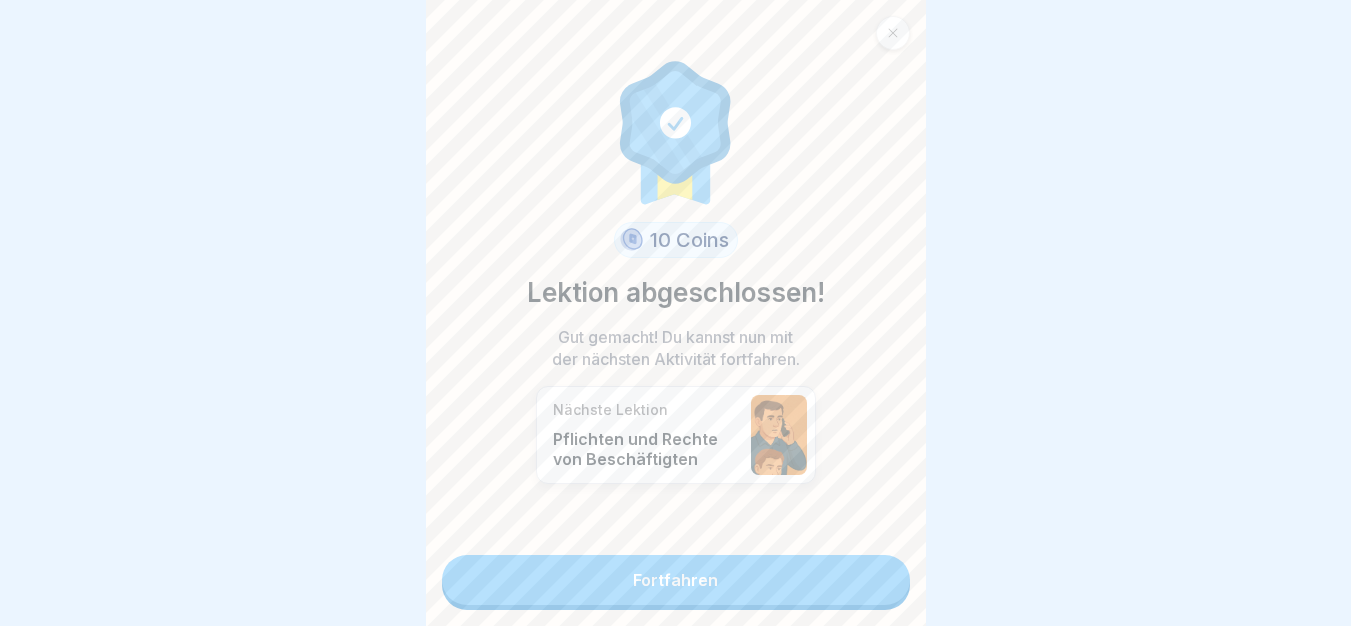click on "Fortfahren" at bounding box center [676, 580] 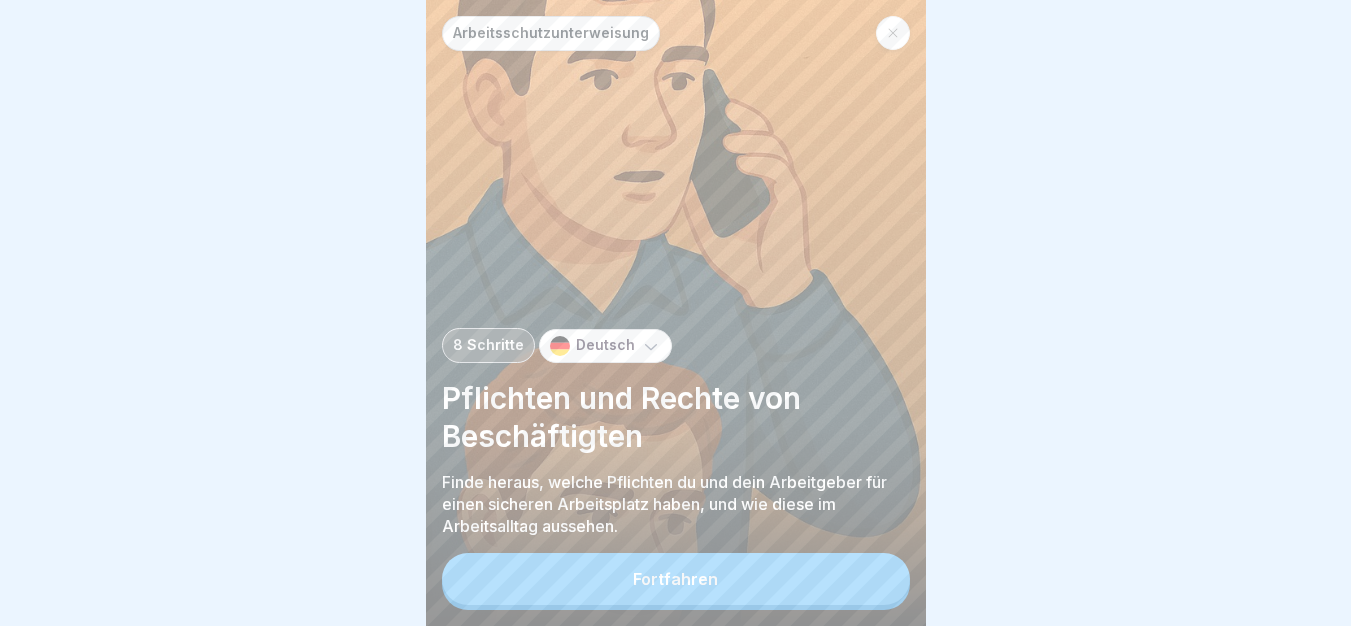 scroll, scrollTop: 15, scrollLeft: 0, axis: vertical 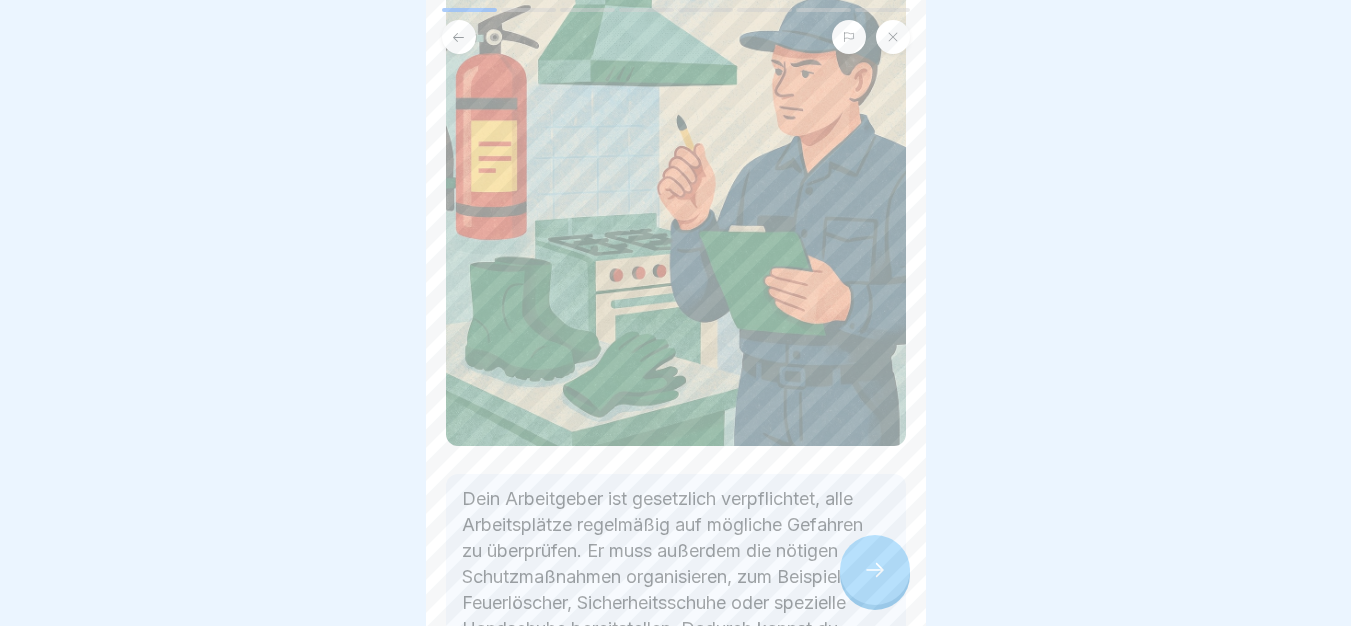 click on "Dein Arbeitgeber ist gesetzlich verpflichtet, alle Arbeitsplätze regelmäßig auf mögliche Gefahren zu überprüfen. Er muss außerdem die nötigen Schutzmaßnahmen organisieren, zum Beispiel Feuerlöscher, Sicherheitsschuhe oder spezielle Handschuhe bereitstellen. Dadurch kannst du sicher arbeiten und Verletzungen vorbeugen." at bounding box center [676, 577] 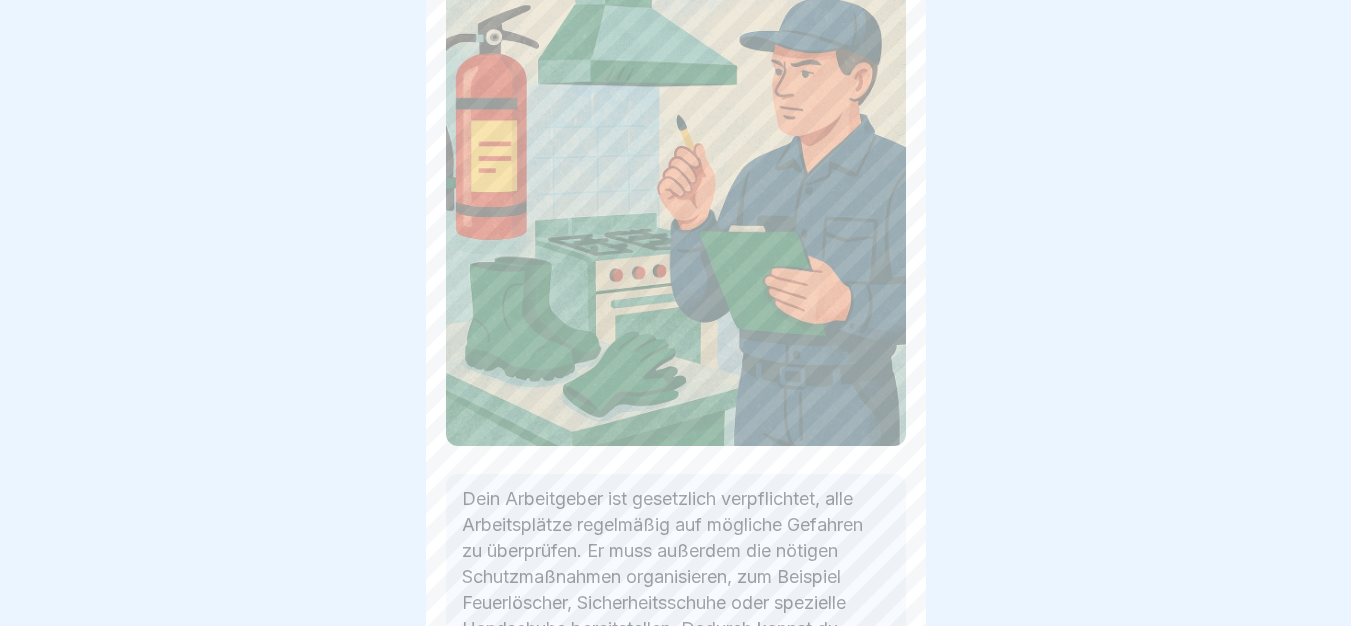 scroll, scrollTop: 260, scrollLeft: 0, axis: vertical 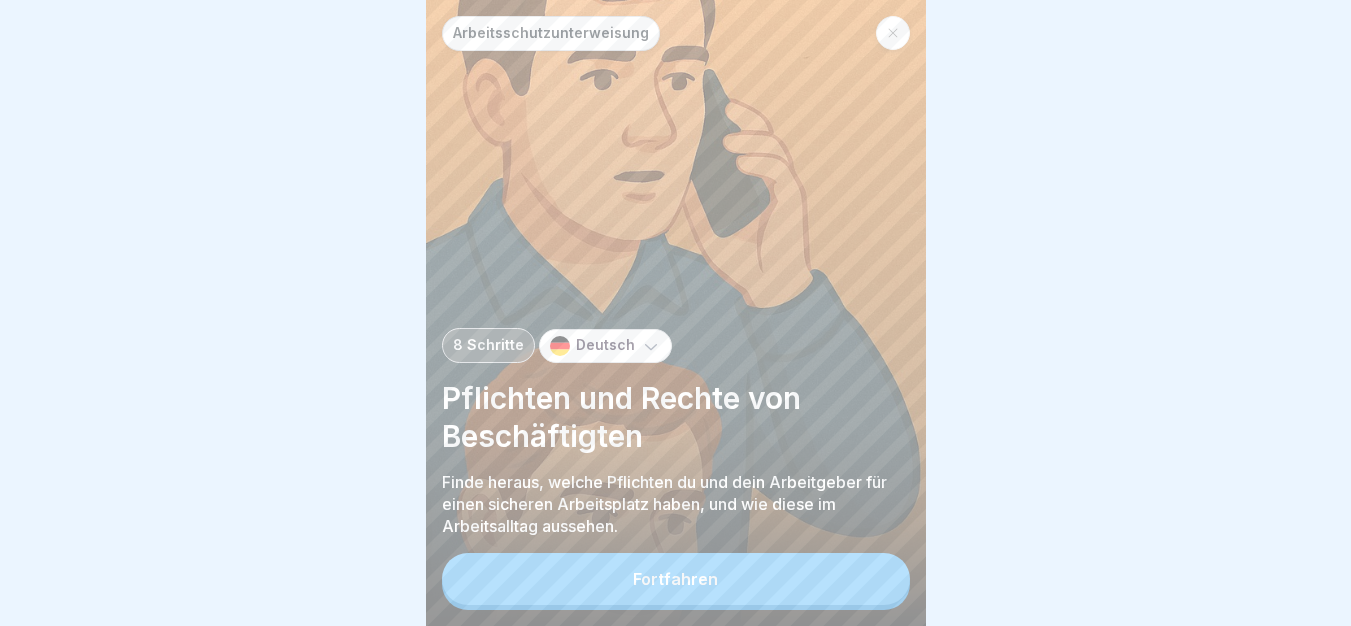 click on "Fortfahren" at bounding box center [676, 579] 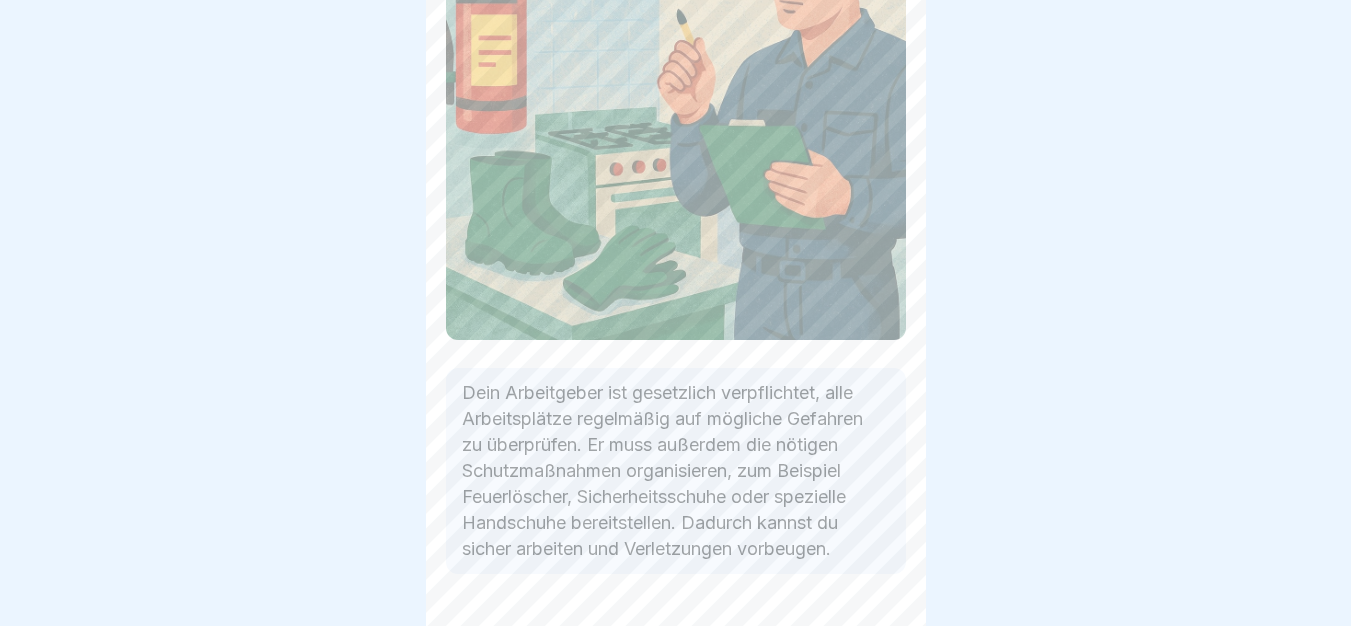 click at bounding box center (875, 570) 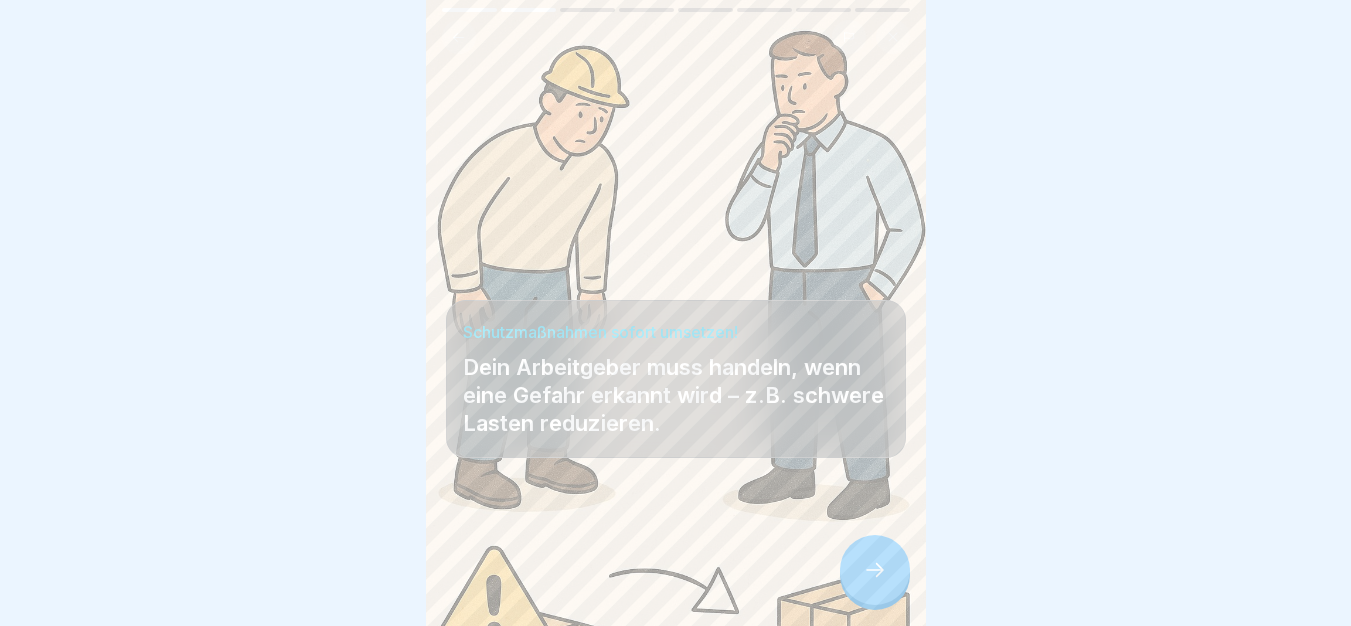 click at bounding box center [875, 570] 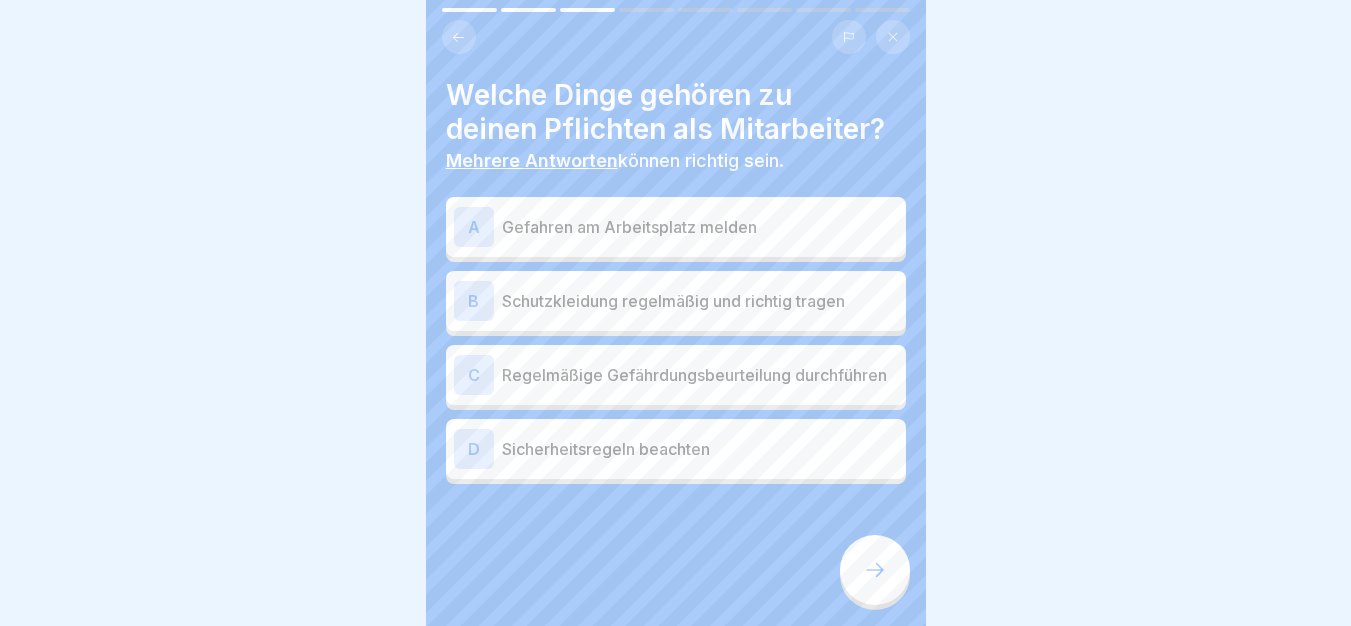 click at bounding box center (875, 570) 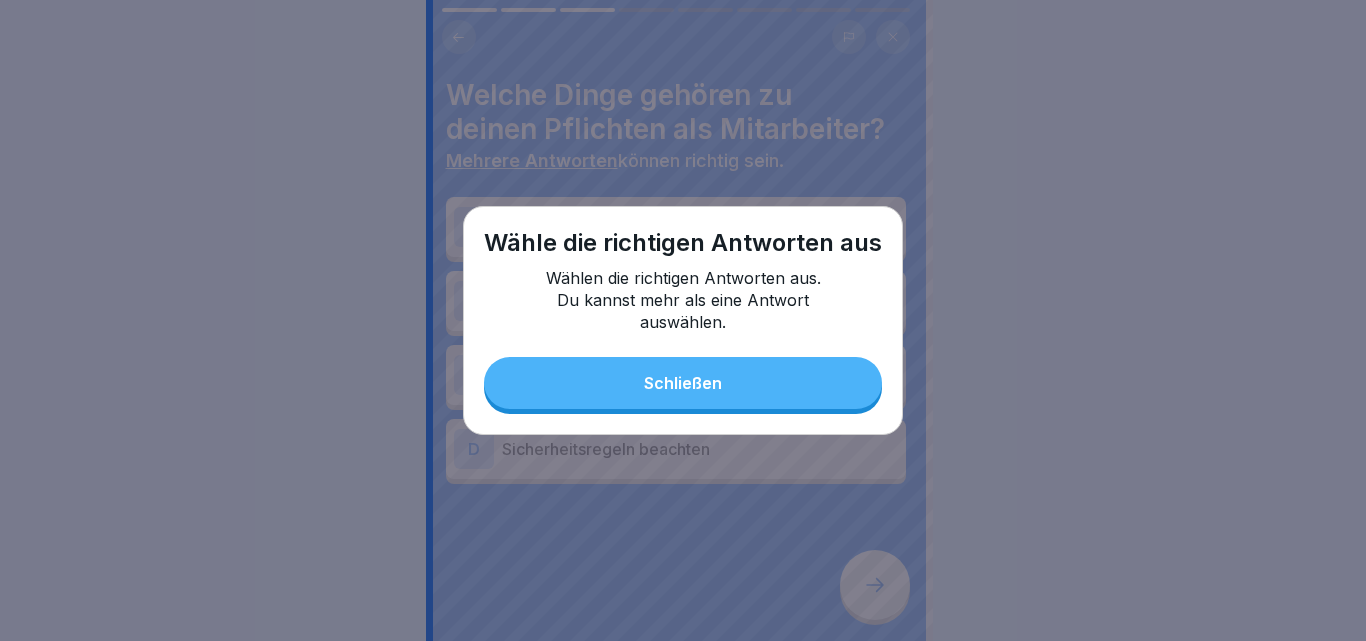 click on "Schließen" at bounding box center [683, 383] 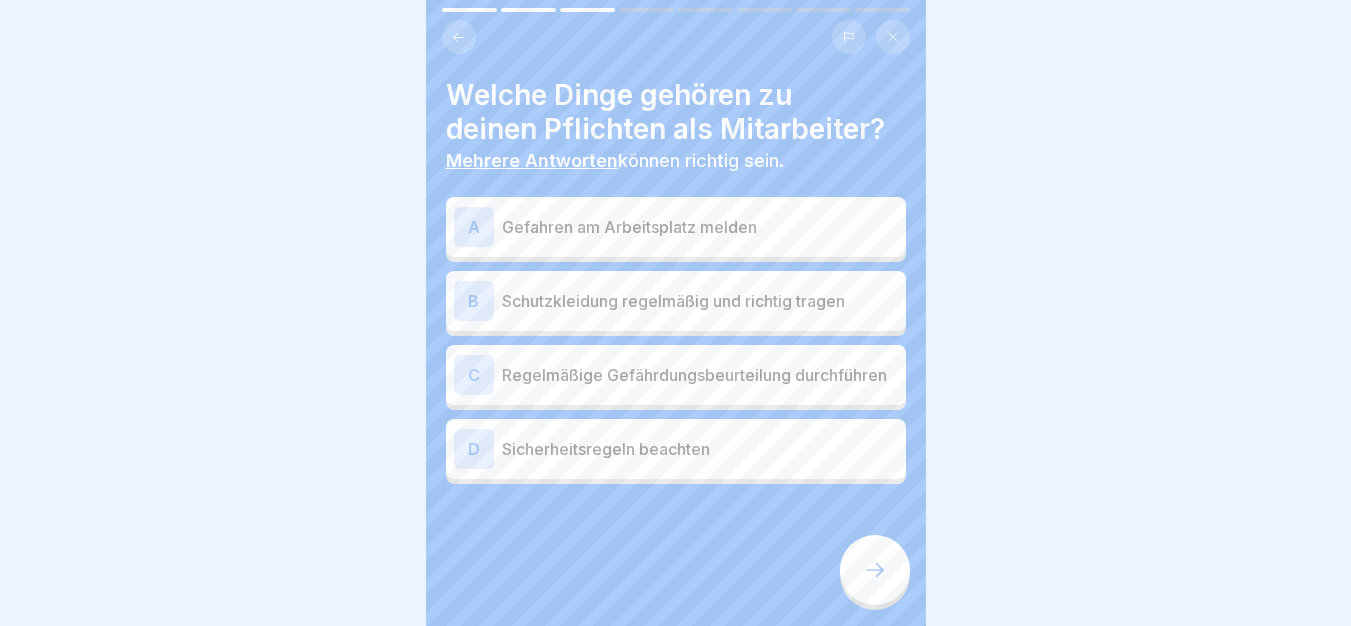 click on "A Gefahren am Arbeitsplatz melden" at bounding box center (676, 227) 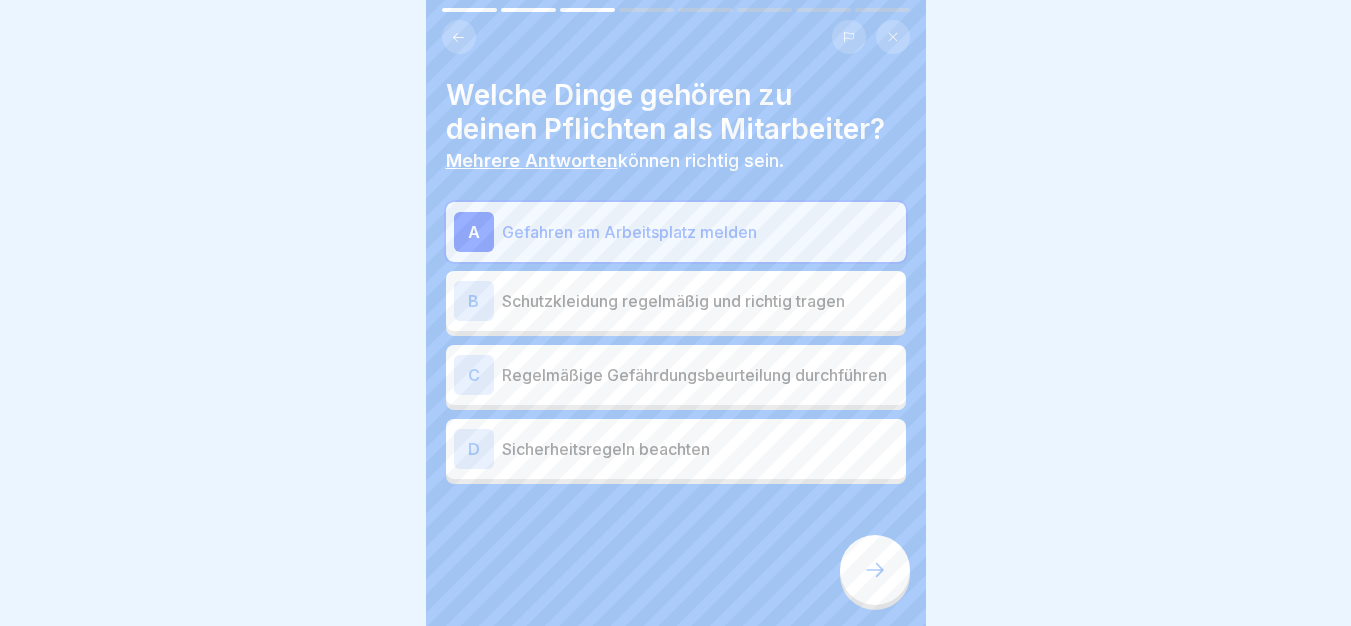 click on "Regelmäßige Gefährdungsbeurteilung durchführen" at bounding box center [700, 375] 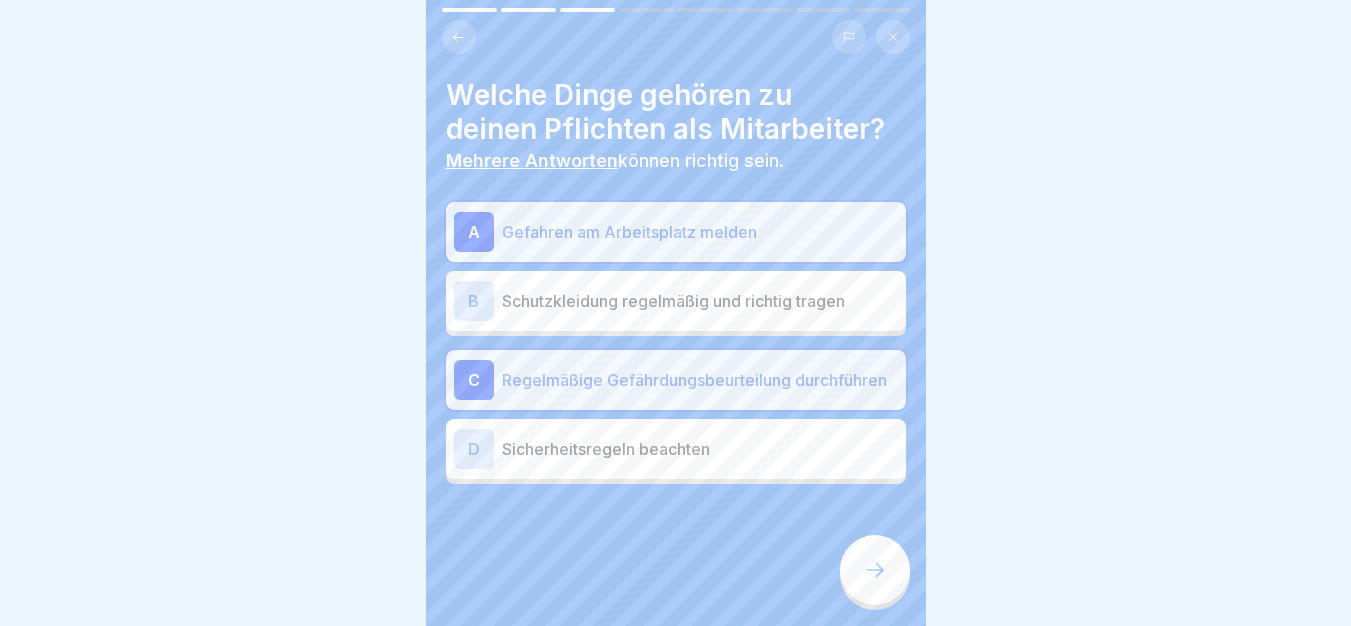 click on "Sicherheitsregeln beachten" at bounding box center [700, 449] 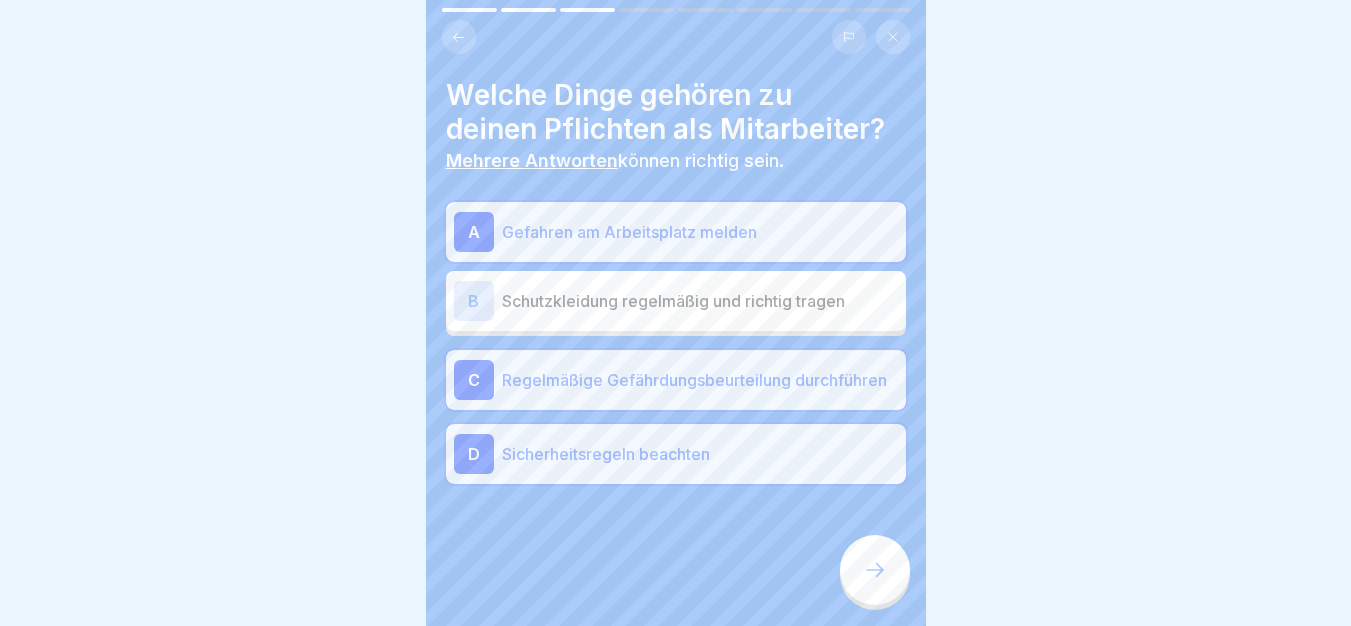 click 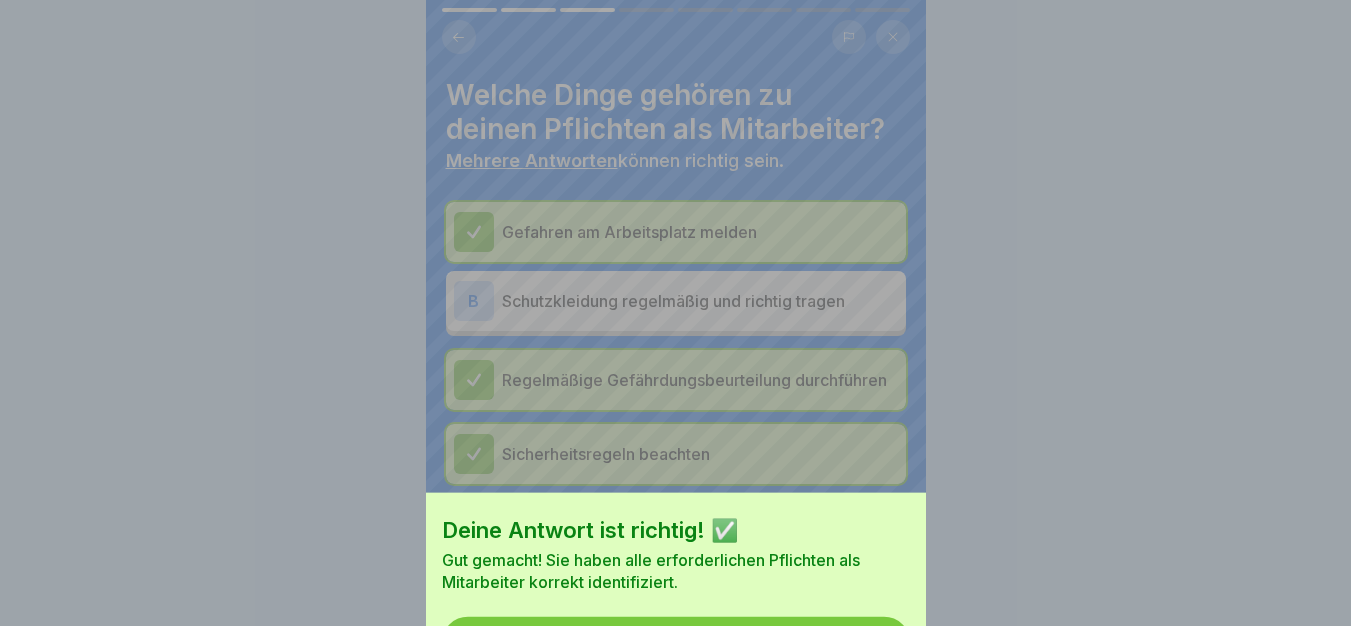 click on "Fortfahren" at bounding box center [676, 643] 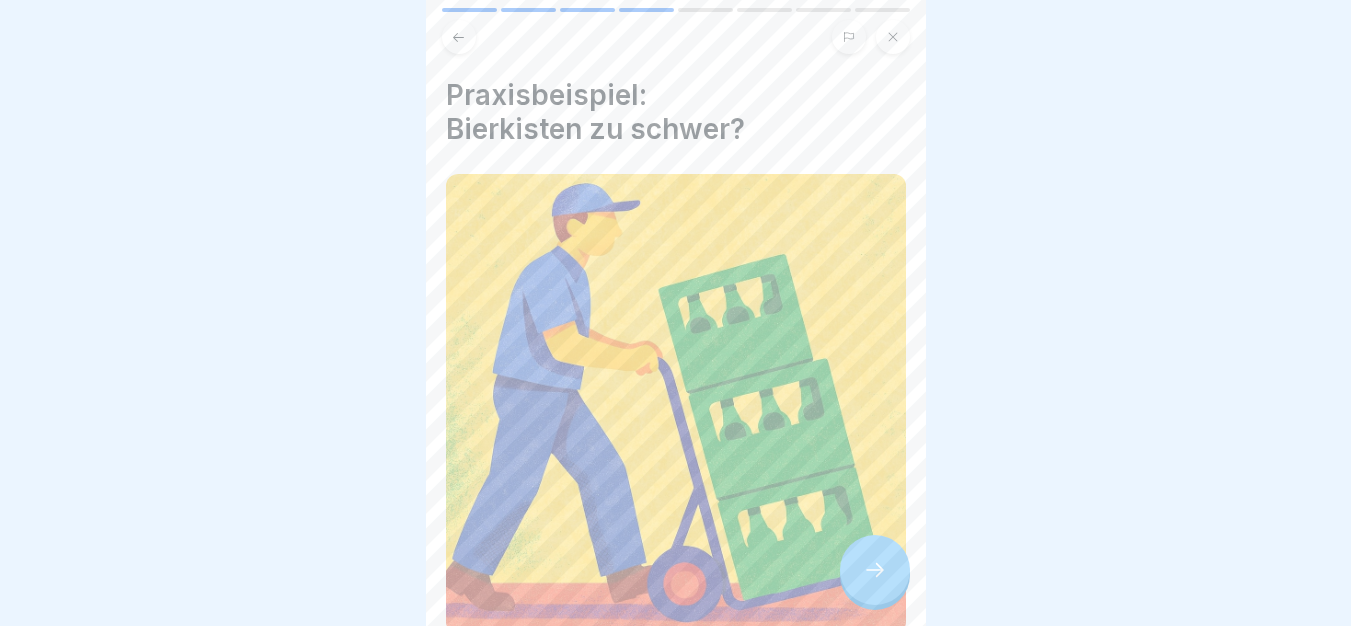 scroll, scrollTop: 15, scrollLeft: 0, axis: vertical 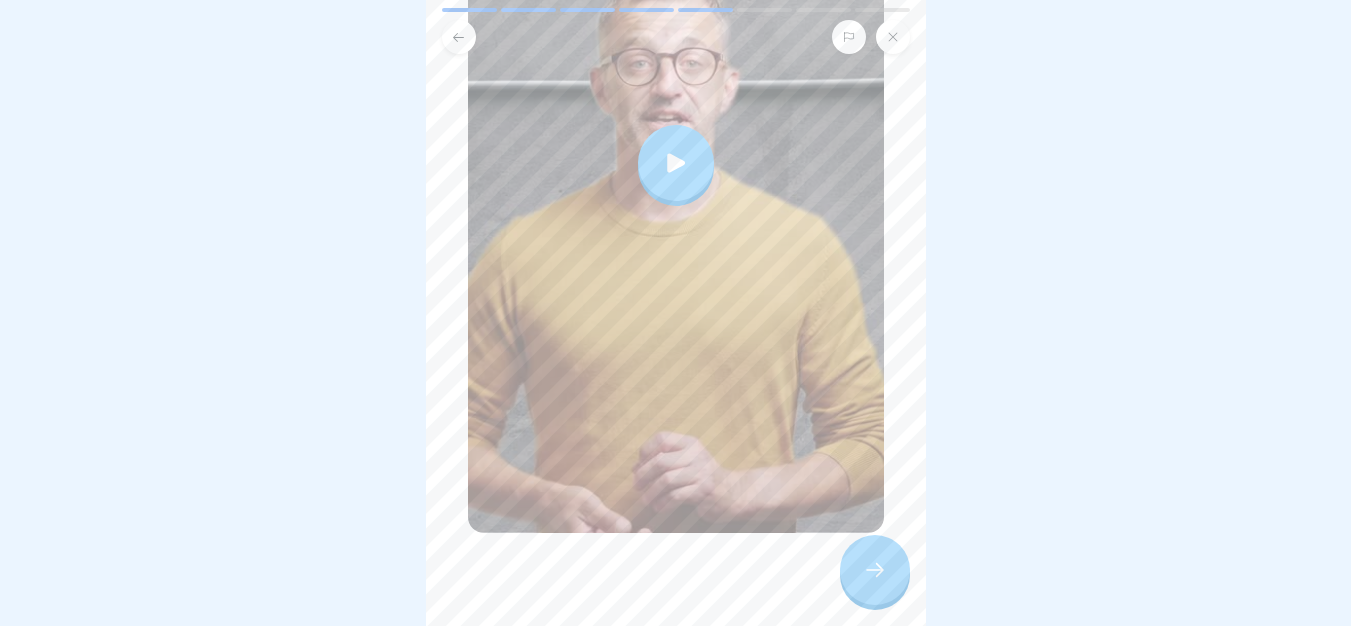 click at bounding box center (676, 163) 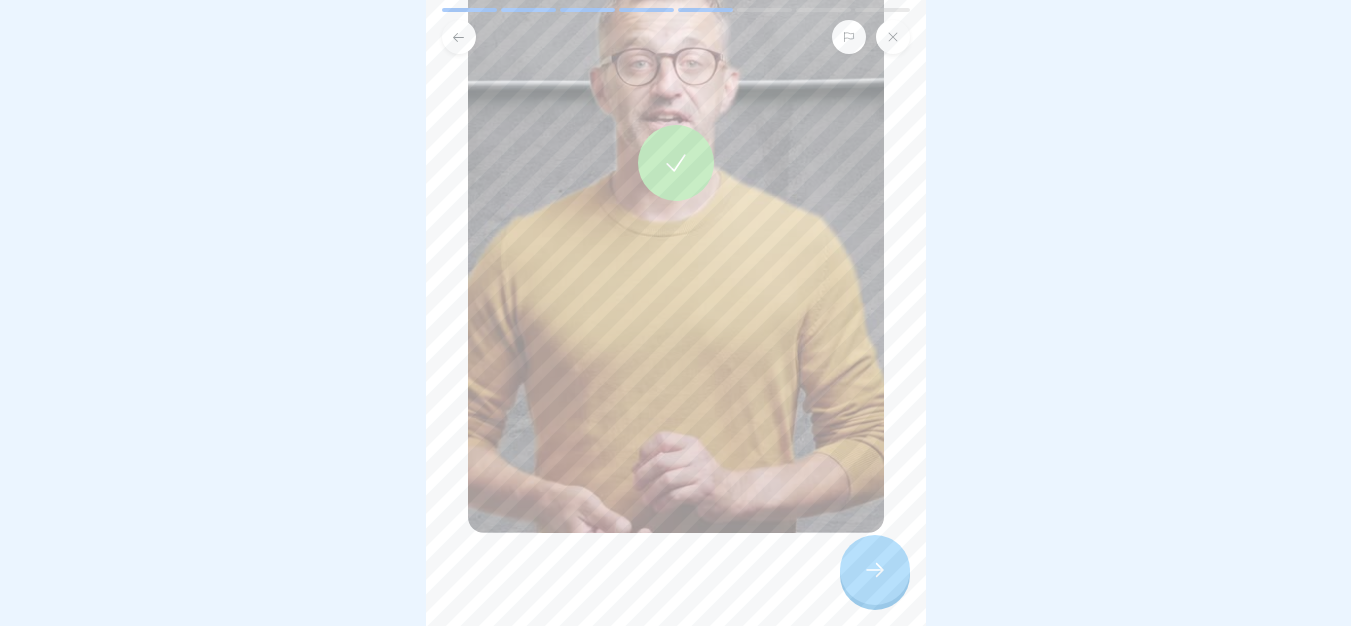 click at bounding box center (875, 570) 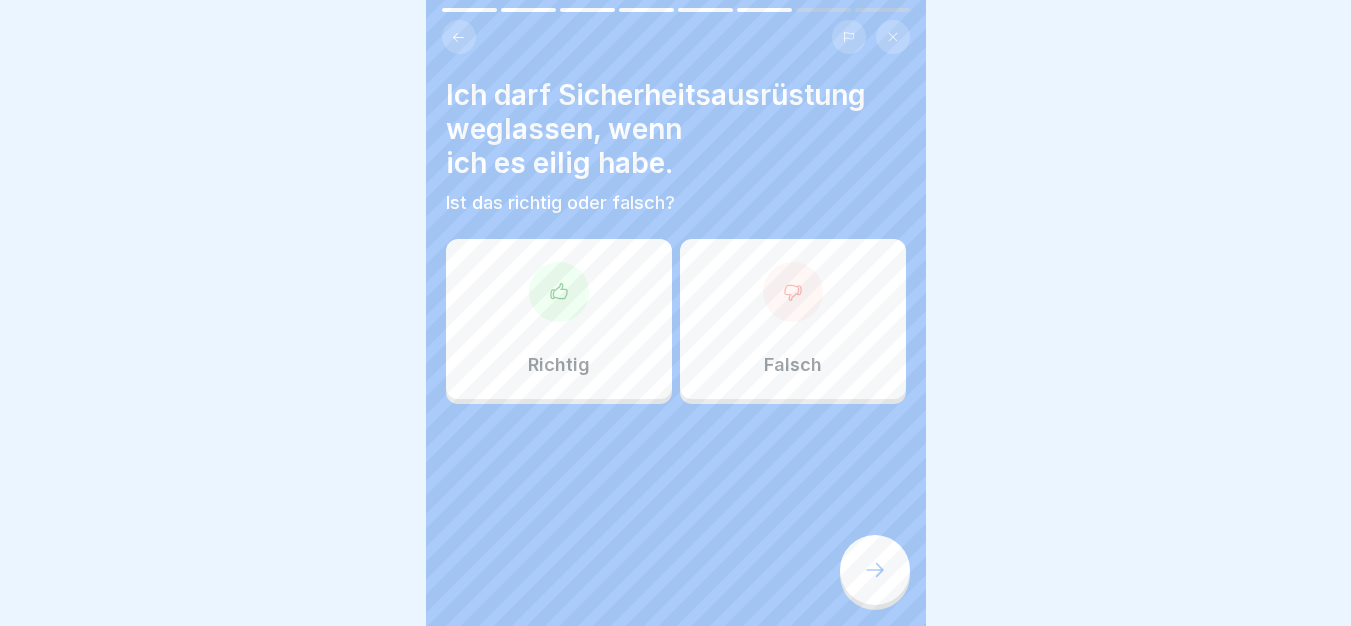 click at bounding box center (875, 570) 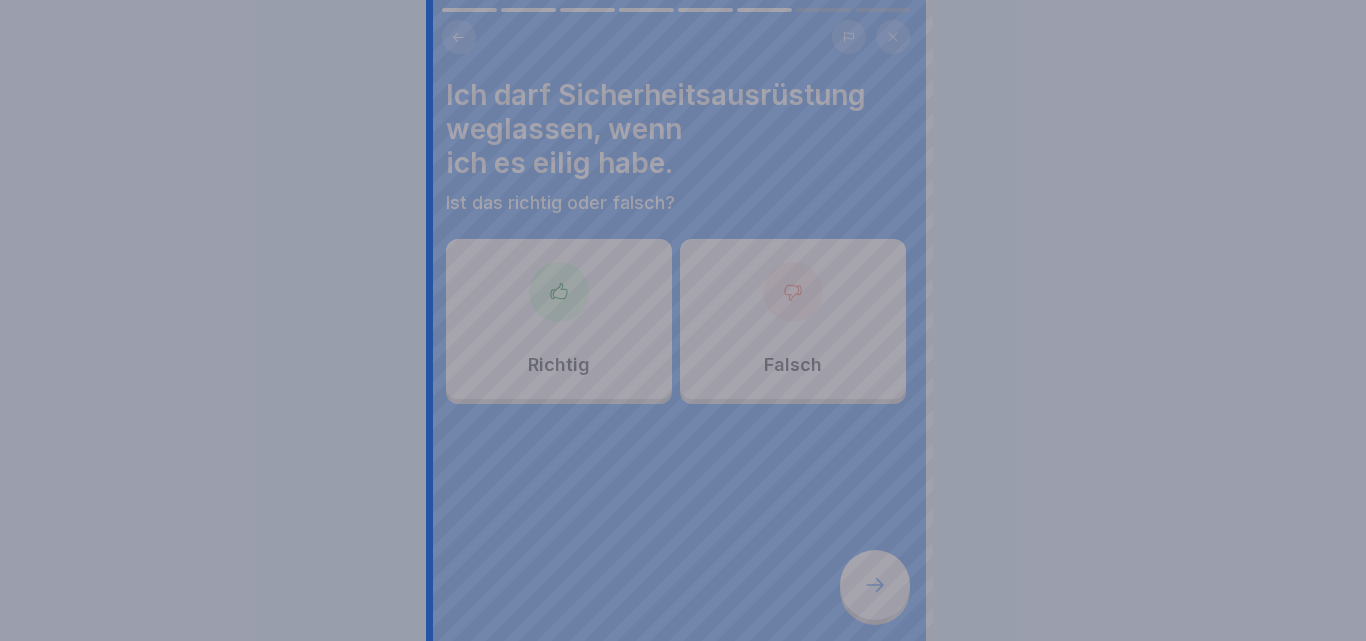 click at bounding box center (683, 320) 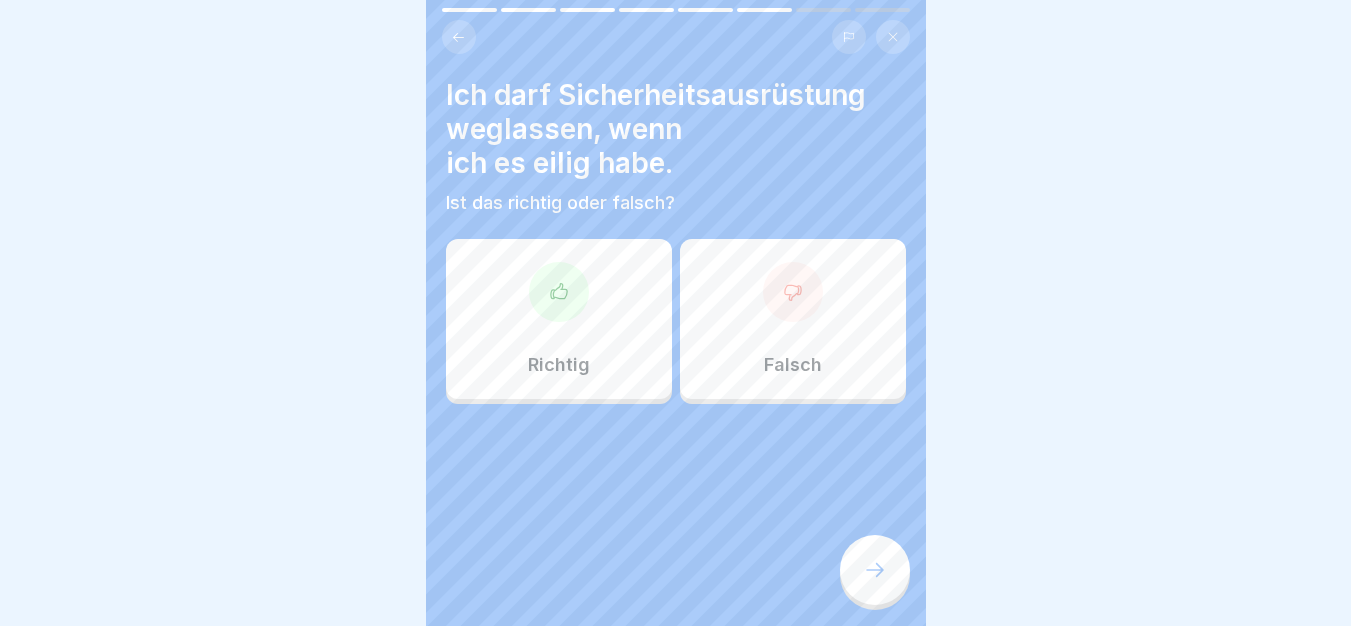 click on "Falsch" at bounding box center [793, 365] 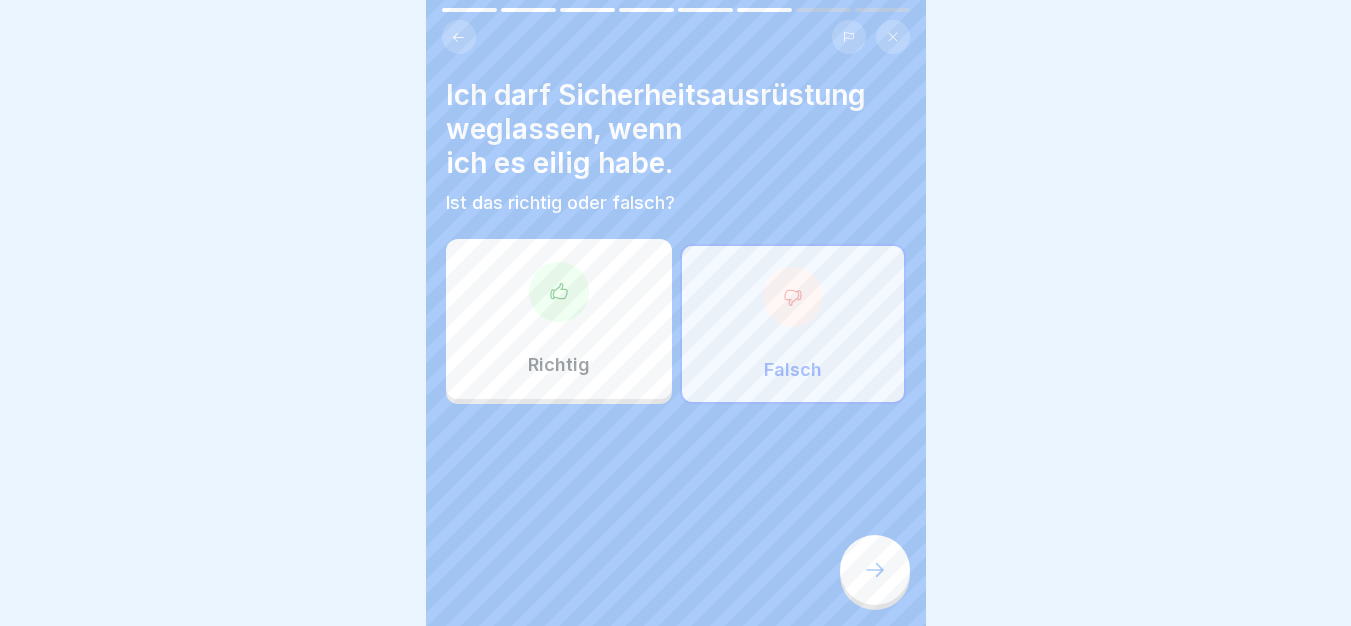 click at bounding box center (875, 570) 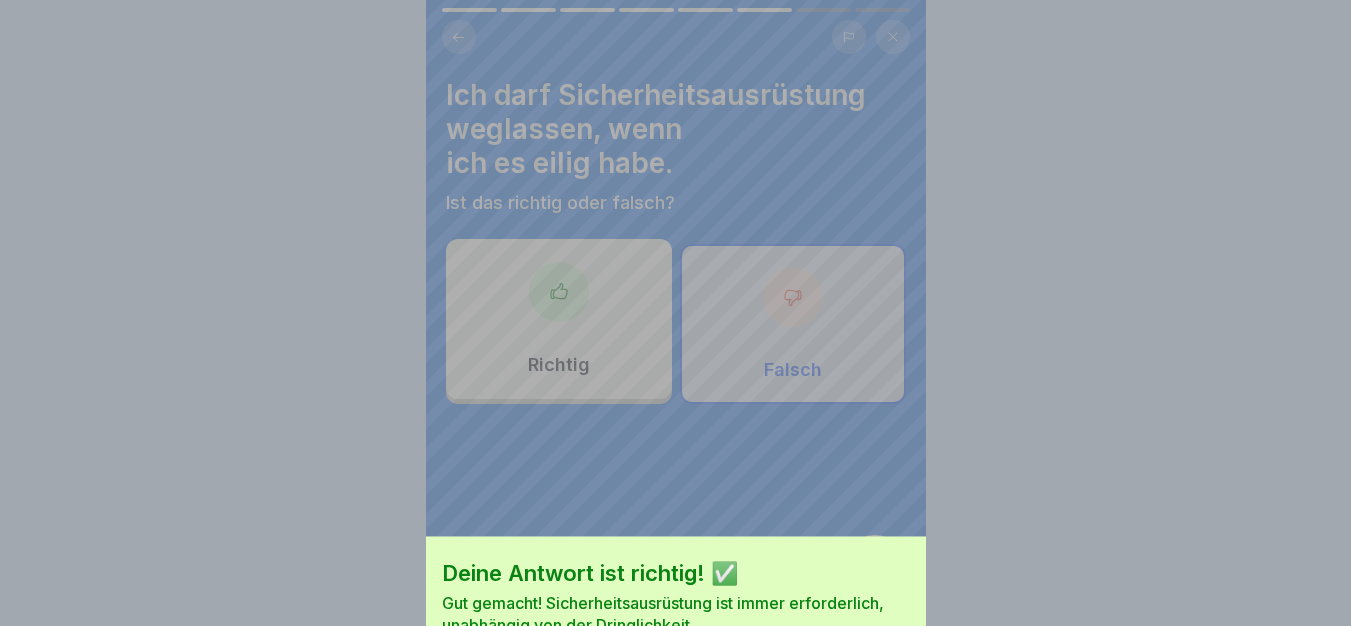 click on "Fortfahren" at bounding box center (676, 686) 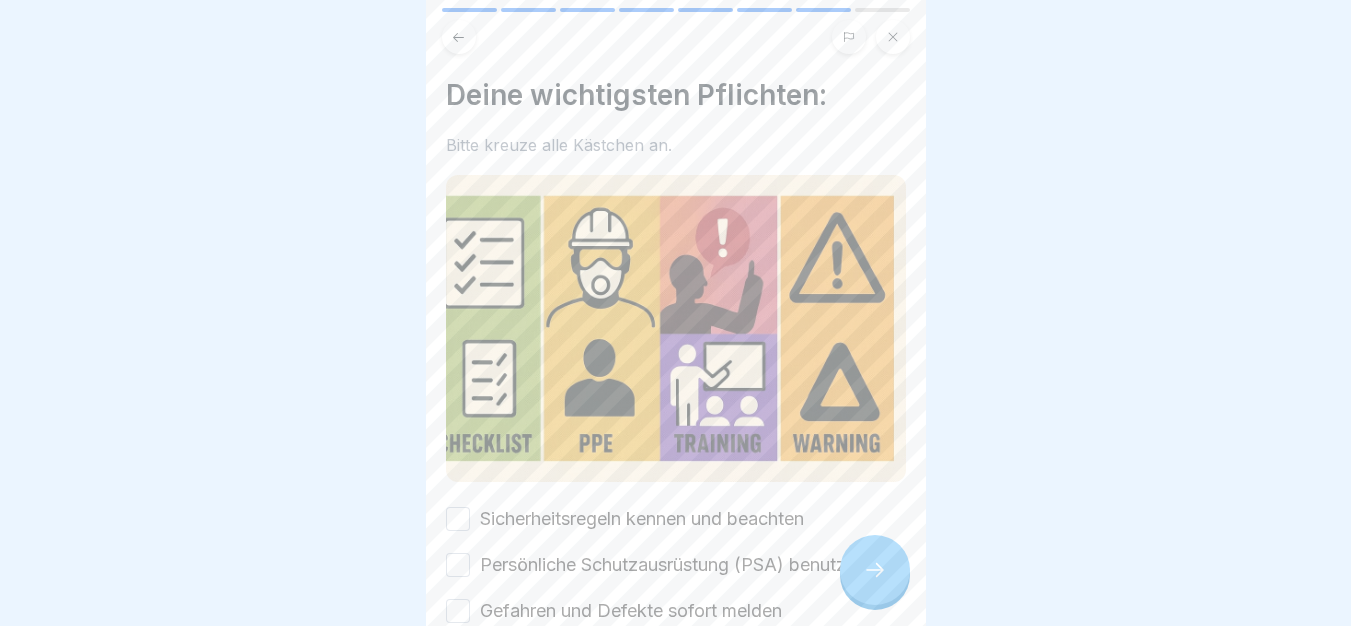 click on "Sicherheitsregeln kennen und beachten" at bounding box center [642, 519] 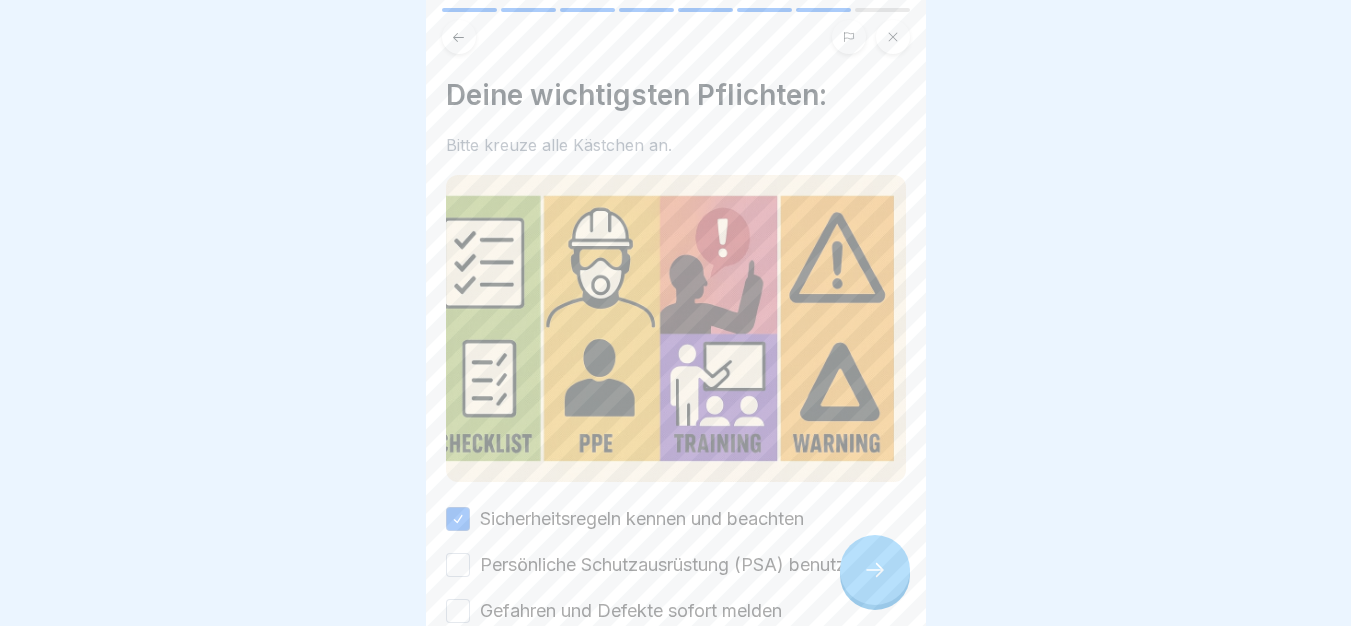 click on "Persönliche Schutzausrüstung (PSA) benutzen" at bounding box center (673, 565) 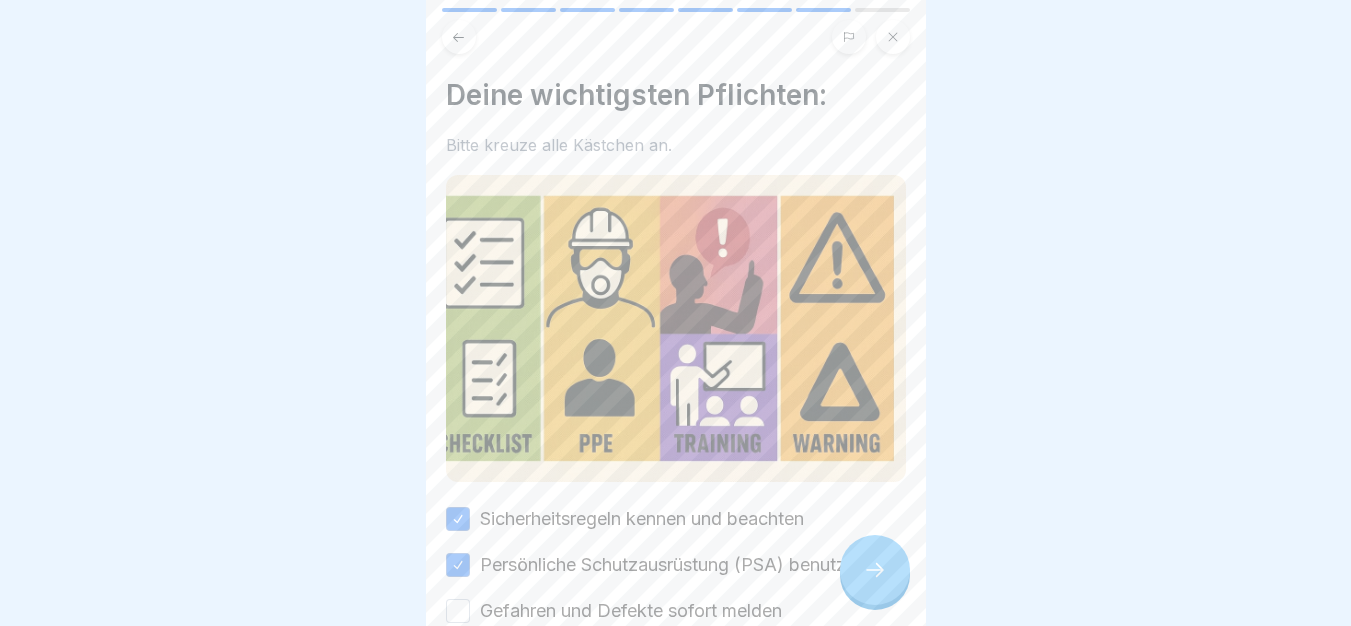 click on "Gefahren und Defekte sofort melden" at bounding box center (631, 611) 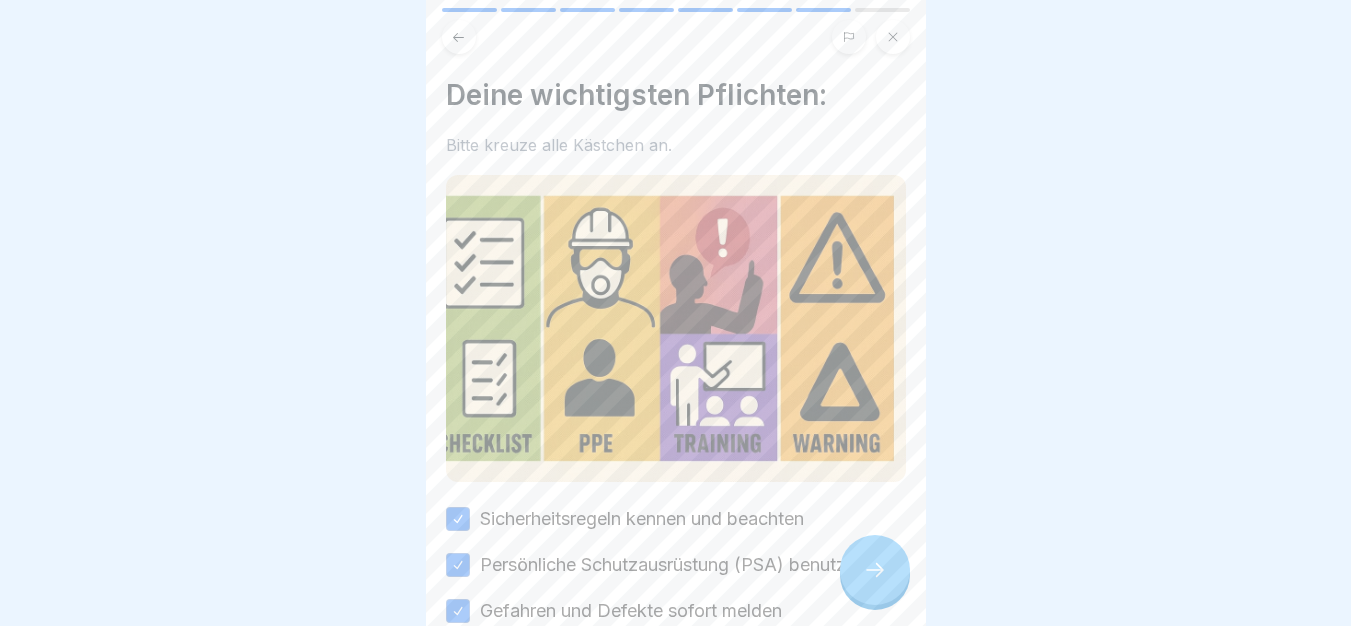 scroll, scrollTop: 180, scrollLeft: 0, axis: vertical 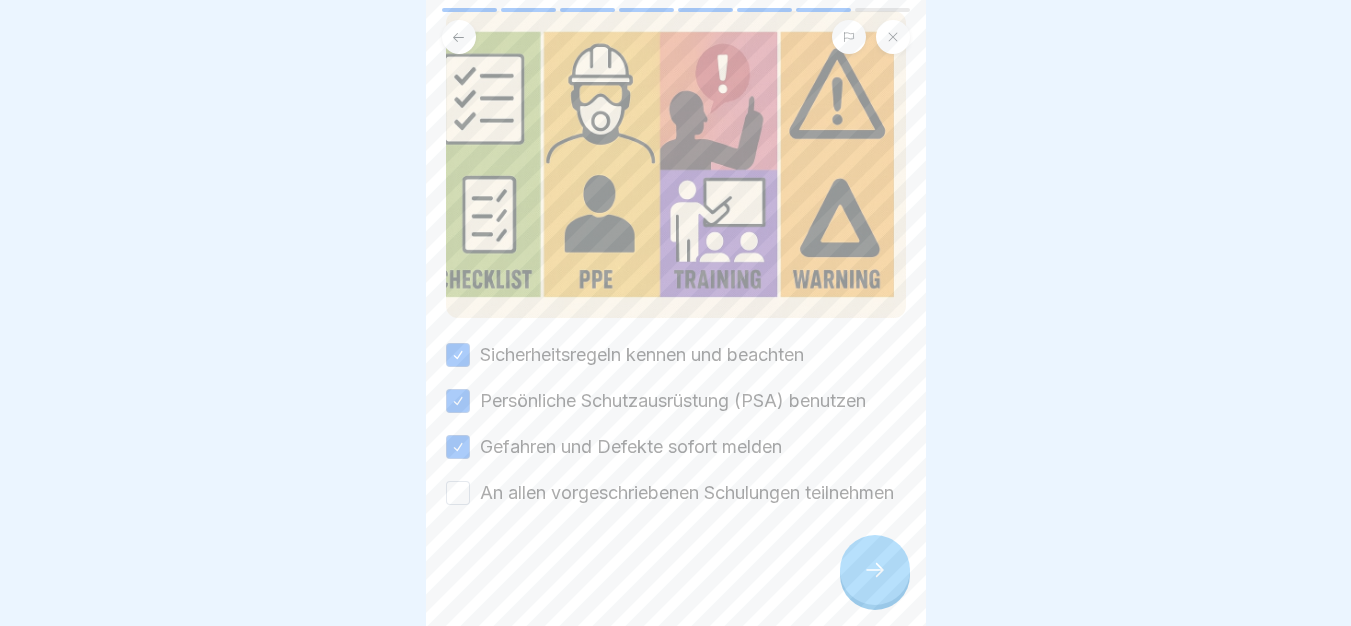 click on "An allen vorgeschriebenen Schulungen teilnehmen" at bounding box center (687, 493) 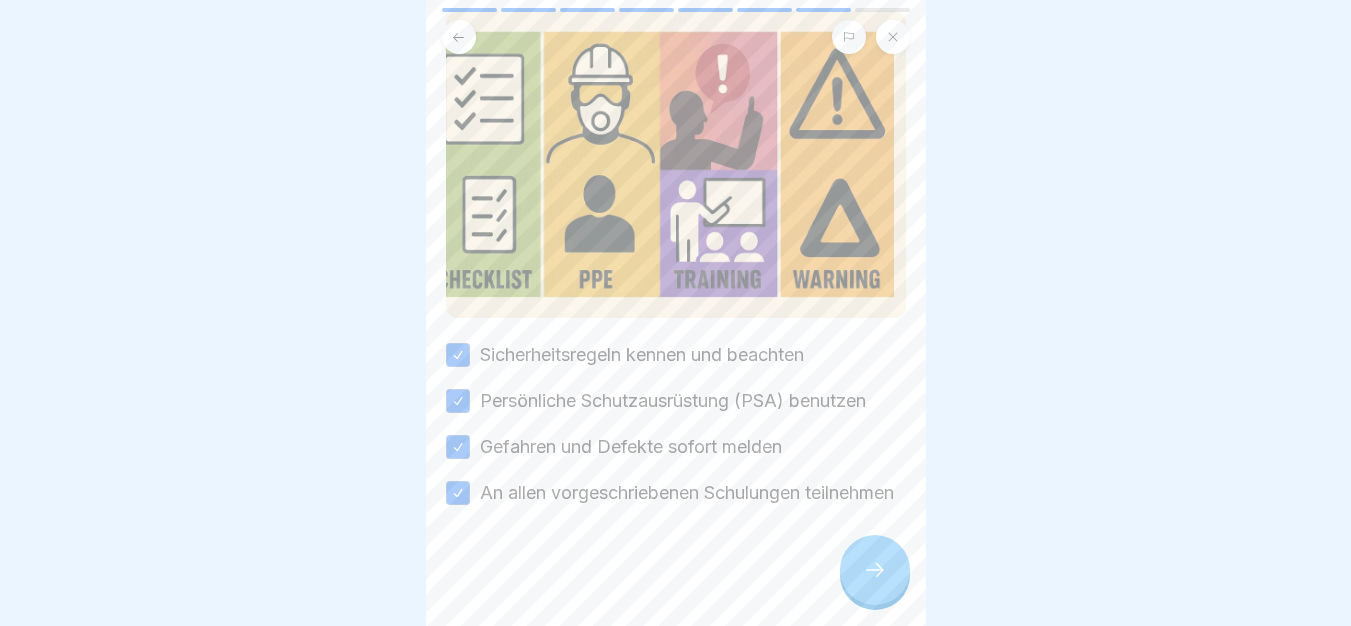click 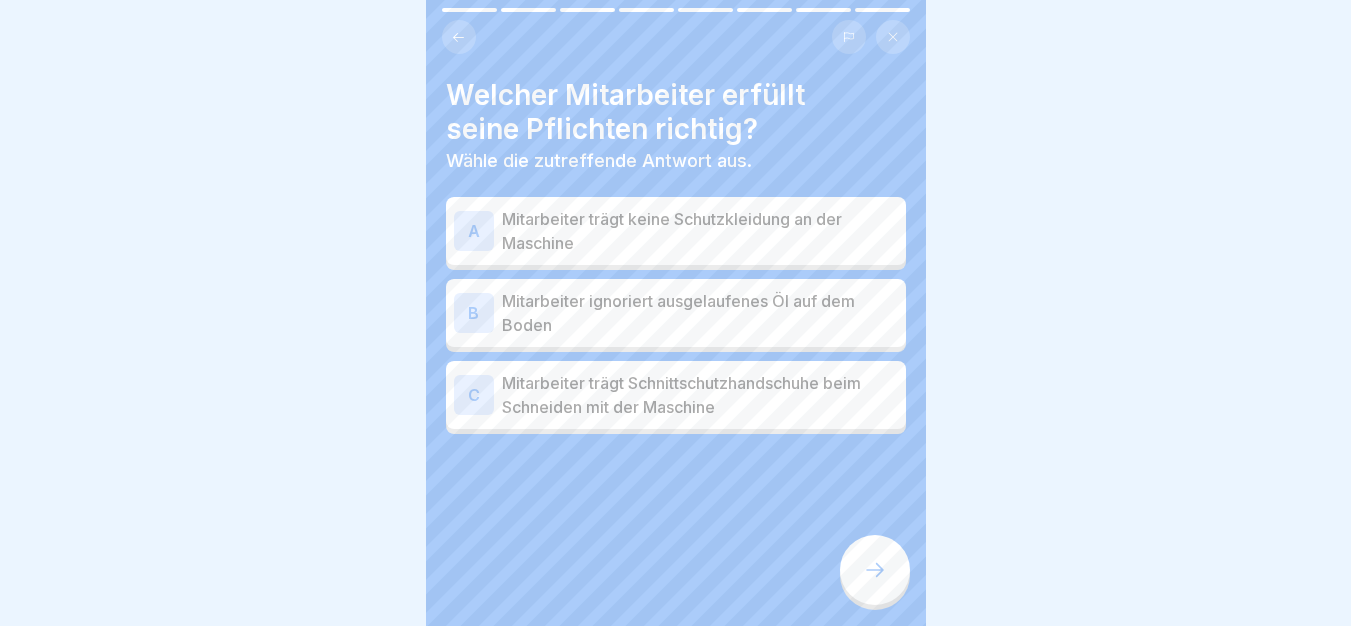 click at bounding box center [875, 570] 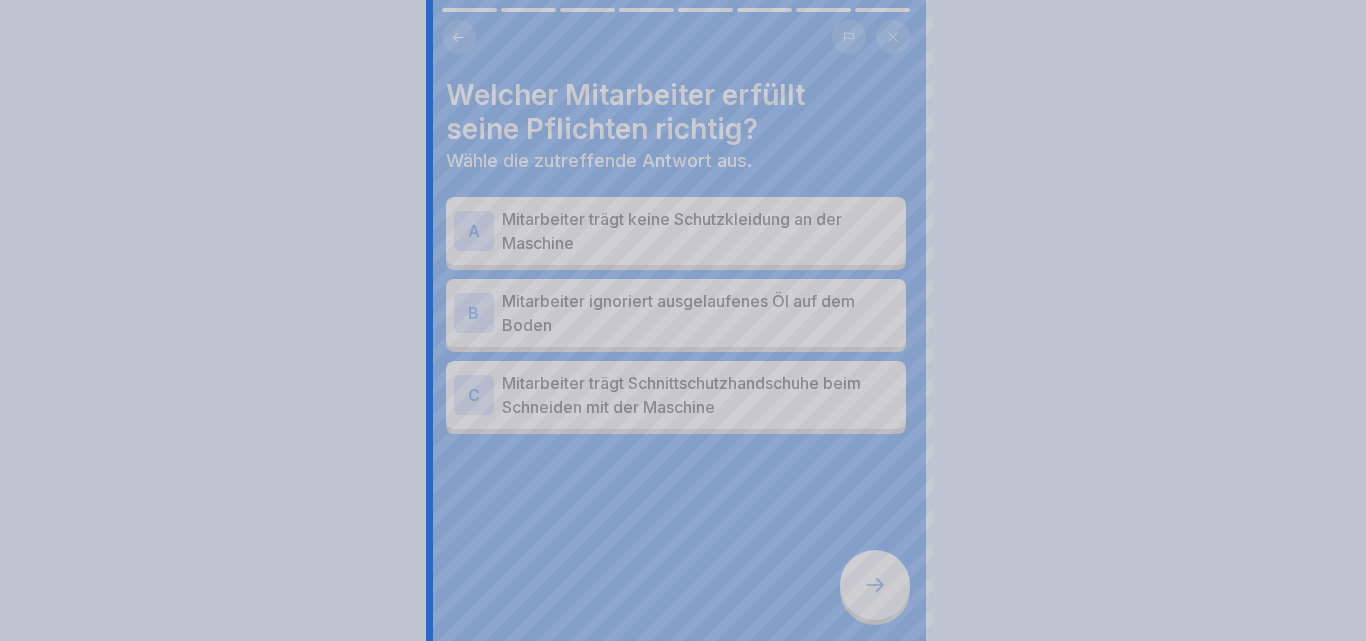 click at bounding box center (683, 320) 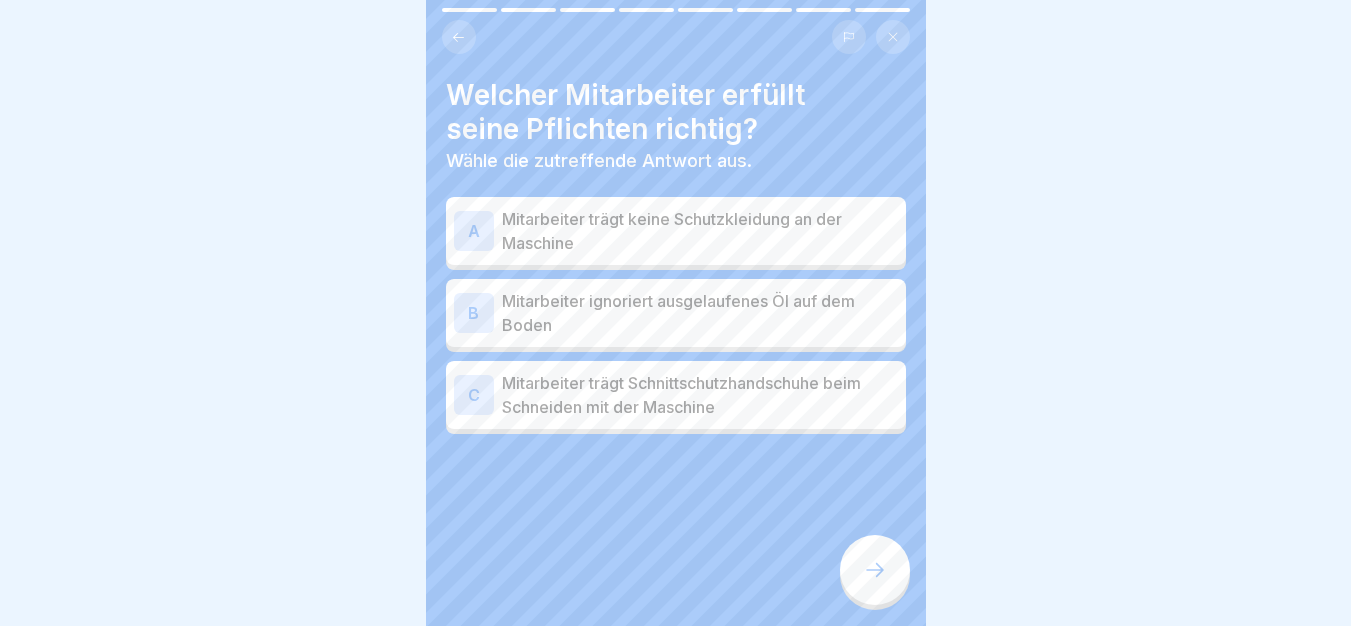 click on "Mitarbeiter trägt Schnittschutzhandschuhe beim Schneiden mit der Maschine" at bounding box center [700, 395] 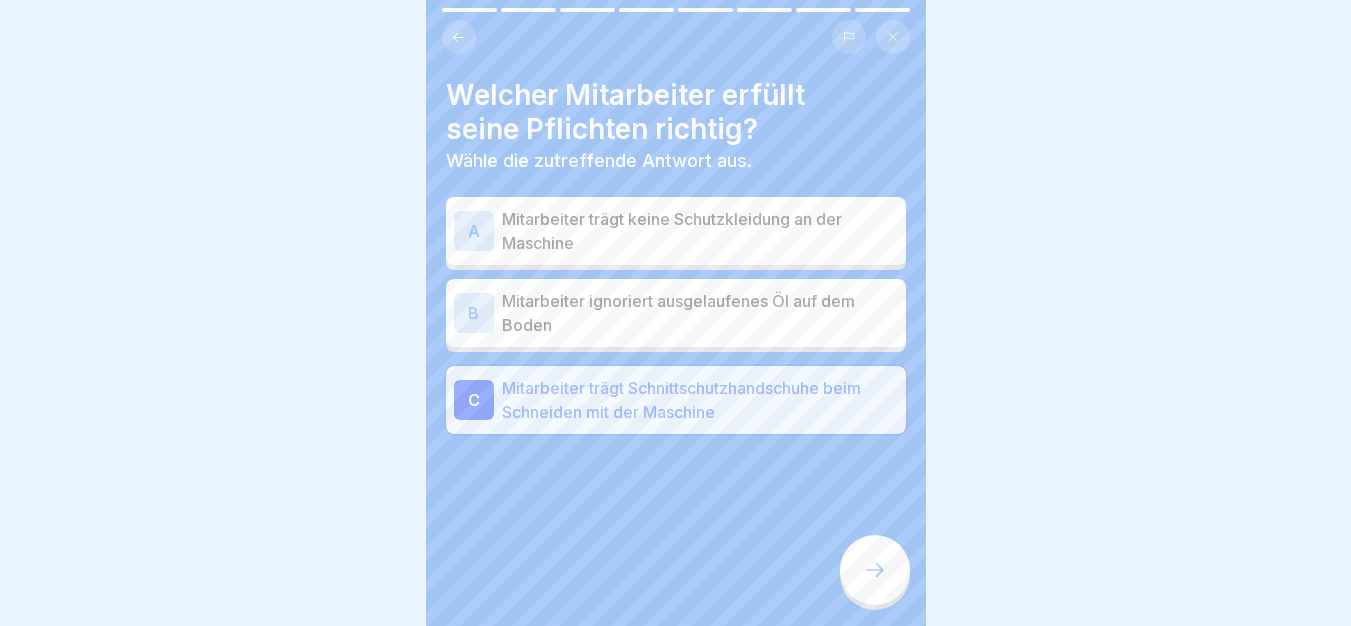 click at bounding box center [875, 570] 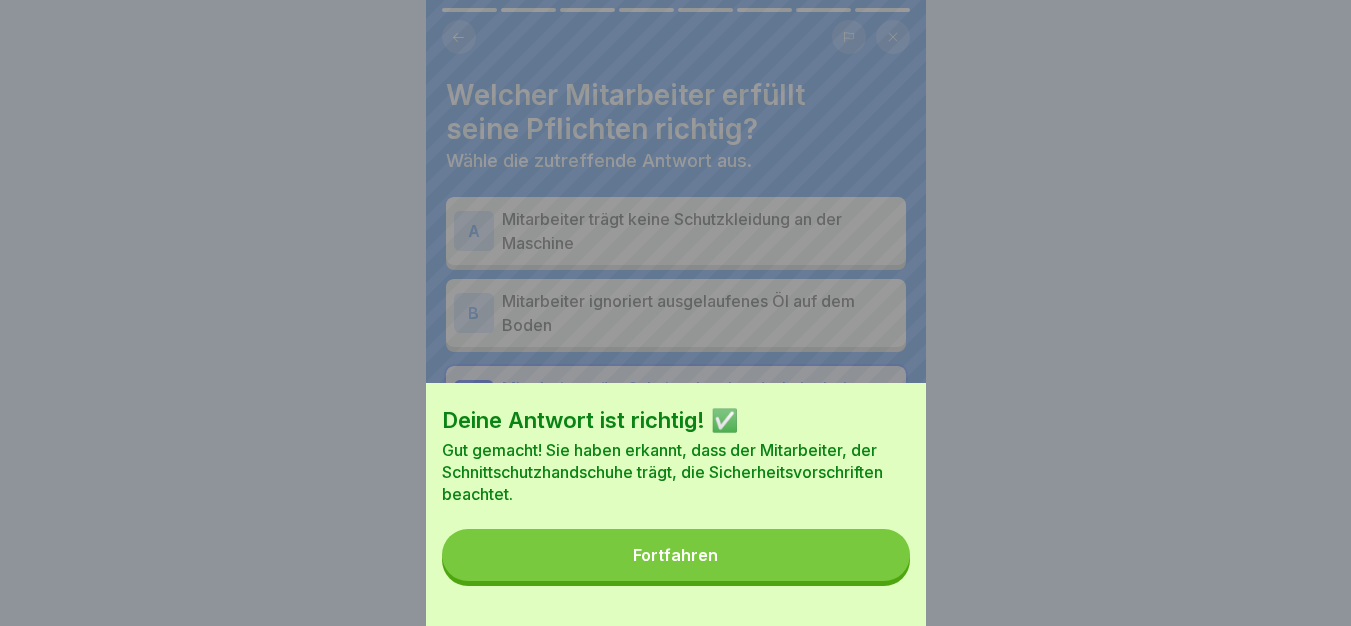 click on "Fortfahren" at bounding box center (676, 555) 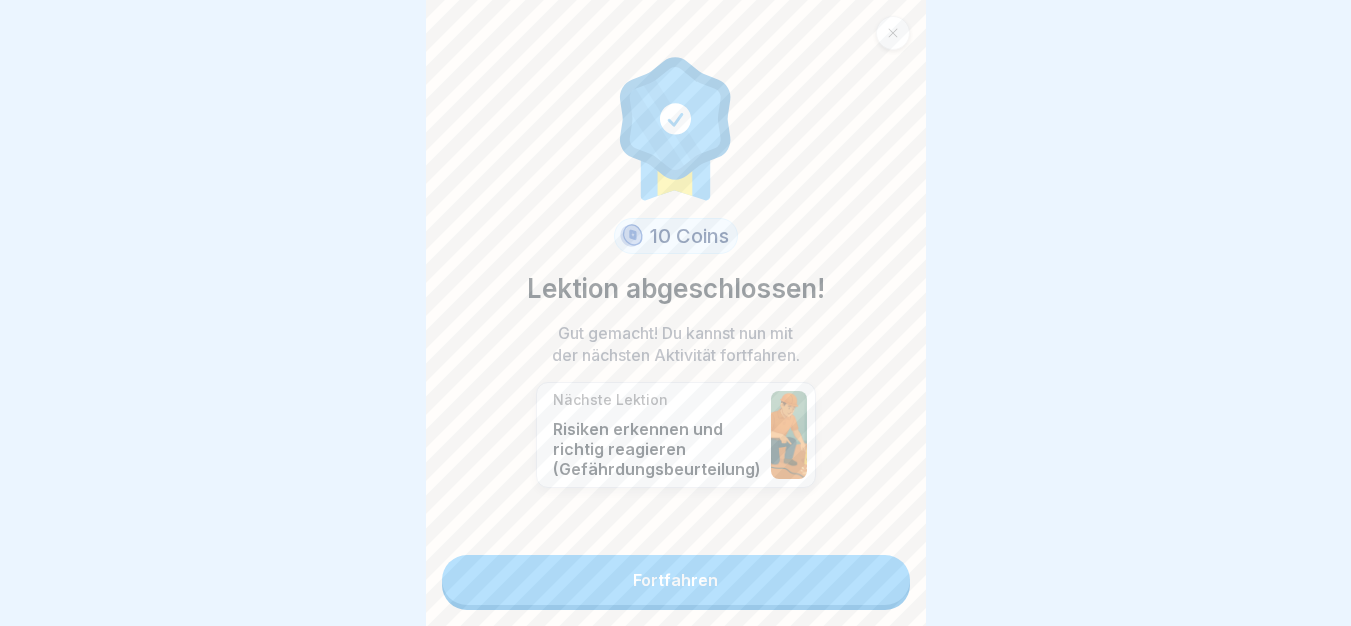 click on "[NUMBER] Coins Lektion abgeschlossen! Gut gemacht! Du kannst nun mit der nächsten Aktivität fortfahren. Nächste Lektion Risiken erkennen und richtig reagieren (Gefährdungsbeurteilung) Fortfahren" at bounding box center (676, 313) 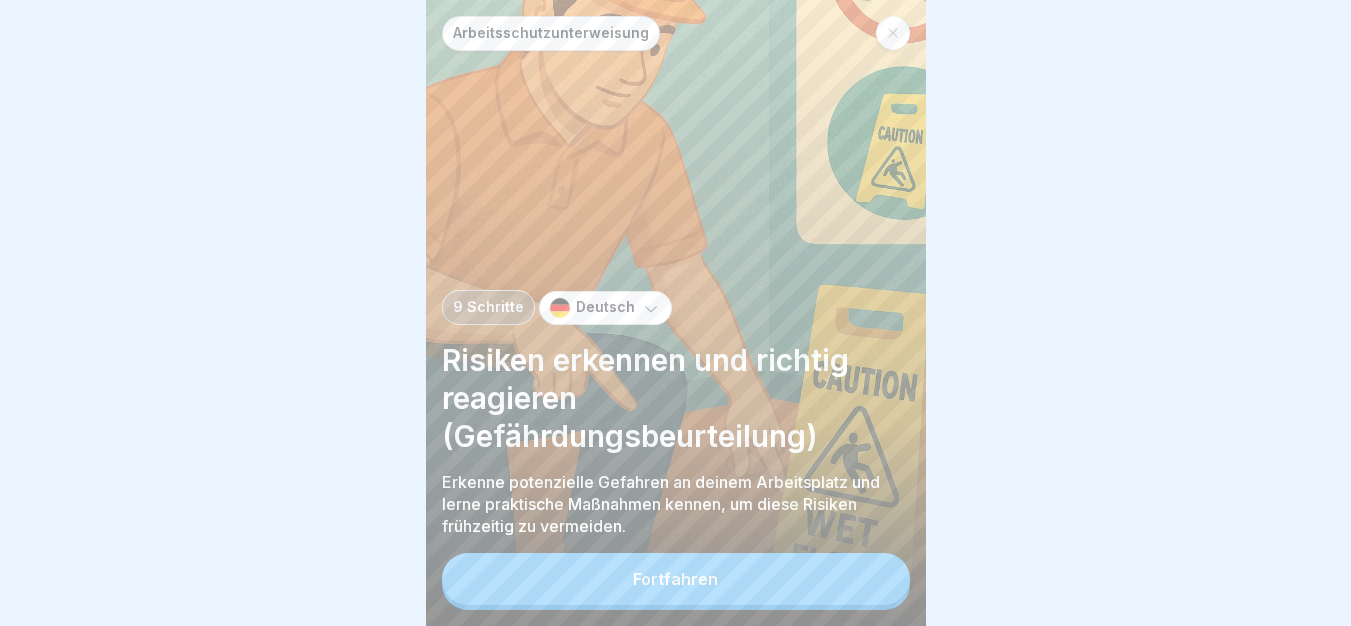 click on "Fortfahren" at bounding box center (676, 579) 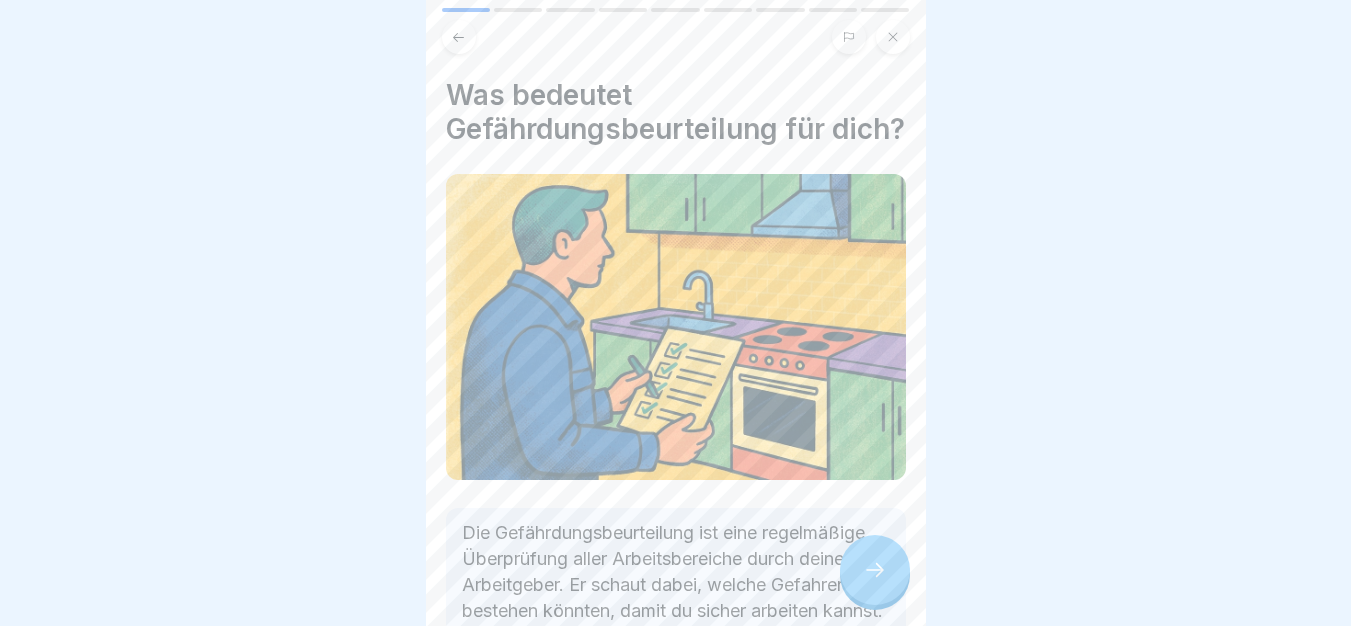 click 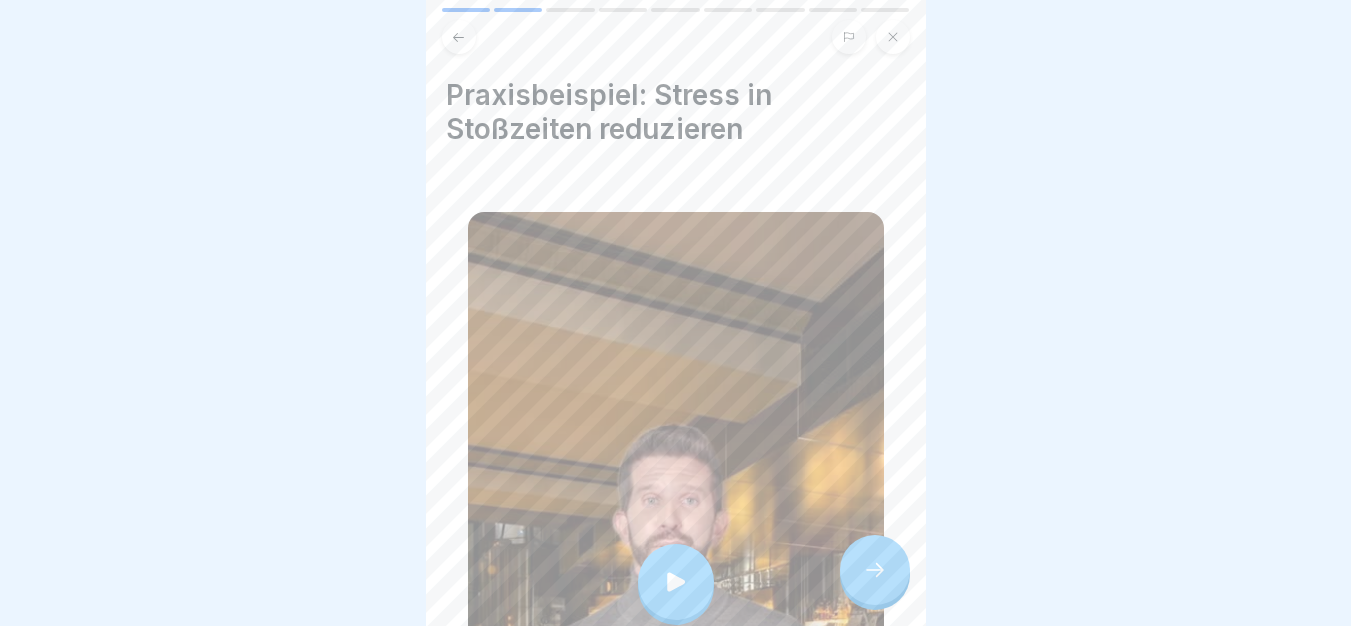 scroll, scrollTop: 419, scrollLeft: 0, axis: vertical 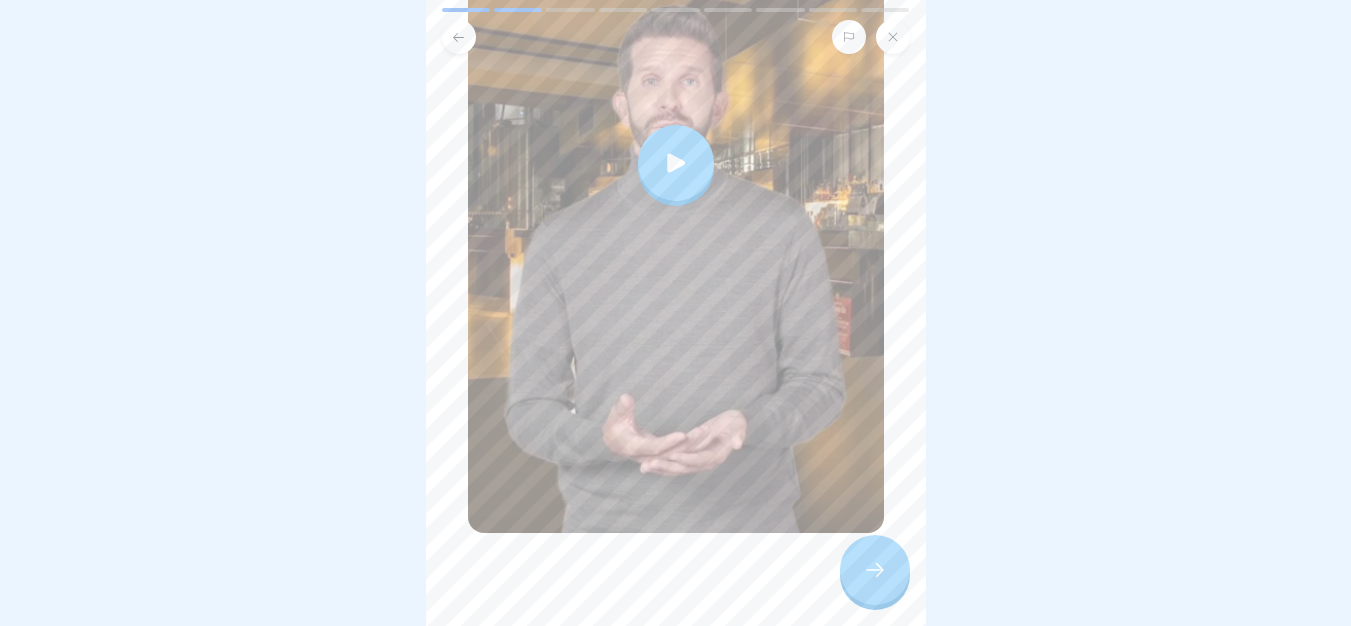 click at bounding box center [676, 163] 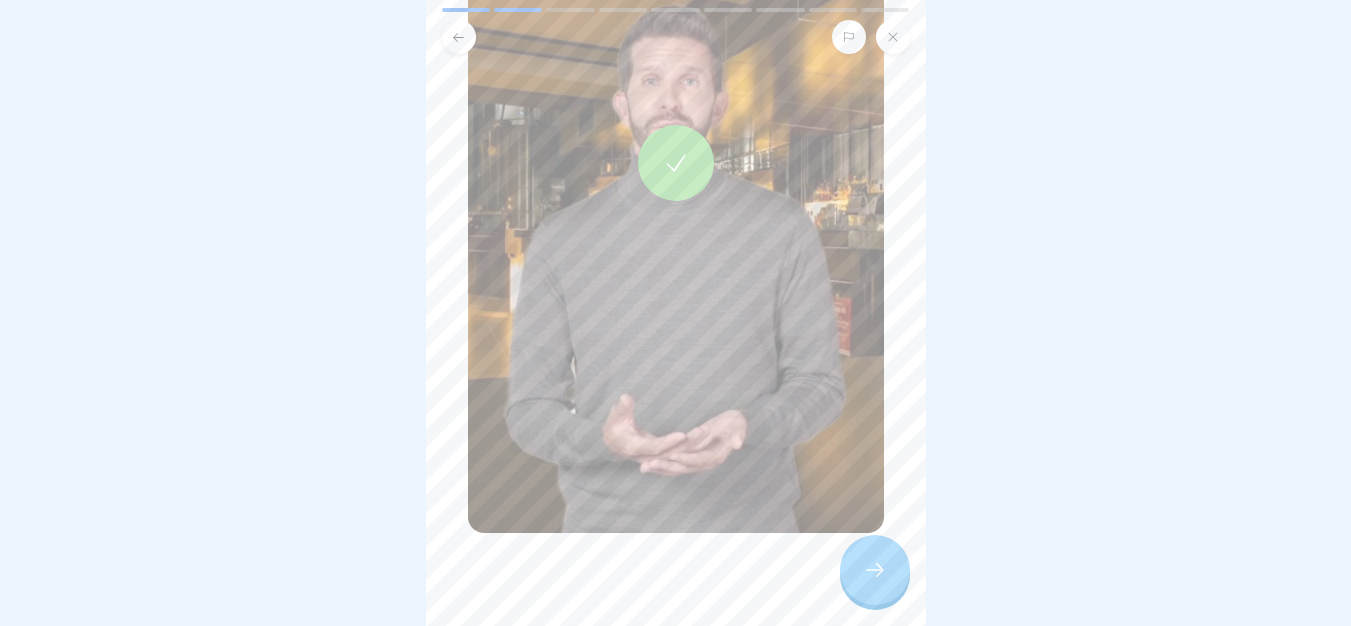 click at bounding box center (875, 570) 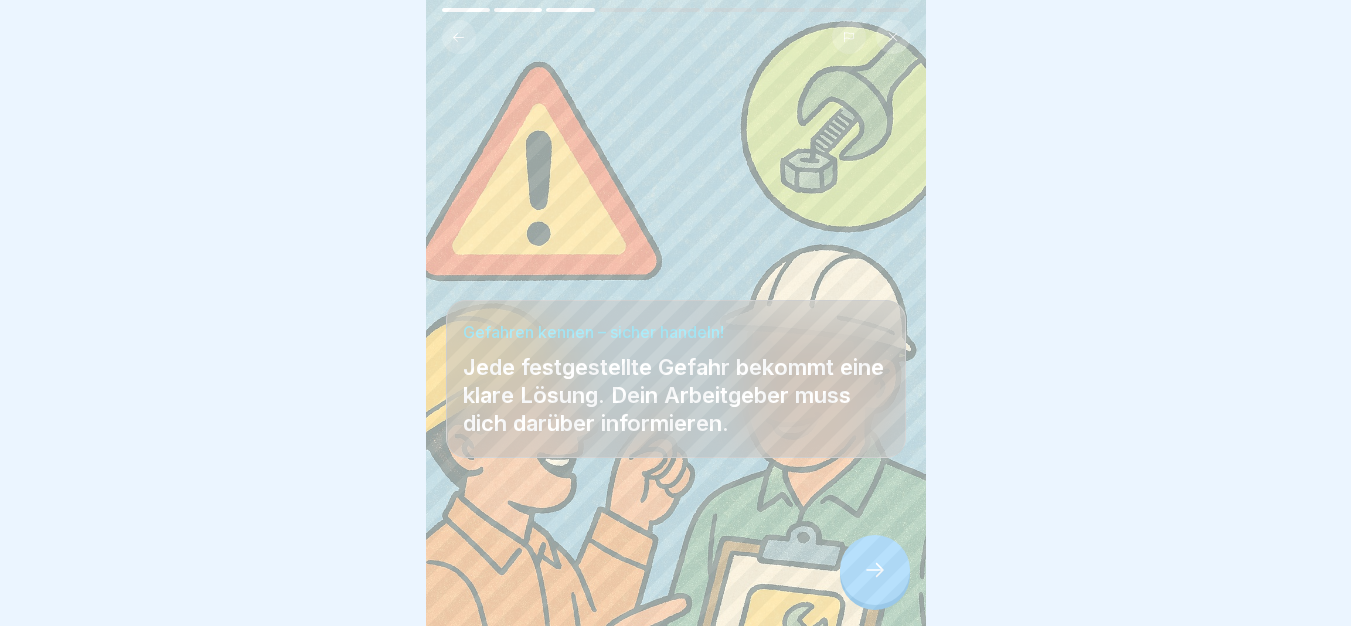 click at bounding box center [875, 570] 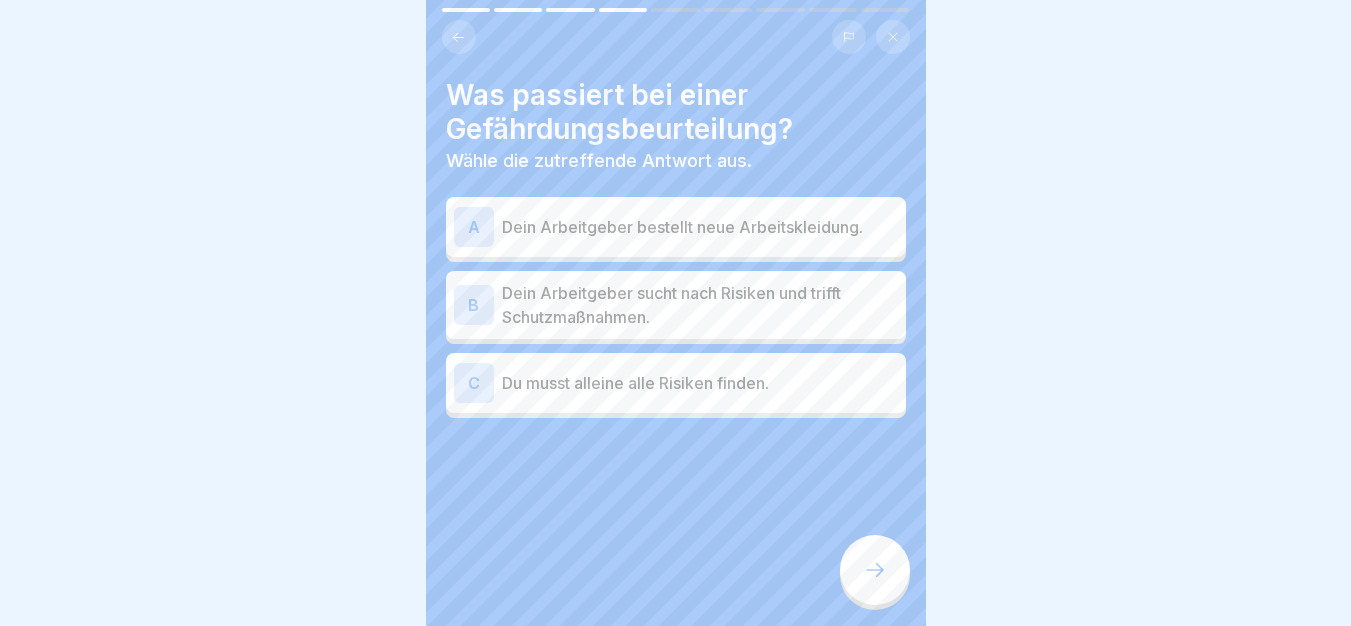 click at bounding box center [875, 570] 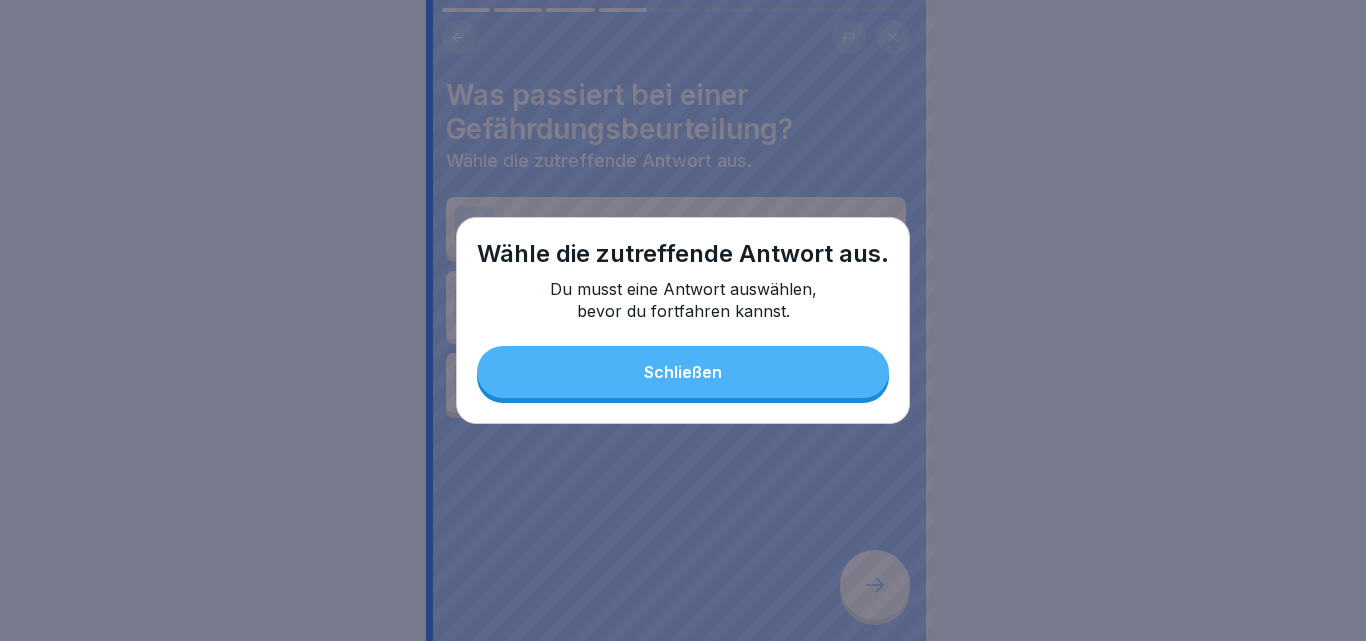 click on "Schließen" at bounding box center [683, 372] 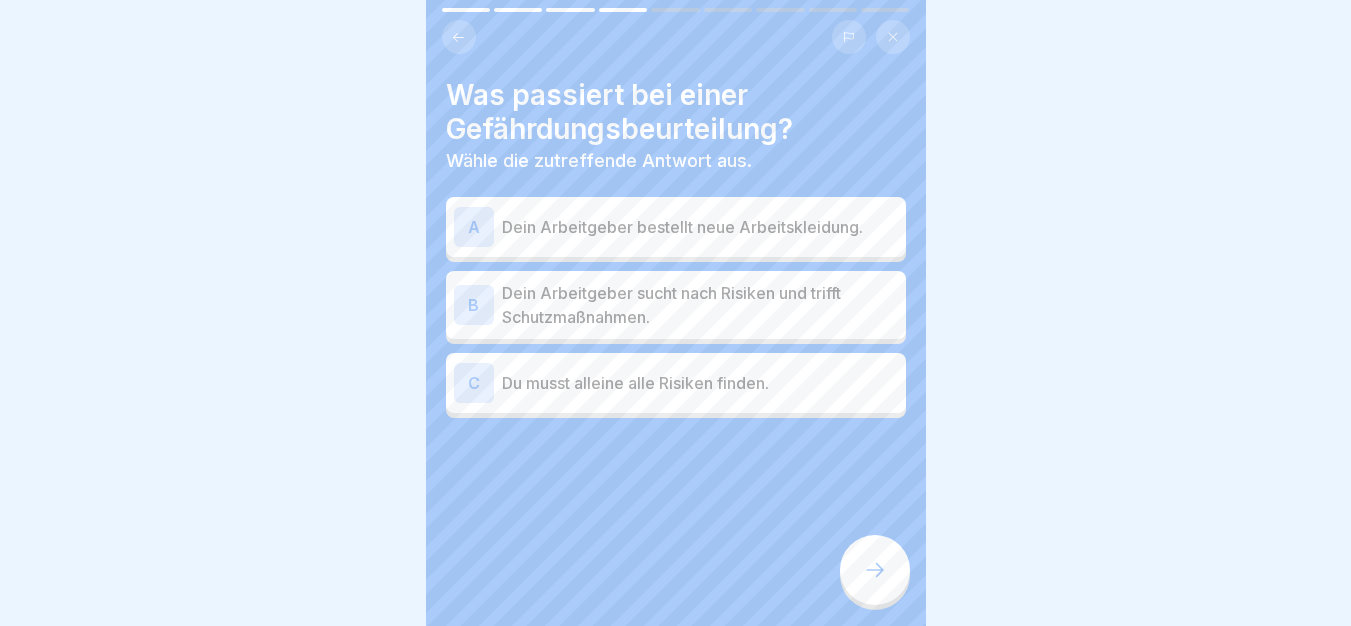 click on "Dein Arbeitgeber sucht nach Risiken und trifft Schutzmaßnahmen." at bounding box center (700, 305) 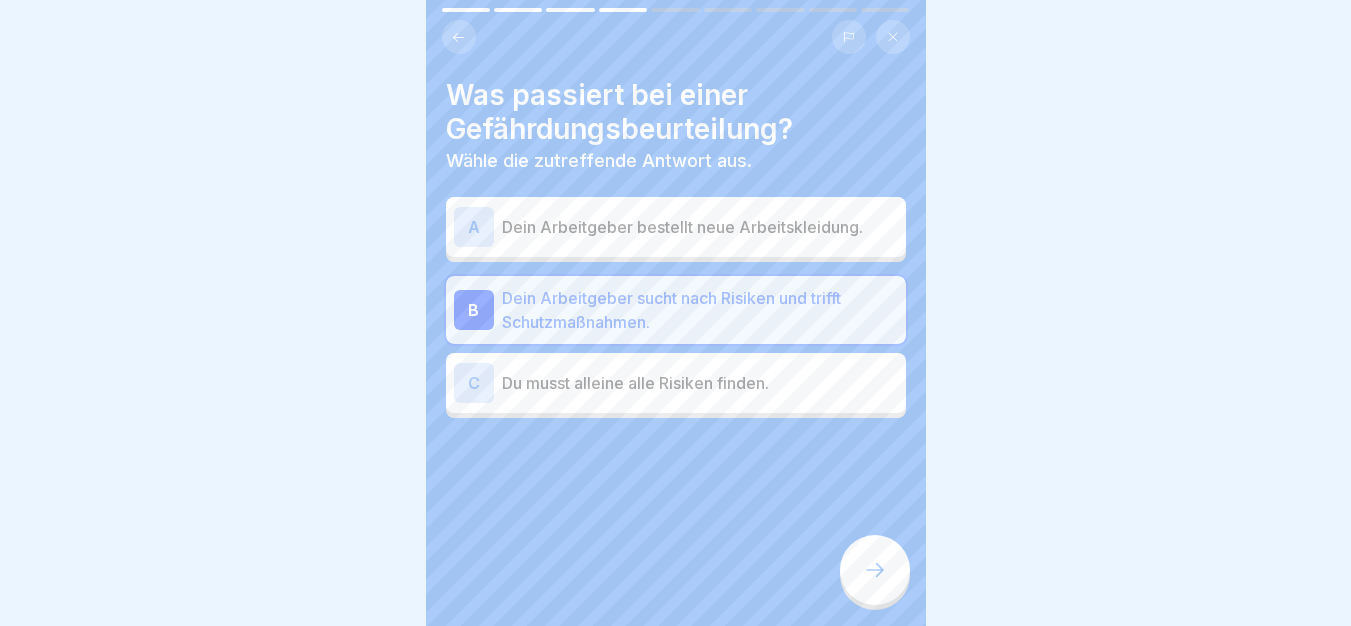 click at bounding box center (875, 570) 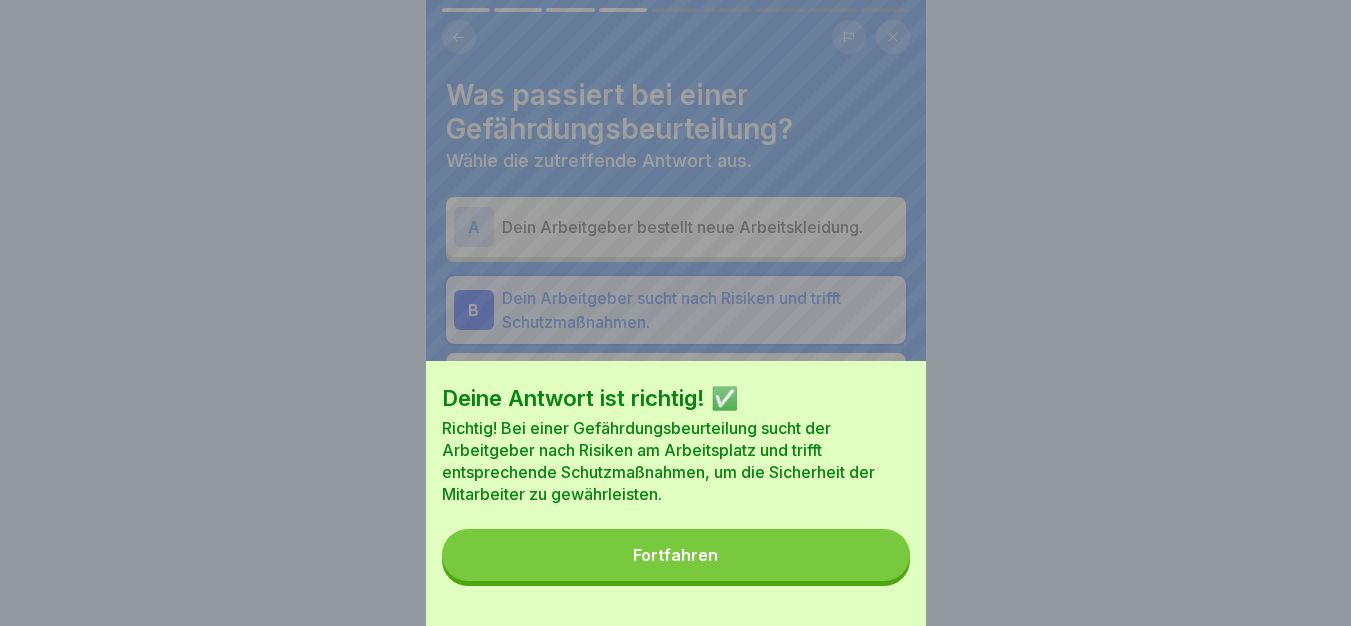 click on "Fortfahren" at bounding box center (676, 555) 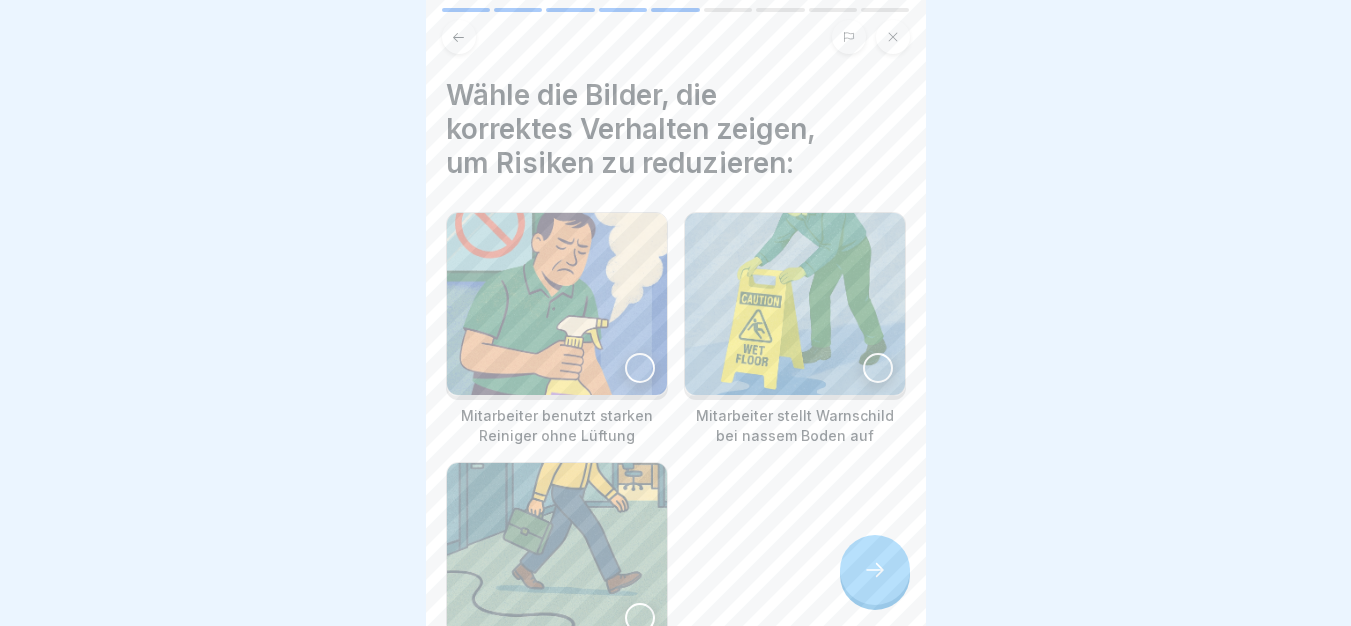 click at bounding box center (795, 304) 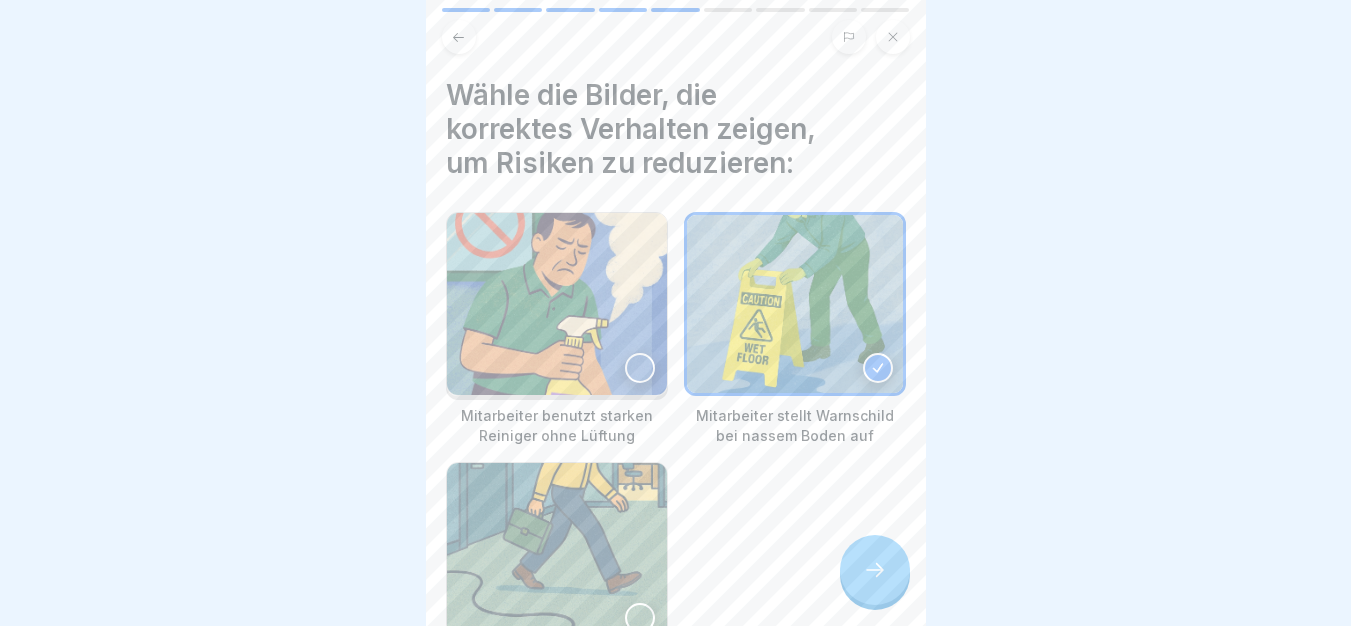 click at bounding box center [875, 570] 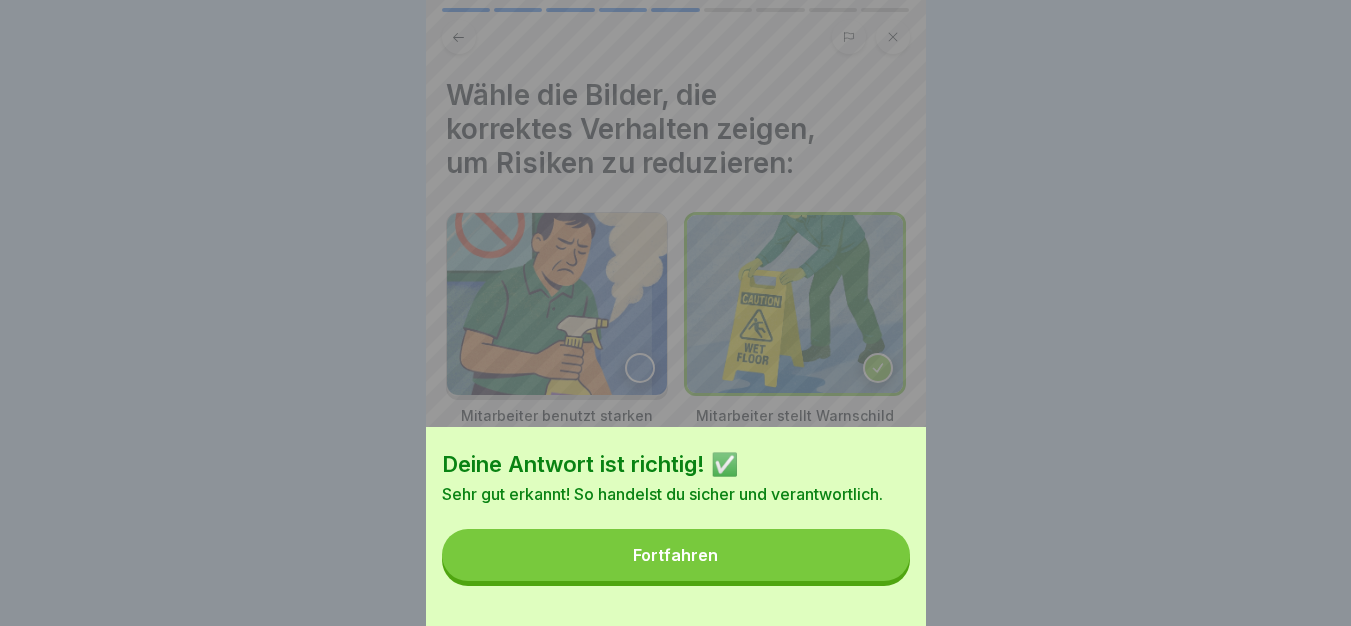 click on "Fortfahren" at bounding box center [676, 555] 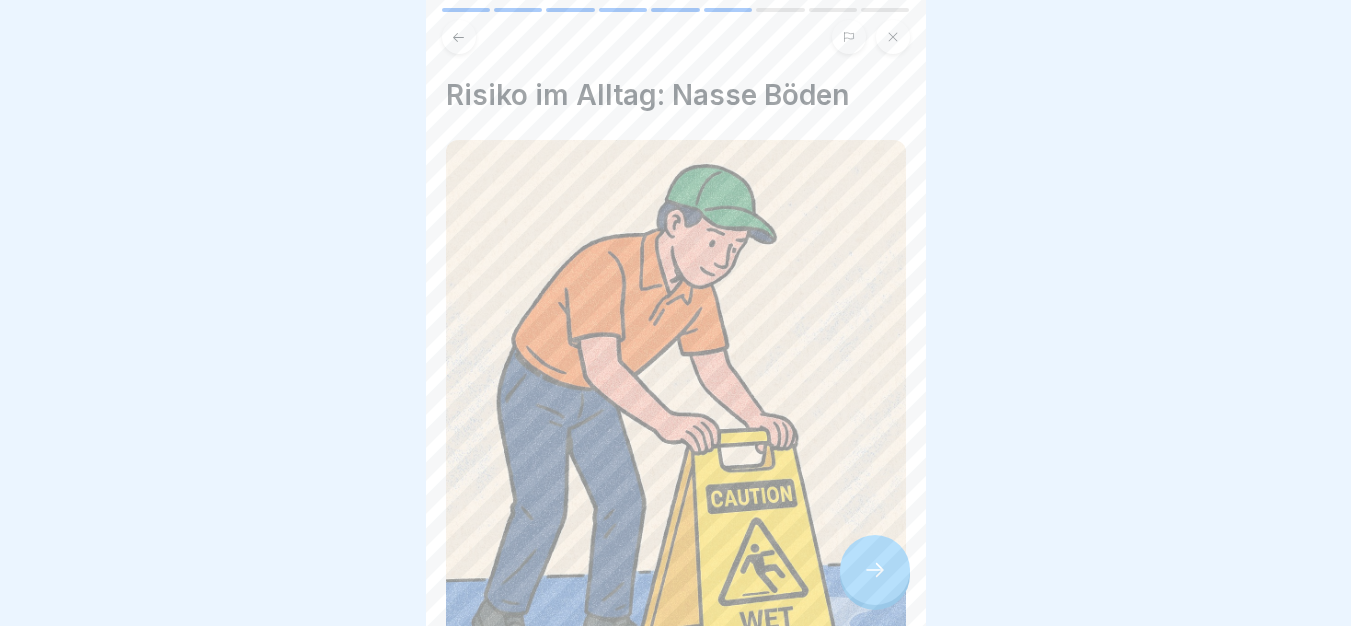 click at bounding box center (875, 570) 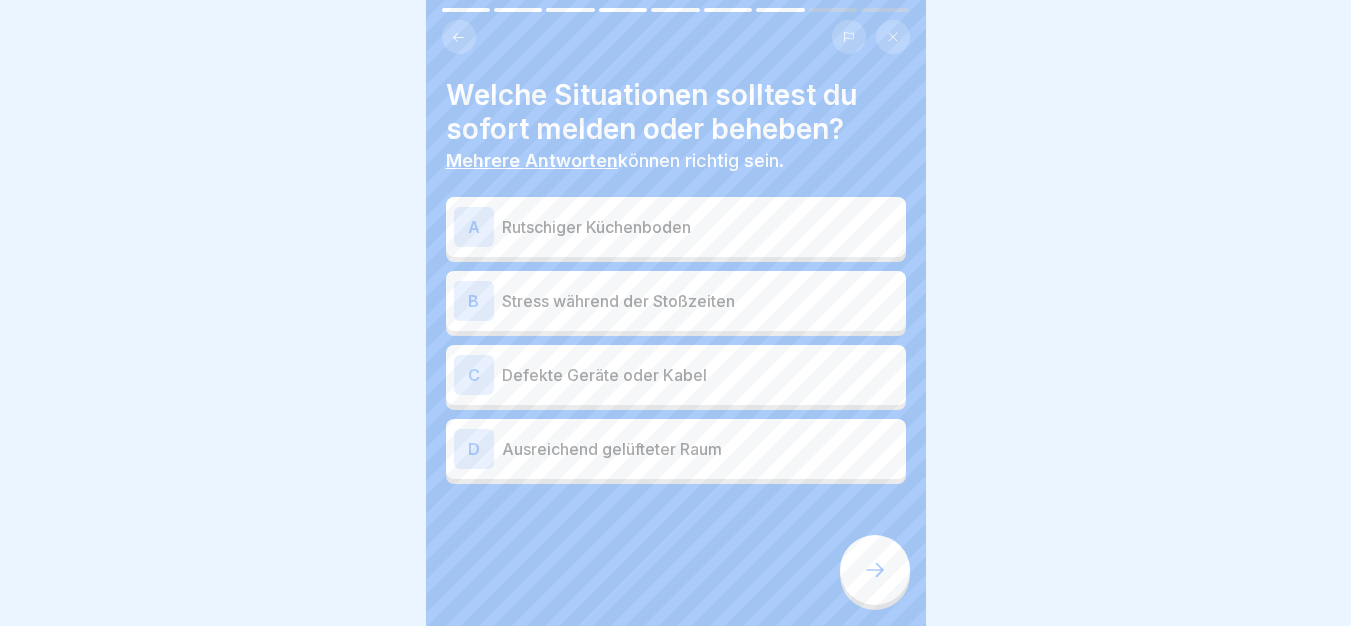 click on "Rutschiger Küchenboden" at bounding box center [700, 227] 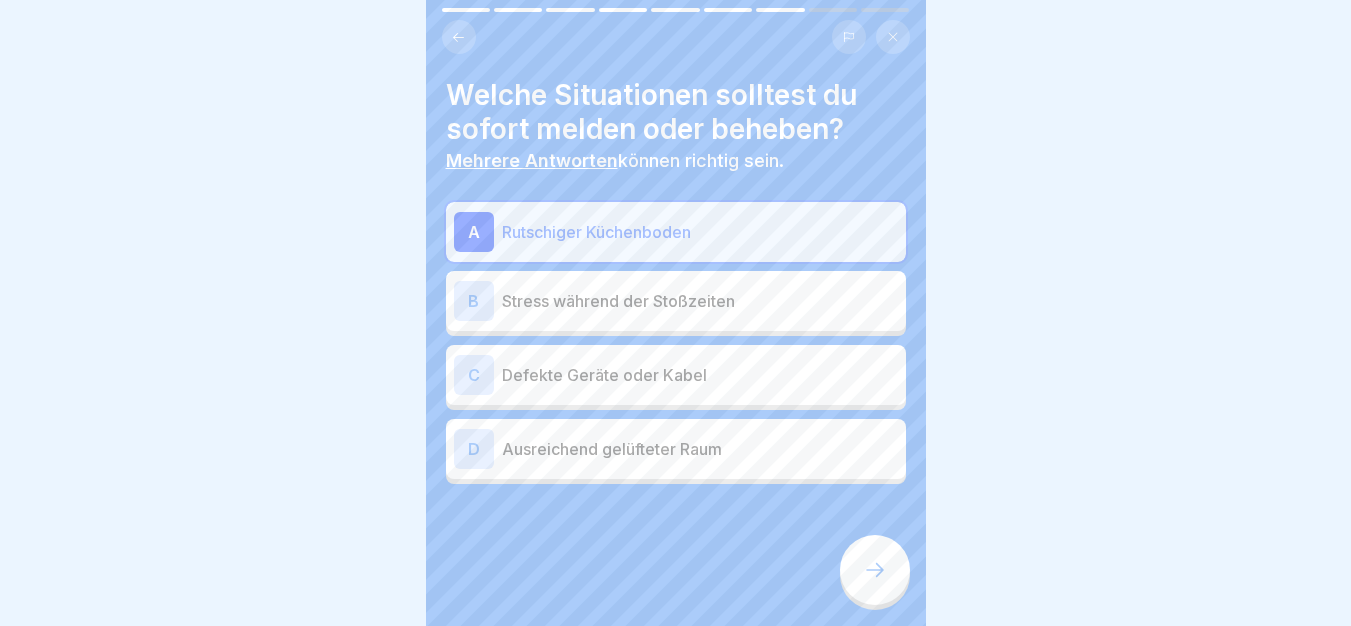 click on "Defekte Geräte oder Kabel" at bounding box center (700, 375) 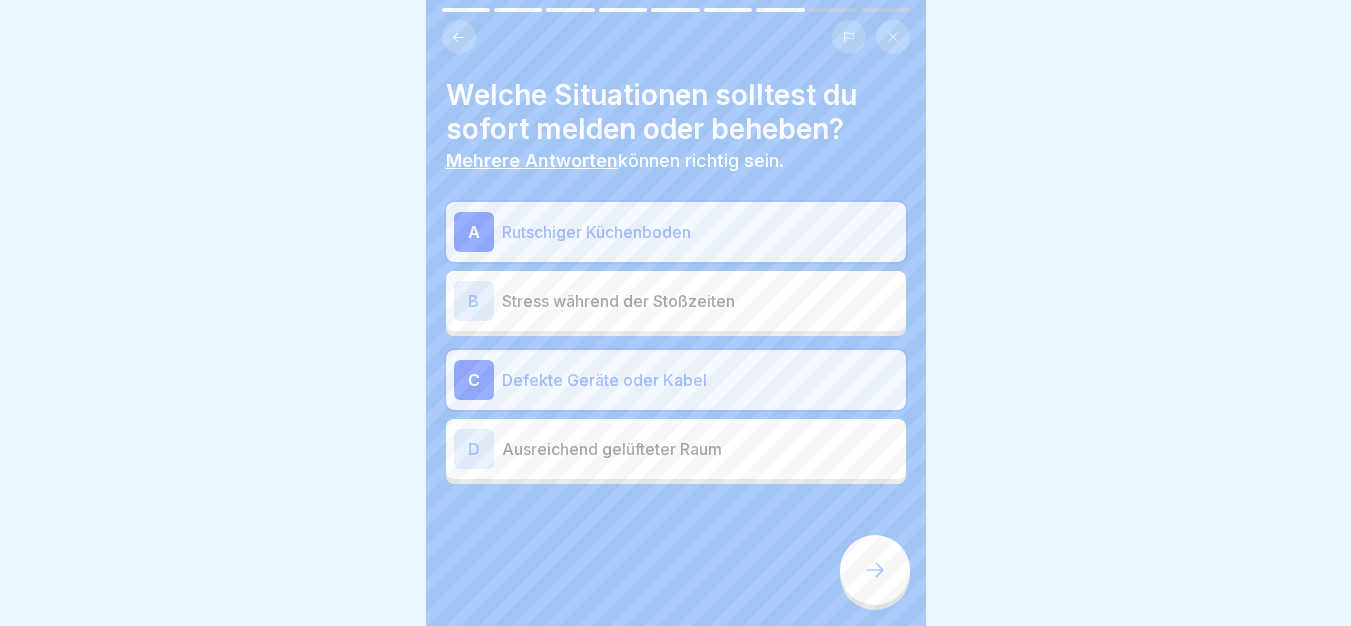 click 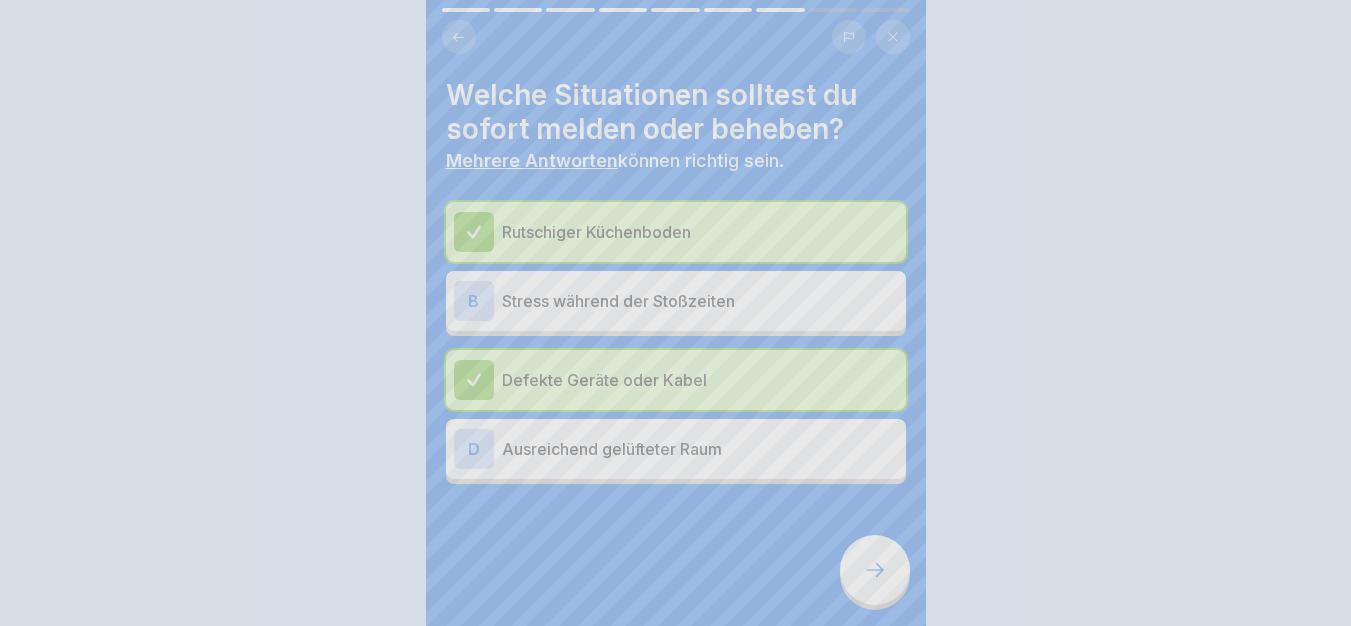 click on "Fortfahren" at bounding box center (676, 1009) 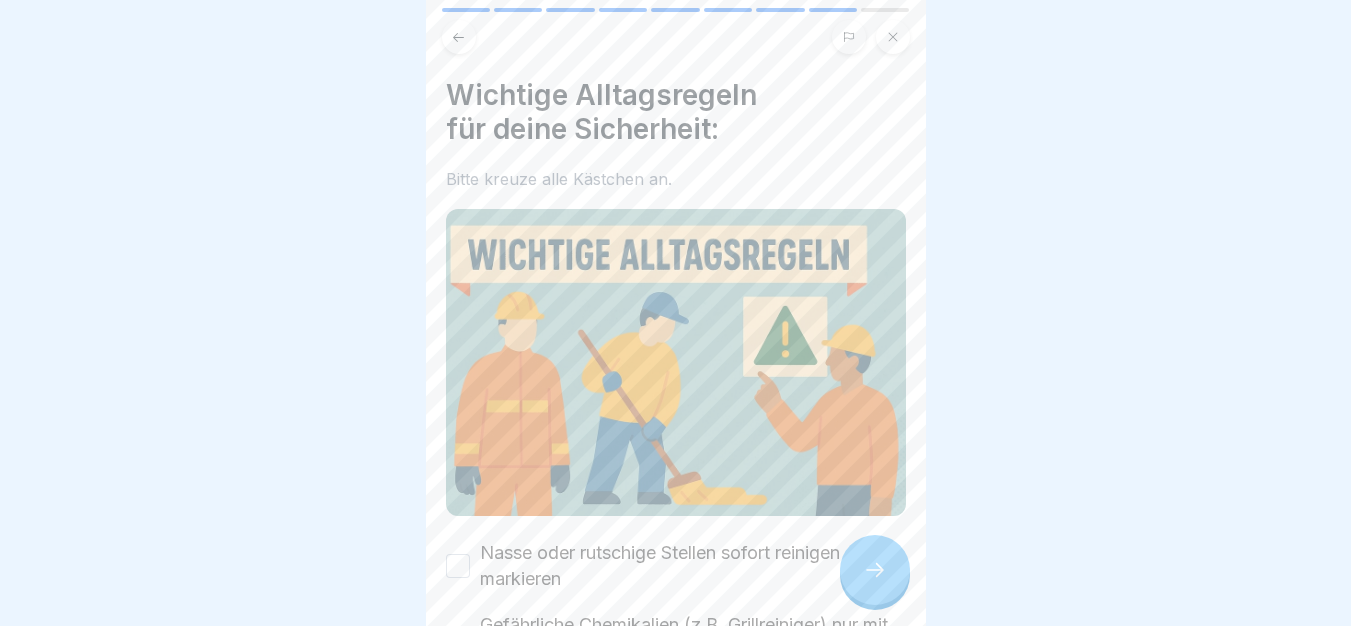 click on "Nasse oder rutschige Stellen sofort reinigen oder markieren" at bounding box center (693, 566) 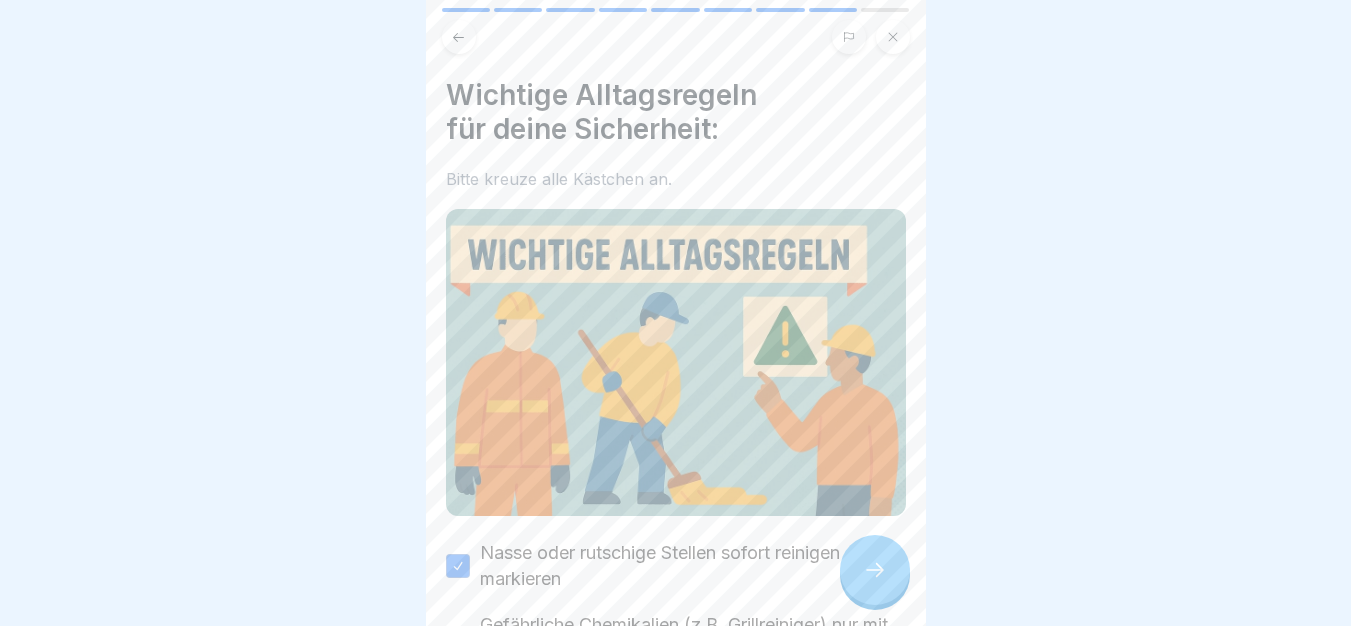 click on "Gefährliche Chemikalien (z.B. Grillreiniger) nur mit offener Lüftung verwenden" at bounding box center [693, 638] 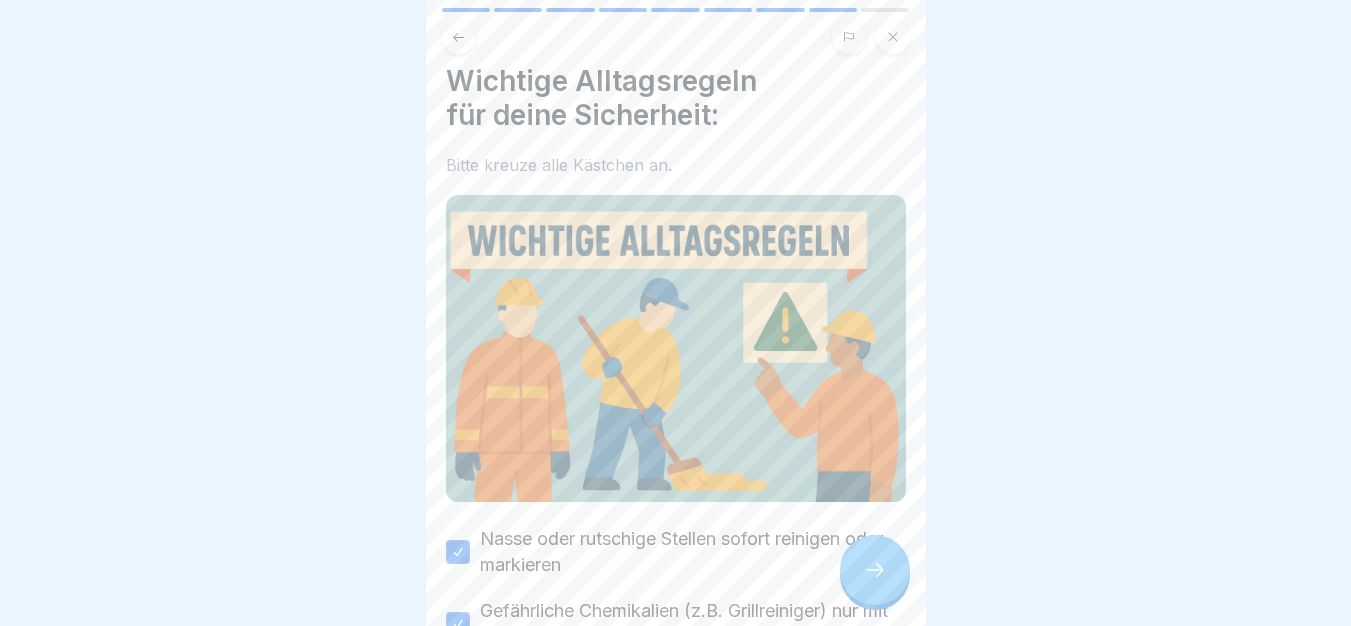 scroll, scrollTop: 266, scrollLeft: 0, axis: vertical 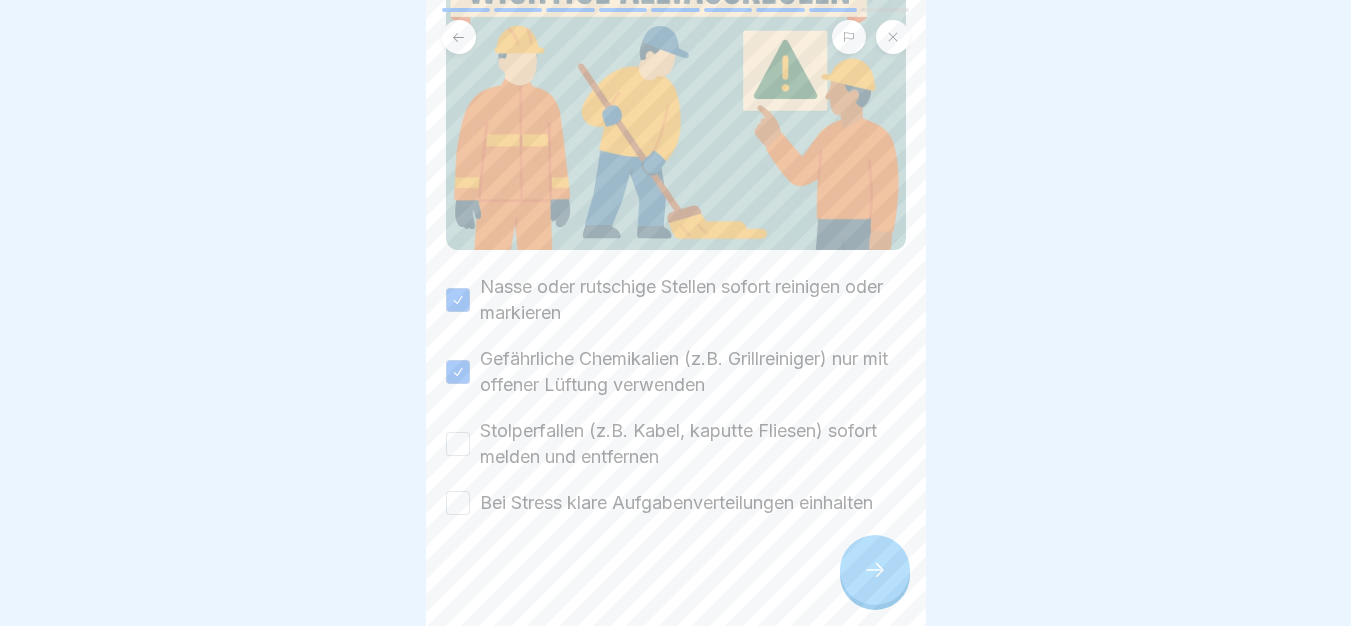 click on "Stolperfallen (z.B. Kabel, kaputte Fliesen) sofort melden und entfernen" at bounding box center [693, 444] 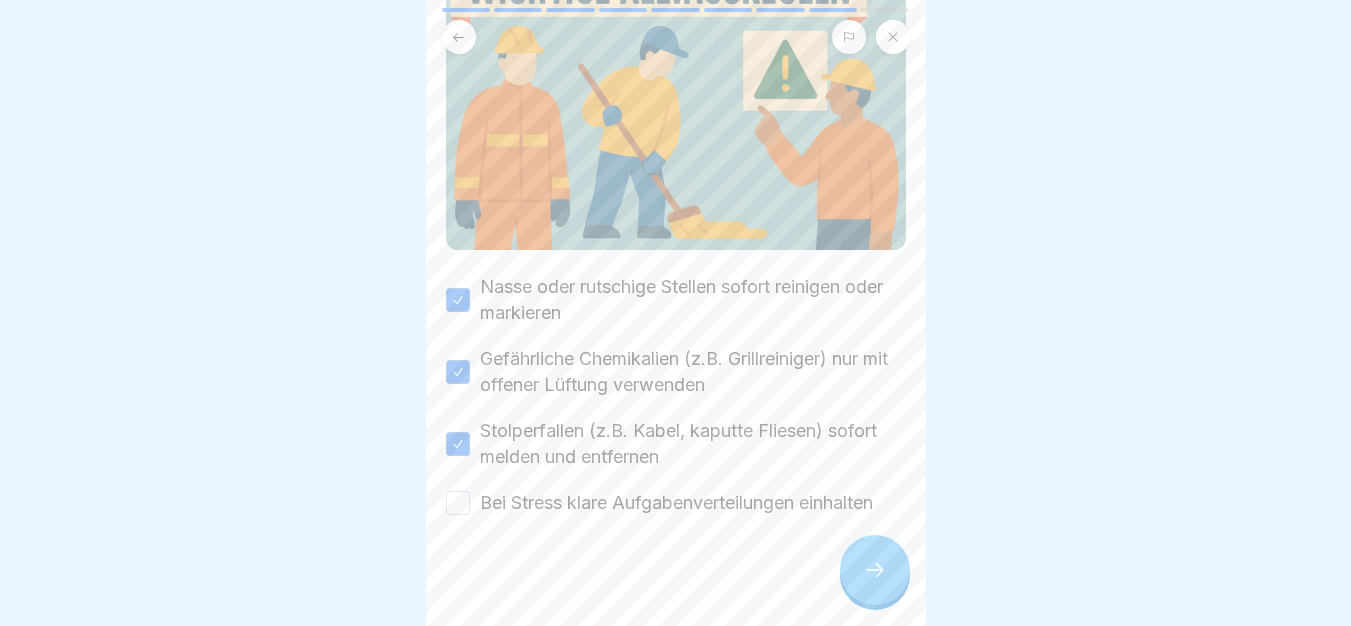click at bounding box center [676, 576] 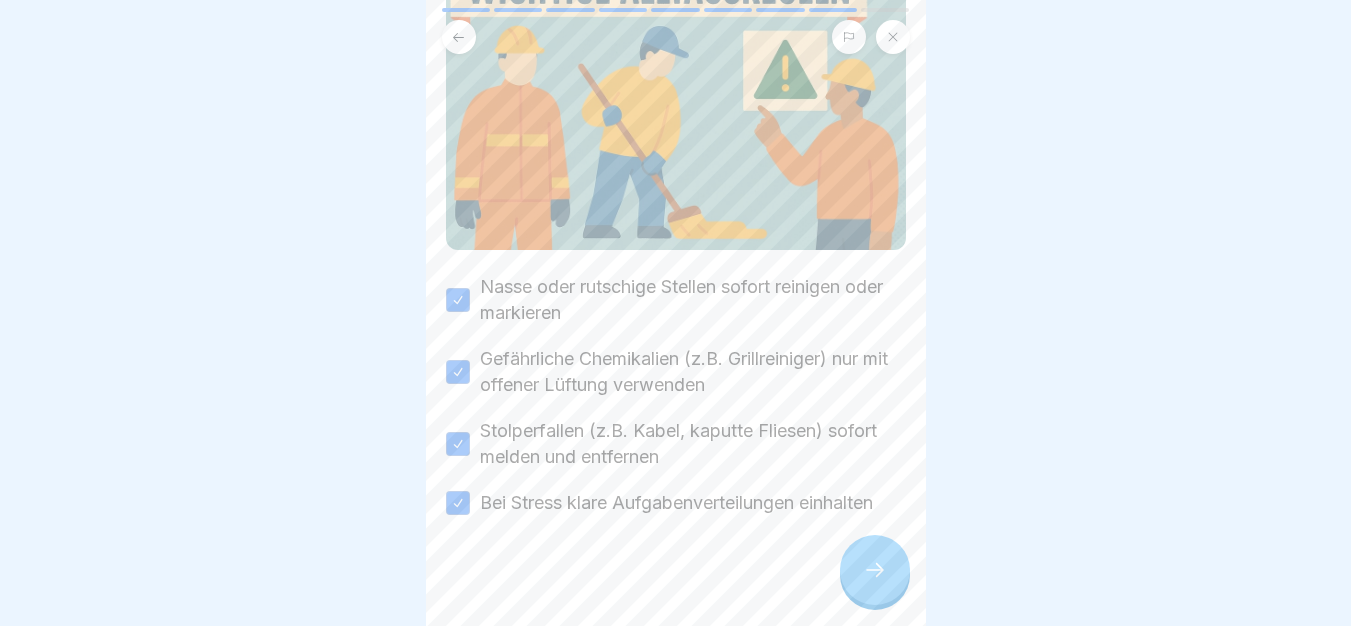 click 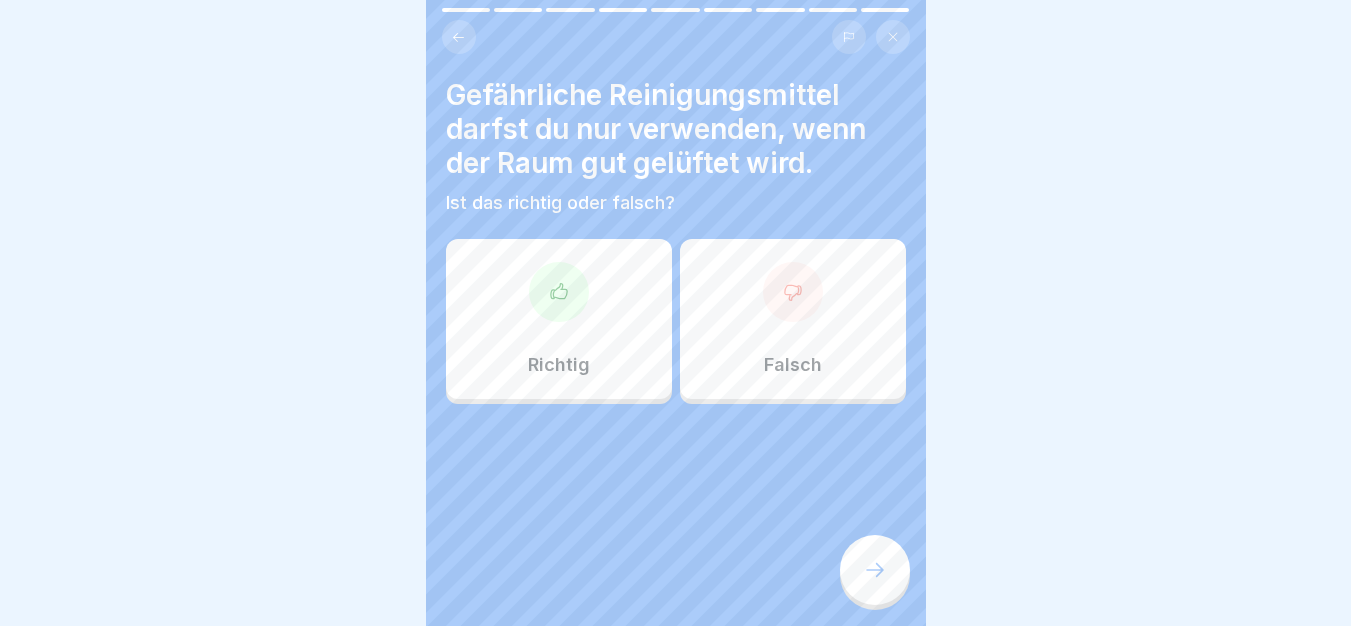click at bounding box center (875, 570) 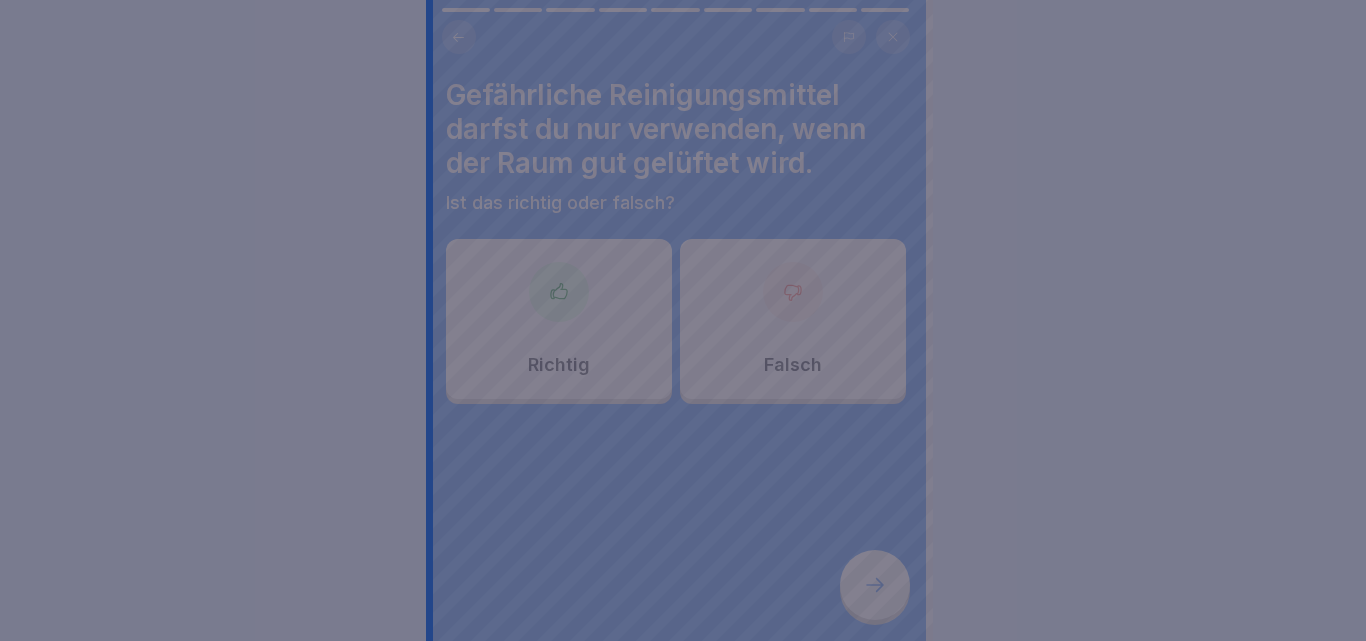click at bounding box center [683, 320] 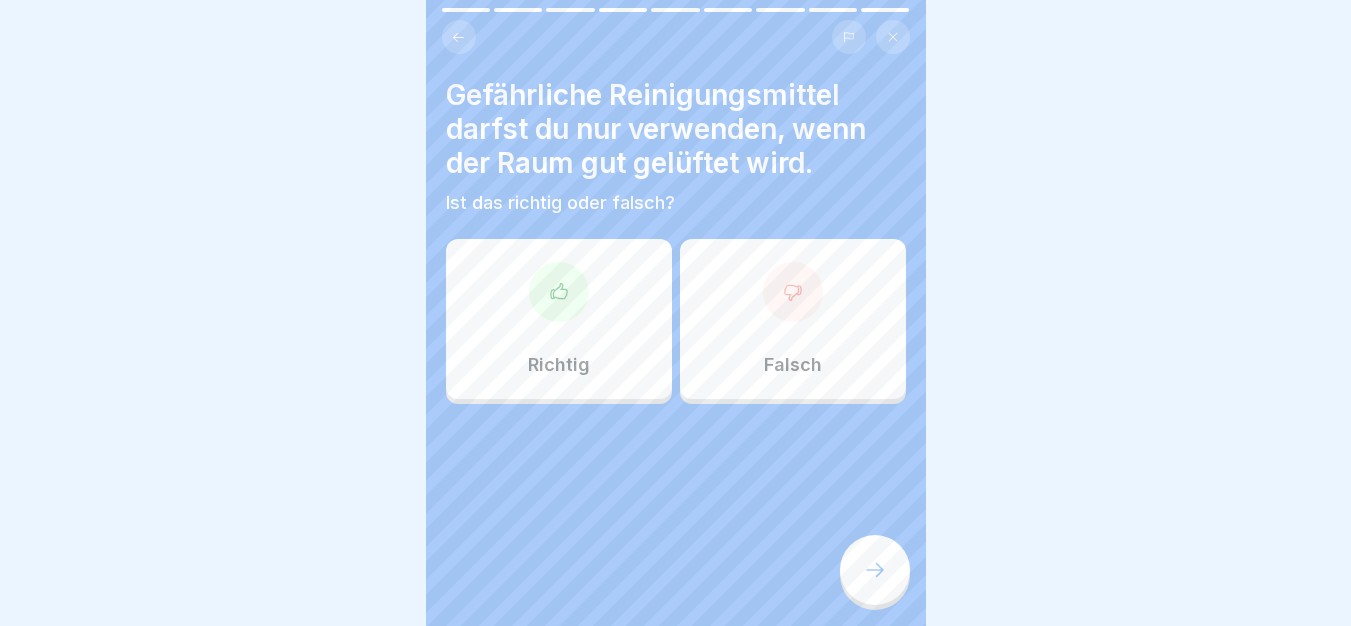 click on "Richtig" at bounding box center (559, 319) 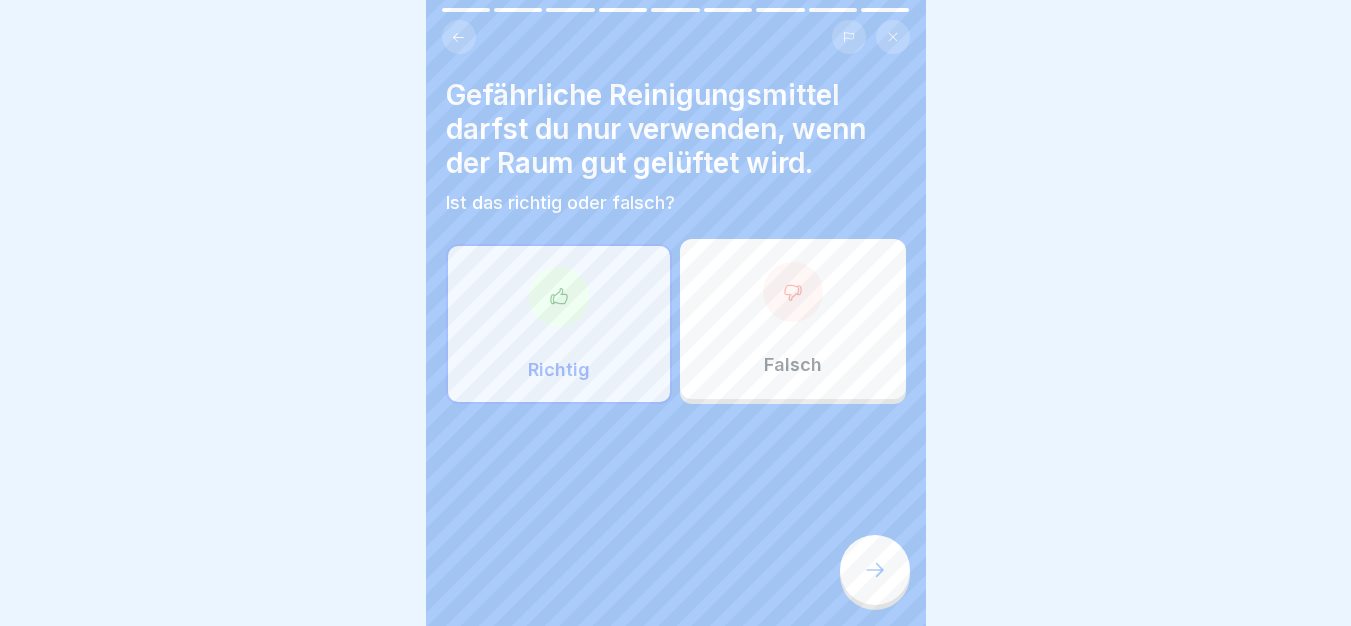 click at bounding box center [875, 570] 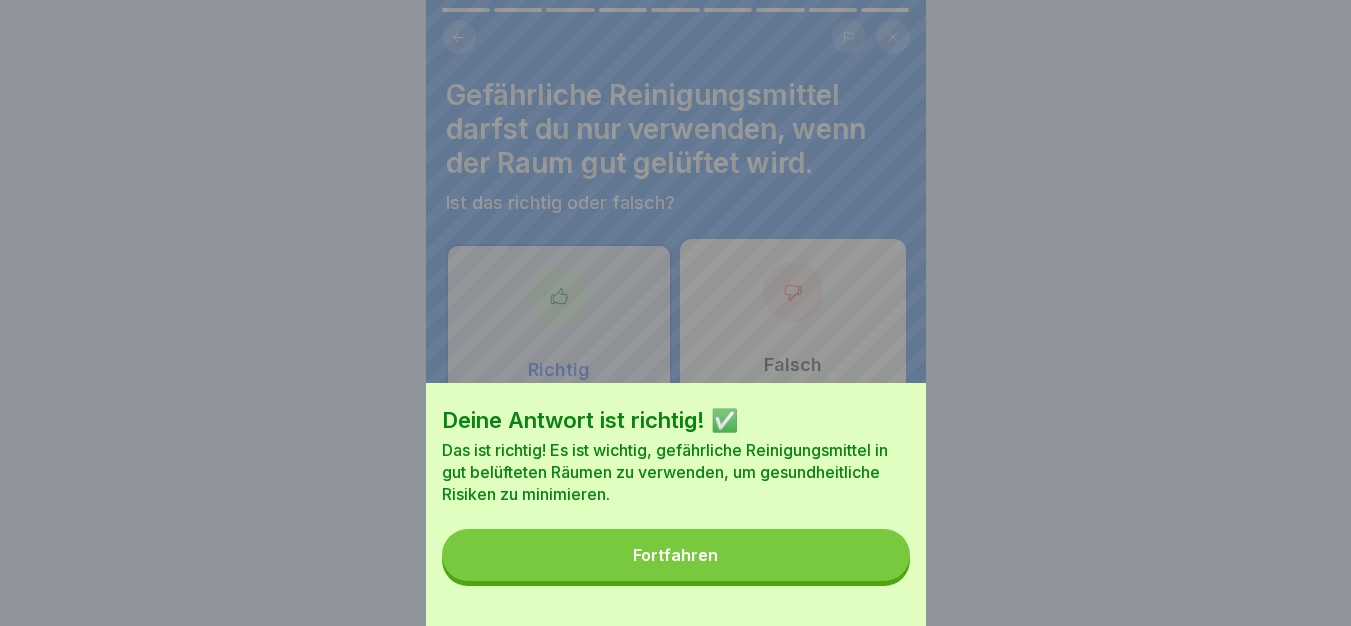 click on "Fortfahren" at bounding box center [676, 555] 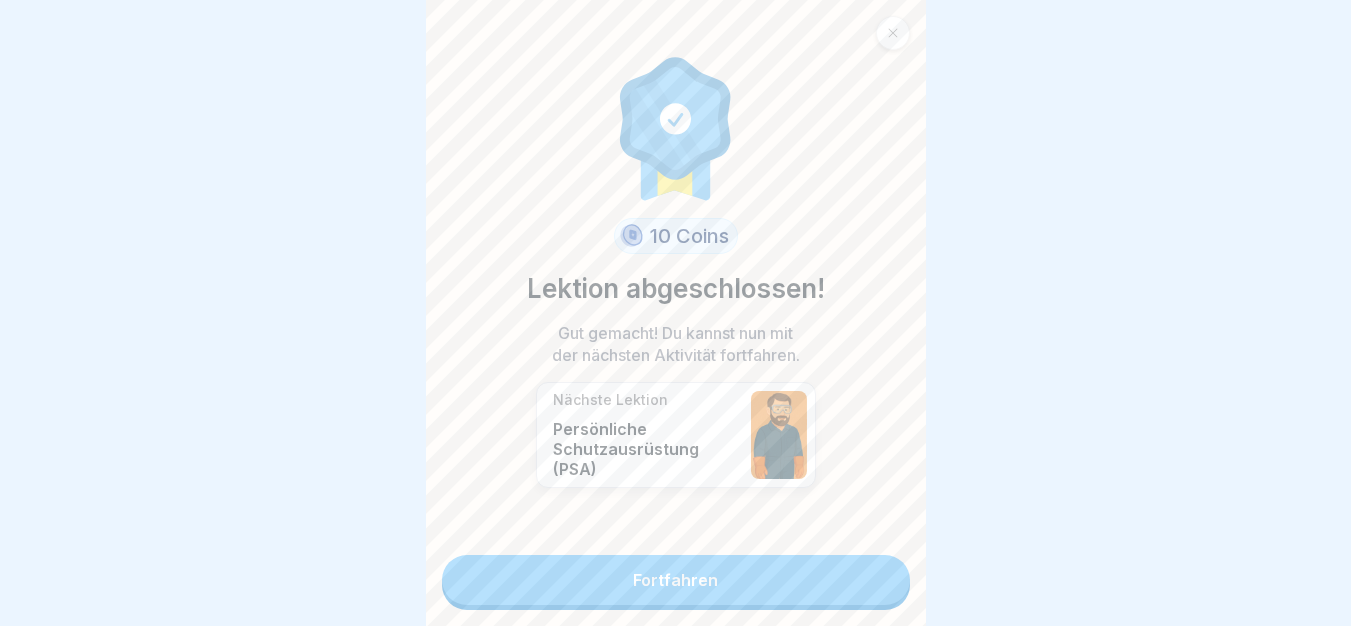 scroll, scrollTop: 15, scrollLeft: 0, axis: vertical 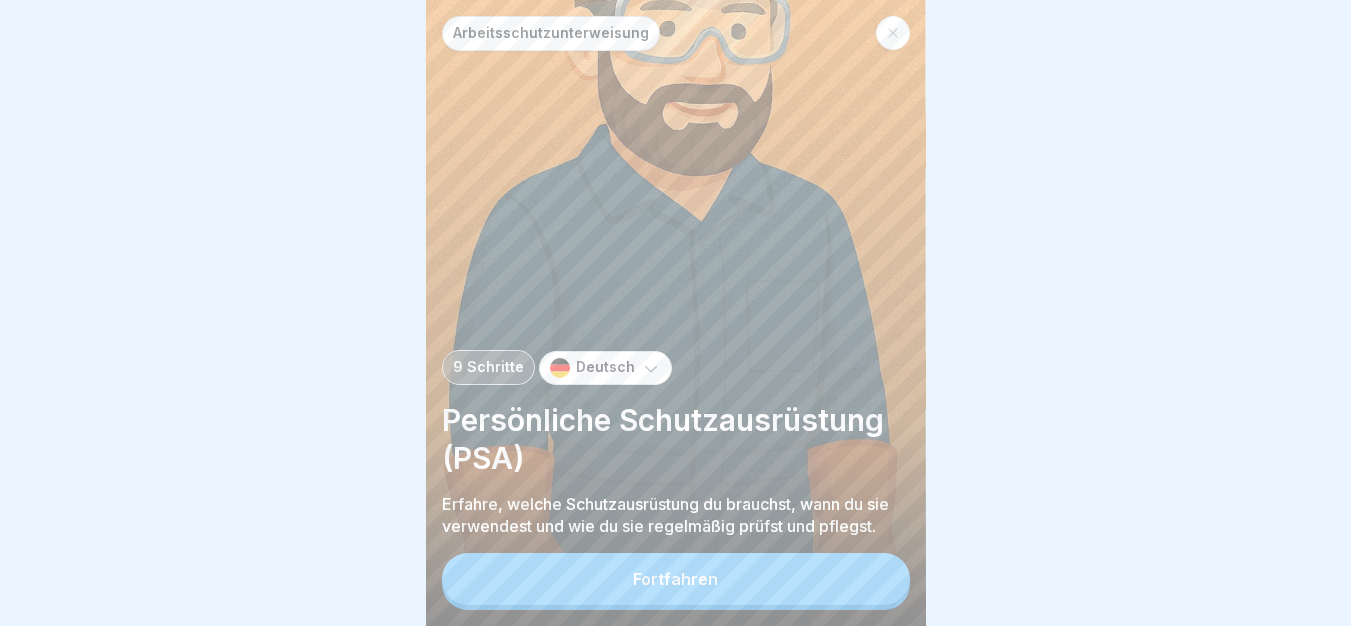 click on "Fortfahren" at bounding box center (676, 579) 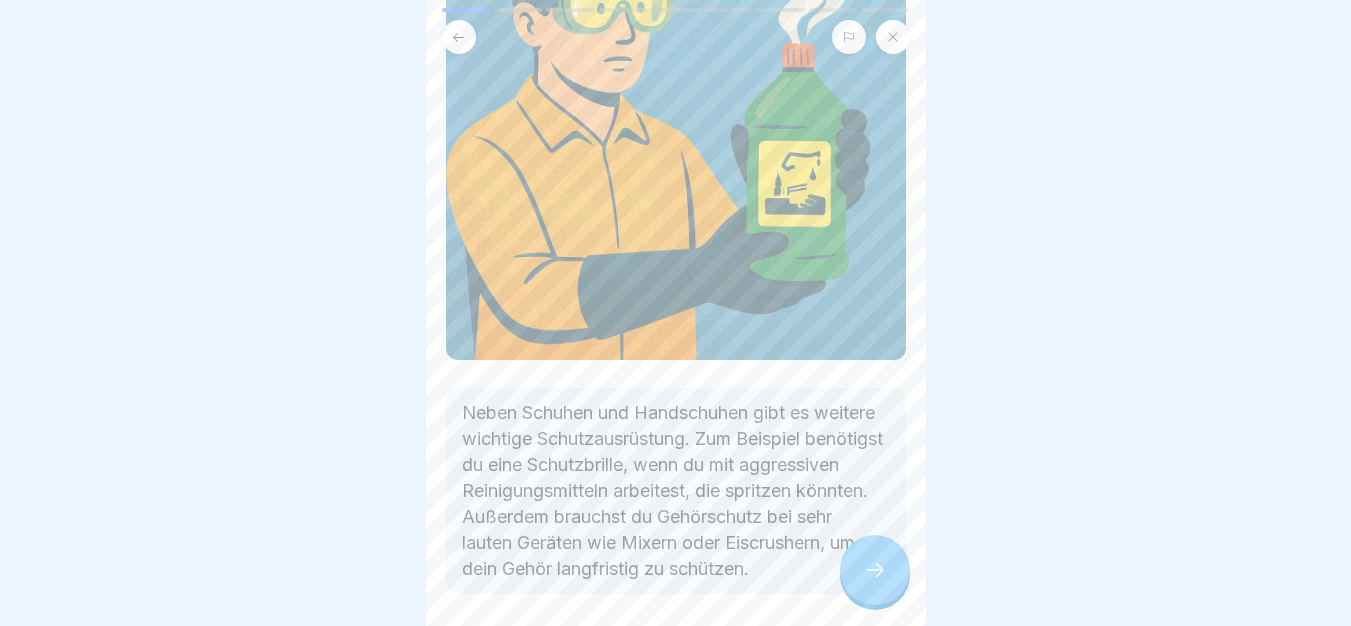 scroll, scrollTop: 339, scrollLeft: 0, axis: vertical 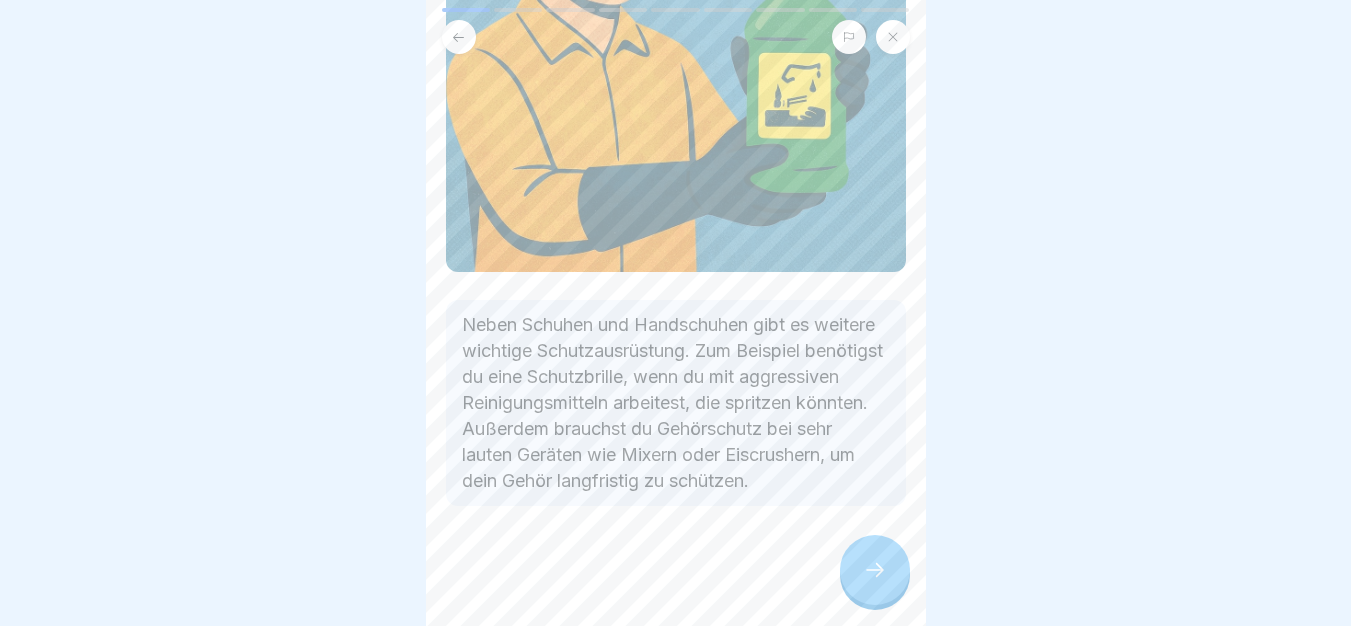 click at bounding box center (875, 570) 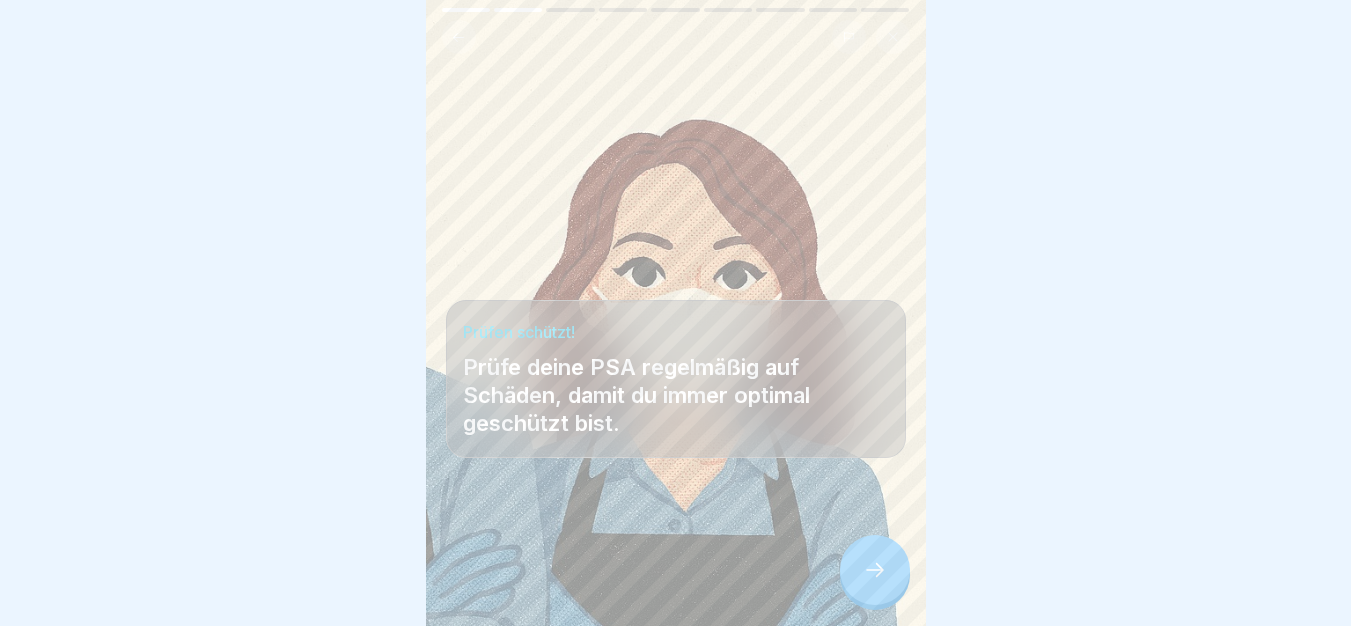scroll, scrollTop: 15, scrollLeft: 0, axis: vertical 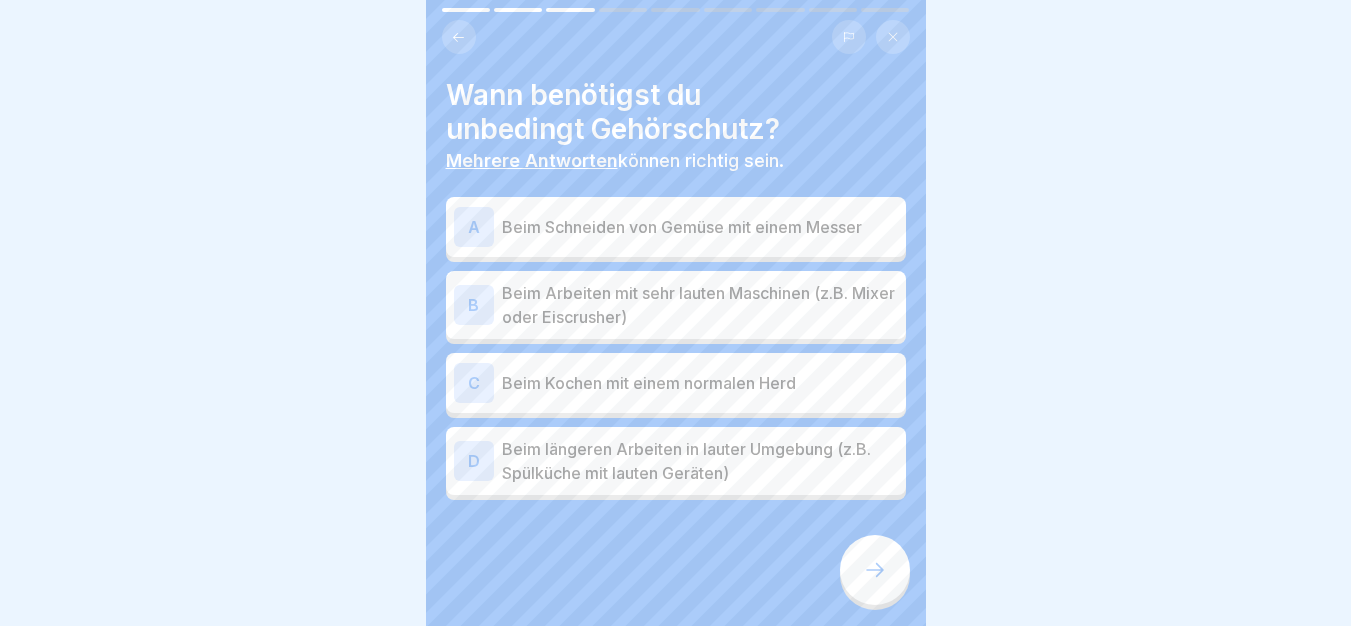click on "Beim Arbeiten mit sehr lauten Maschinen (z.B. Mixer oder Eiscrusher)" at bounding box center (700, 305) 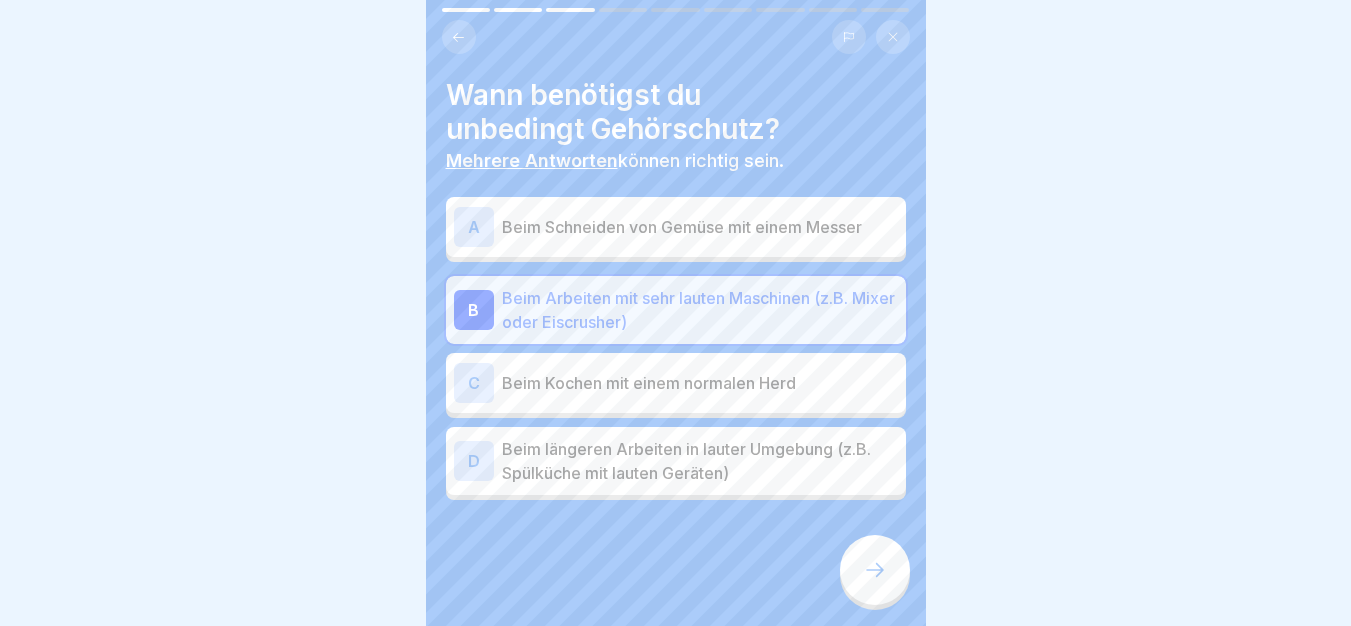 click on "Beim längeren Arbeiten in lauter Umgebung (z.B. Spülküche mit lauten Geräten)" at bounding box center [700, 461] 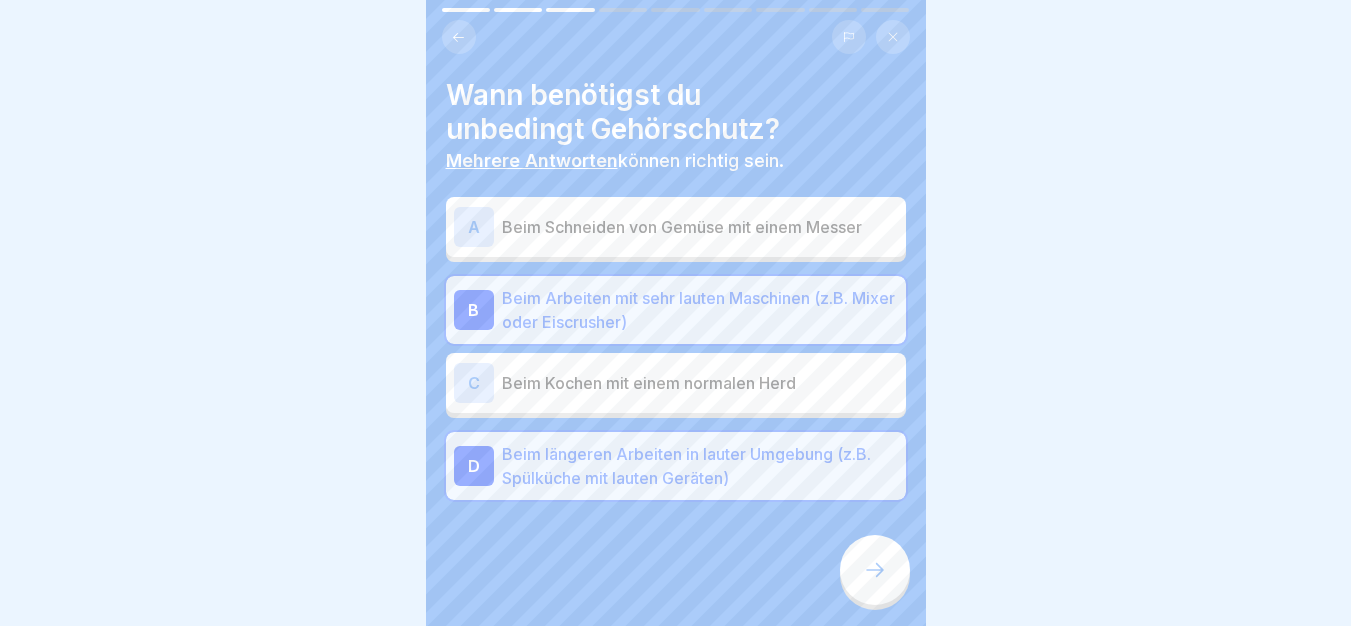 click 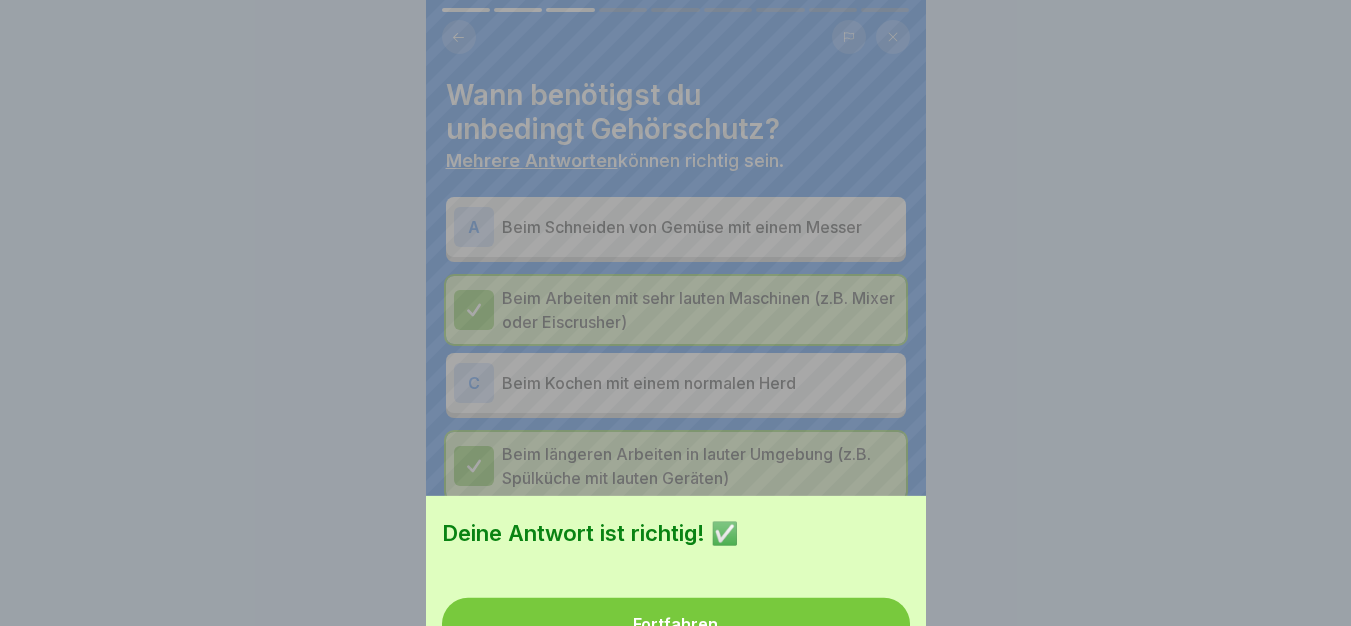 click on "Fortfahren" at bounding box center (676, 624) 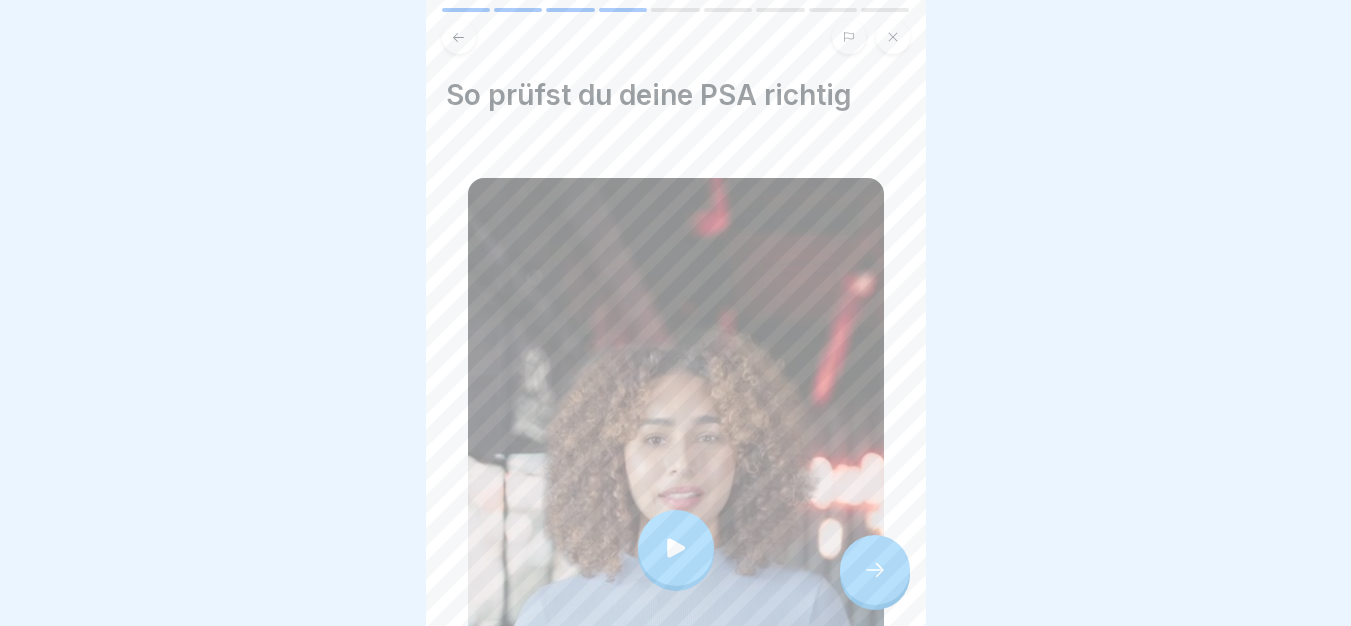 click at bounding box center (676, 548) 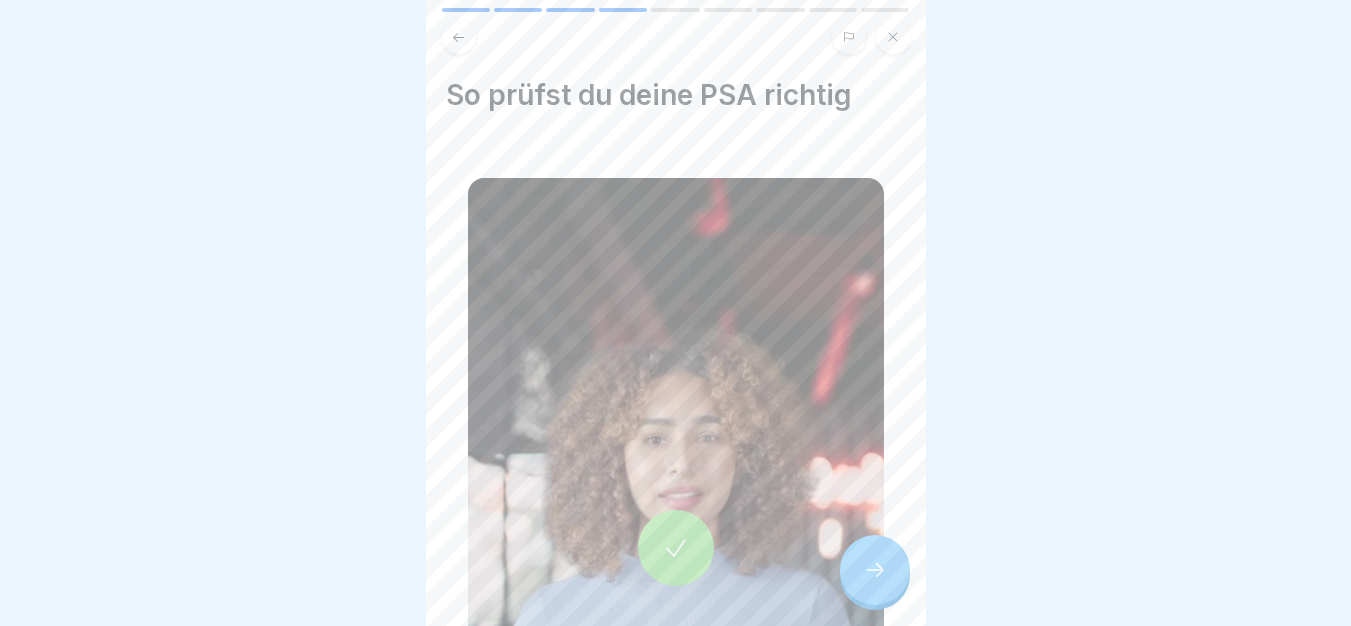 click at bounding box center [875, 570] 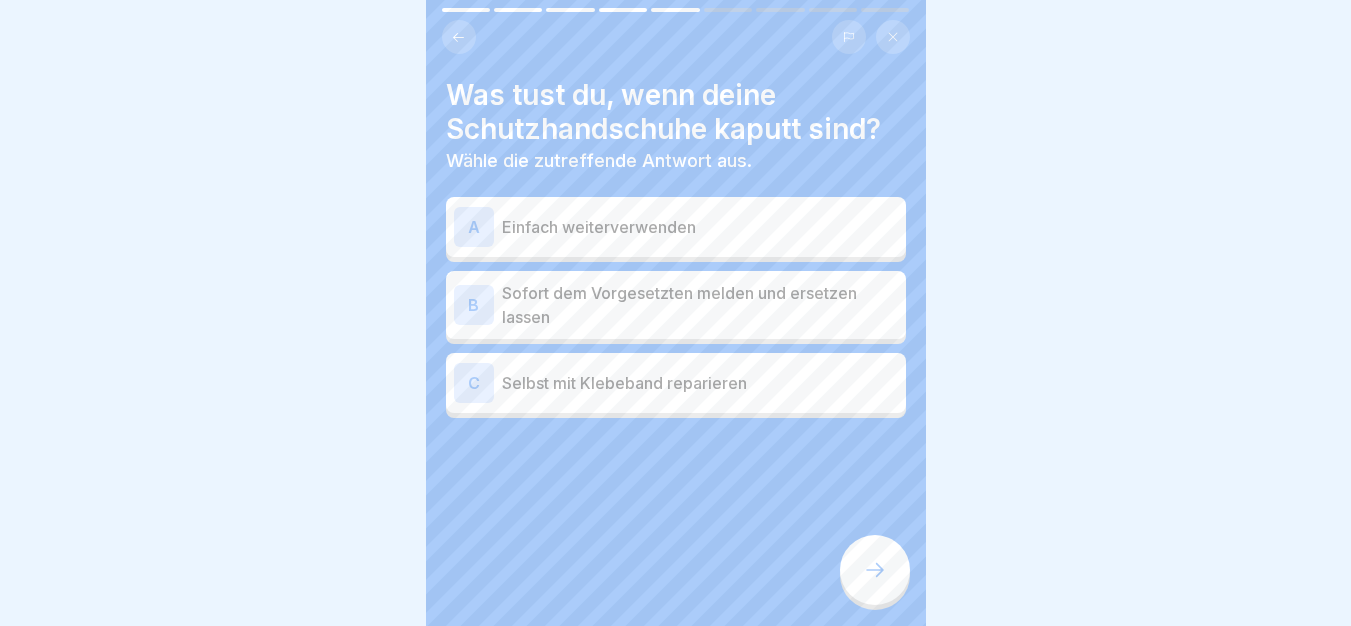 click on "Sofort dem Vorgesetzten melden und ersetzen lassen" at bounding box center [700, 305] 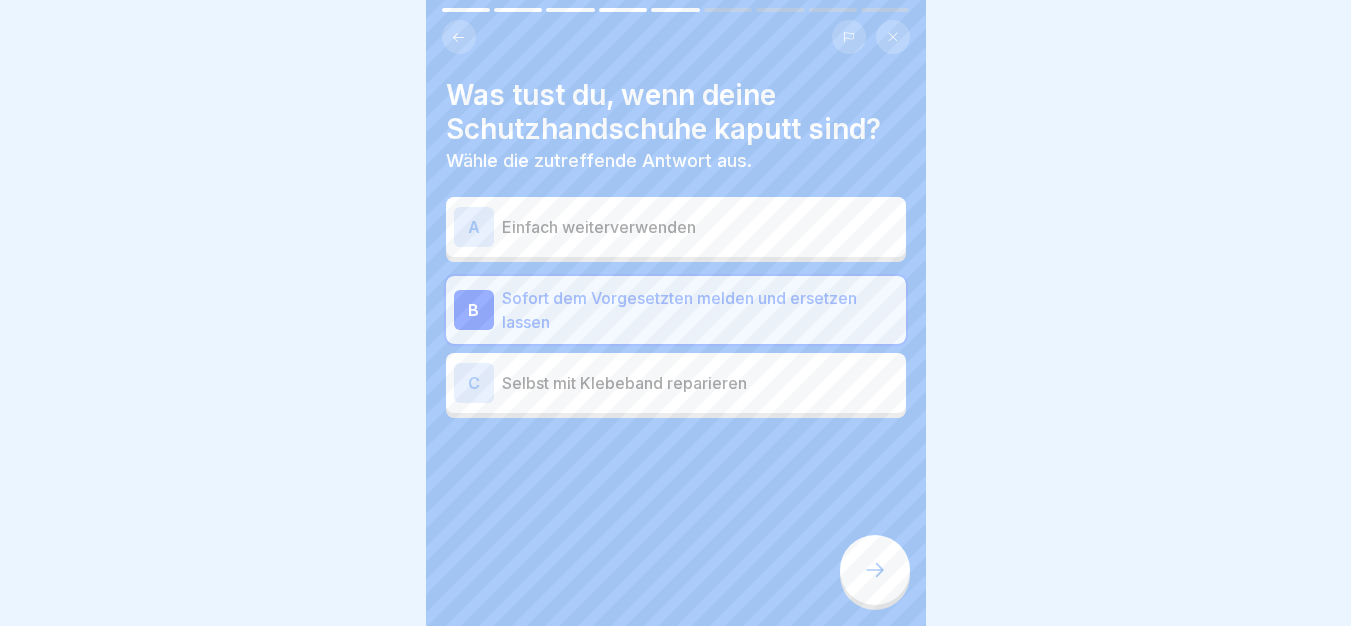 click at bounding box center [875, 570] 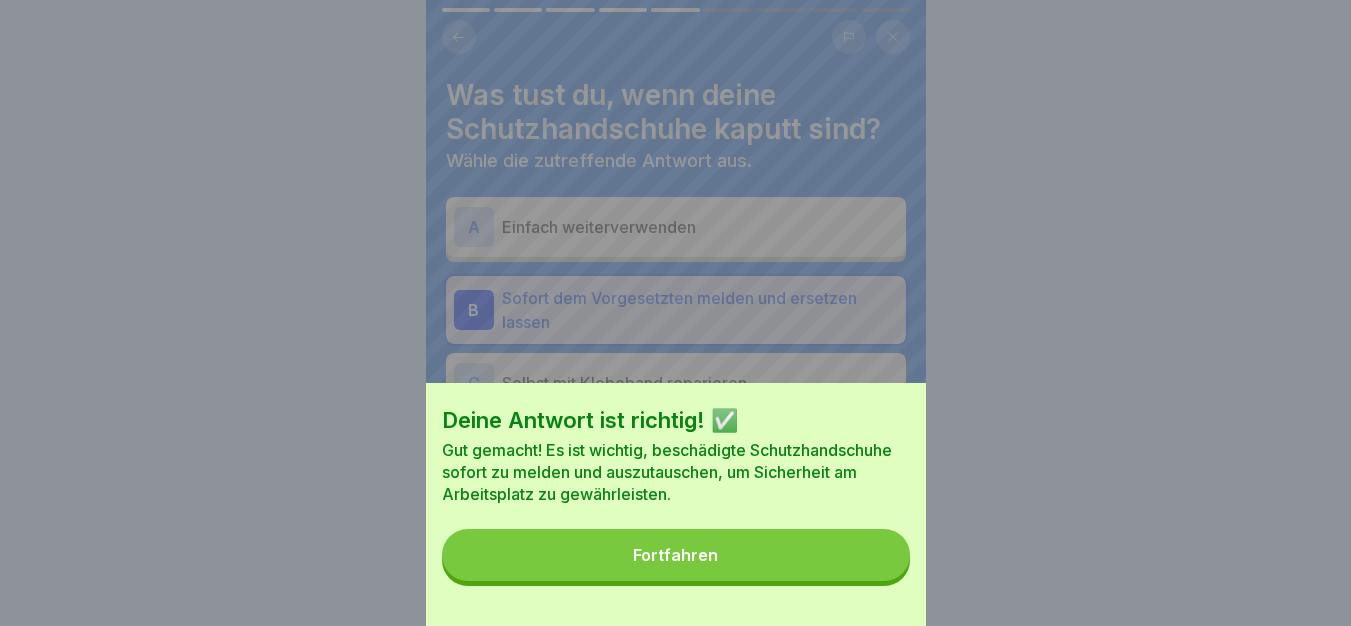 click on "Fortfahren" at bounding box center [676, 555] 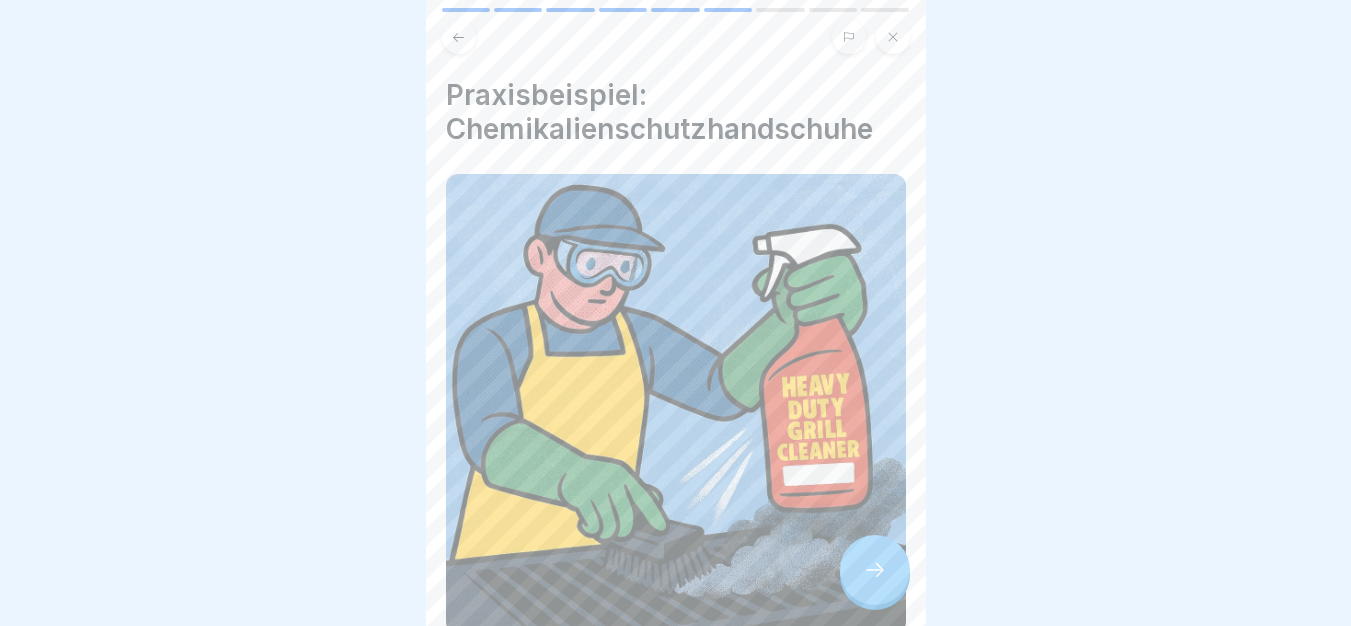 click 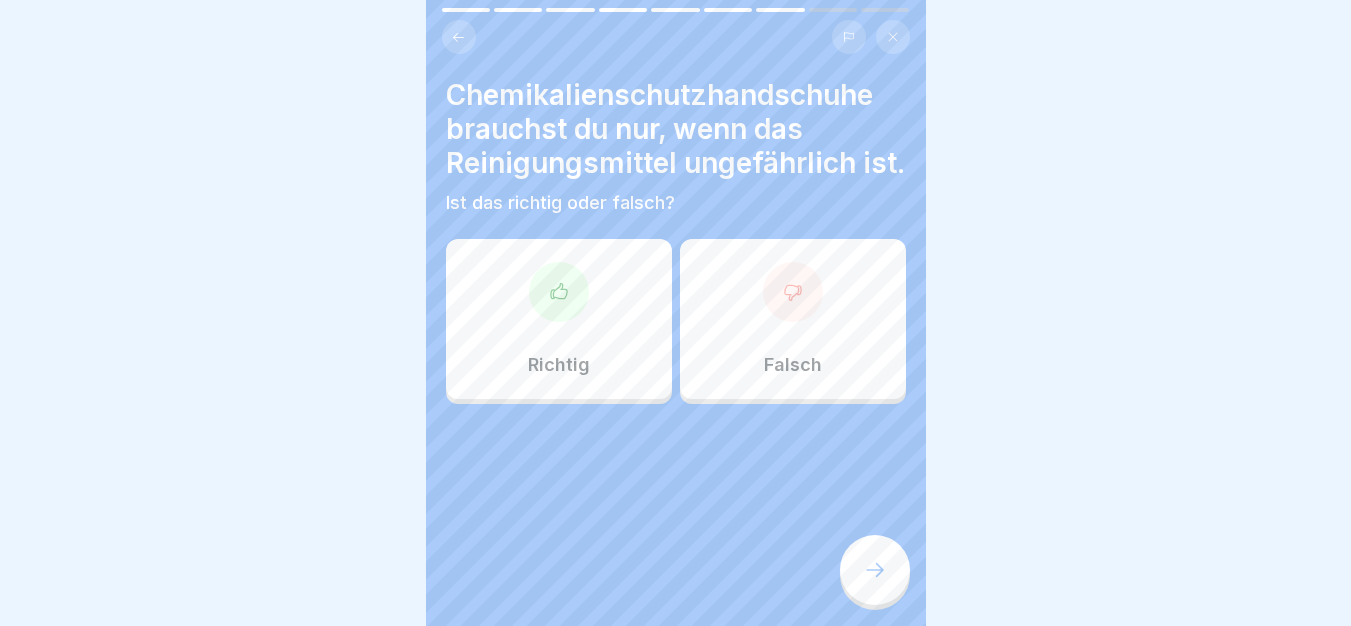 click on "Falsch" at bounding box center (793, 319) 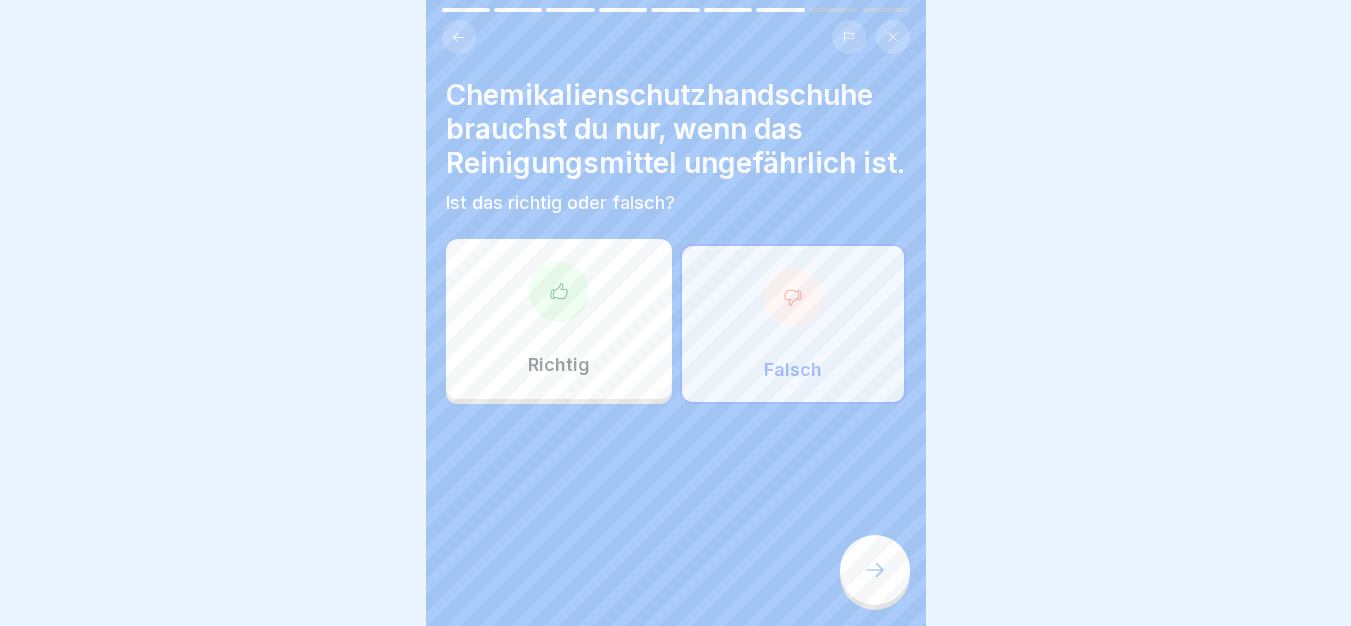 click at bounding box center [875, 570] 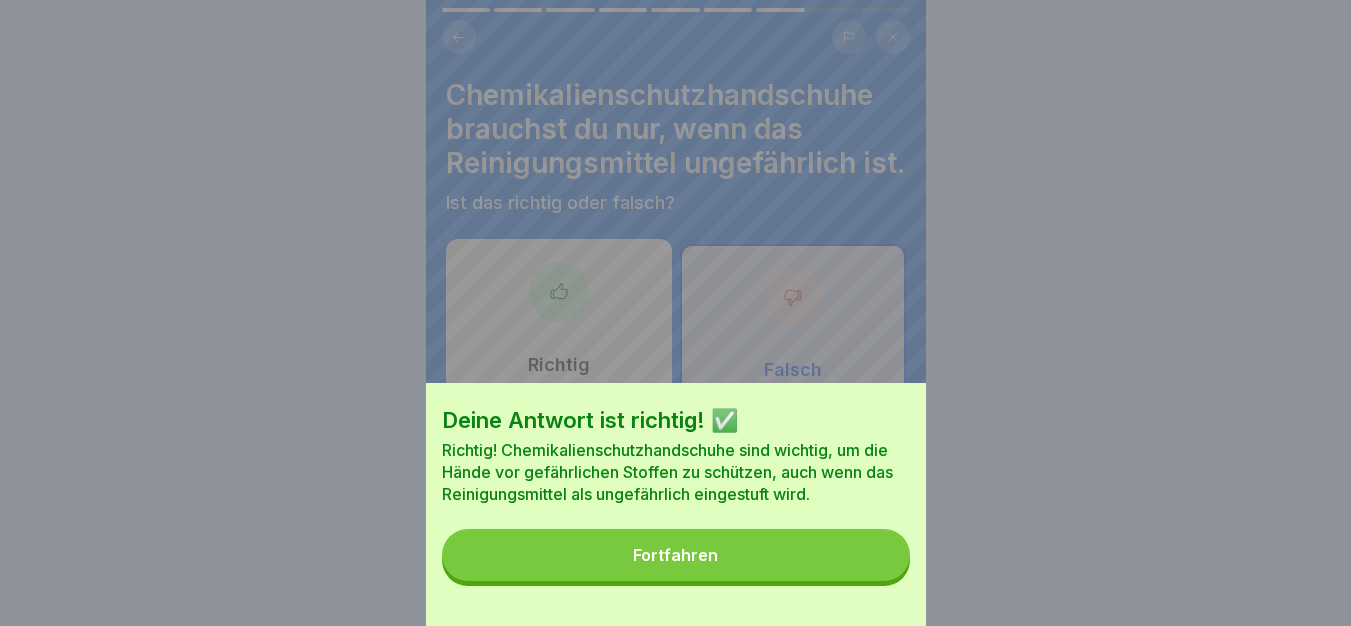 click on "Fortfahren" at bounding box center [676, 555] 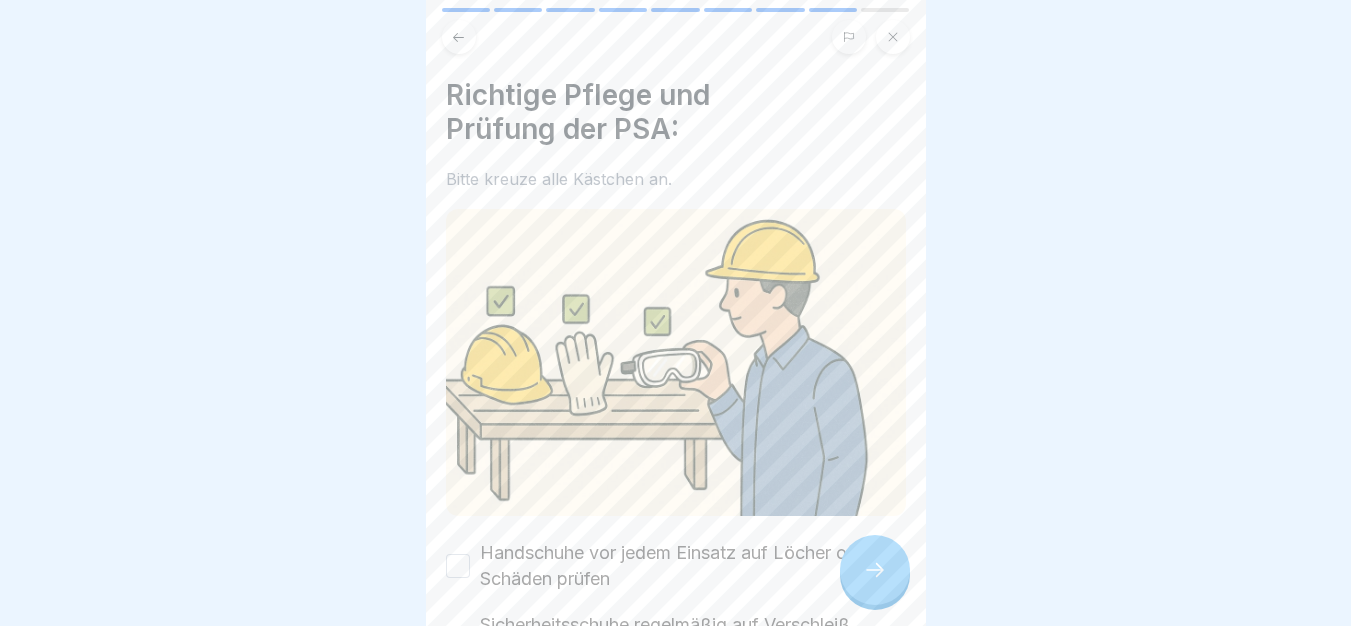 click on "Handschuhe vor jedem Einsatz auf Löcher oder Schäden prüfen" at bounding box center (693, 566) 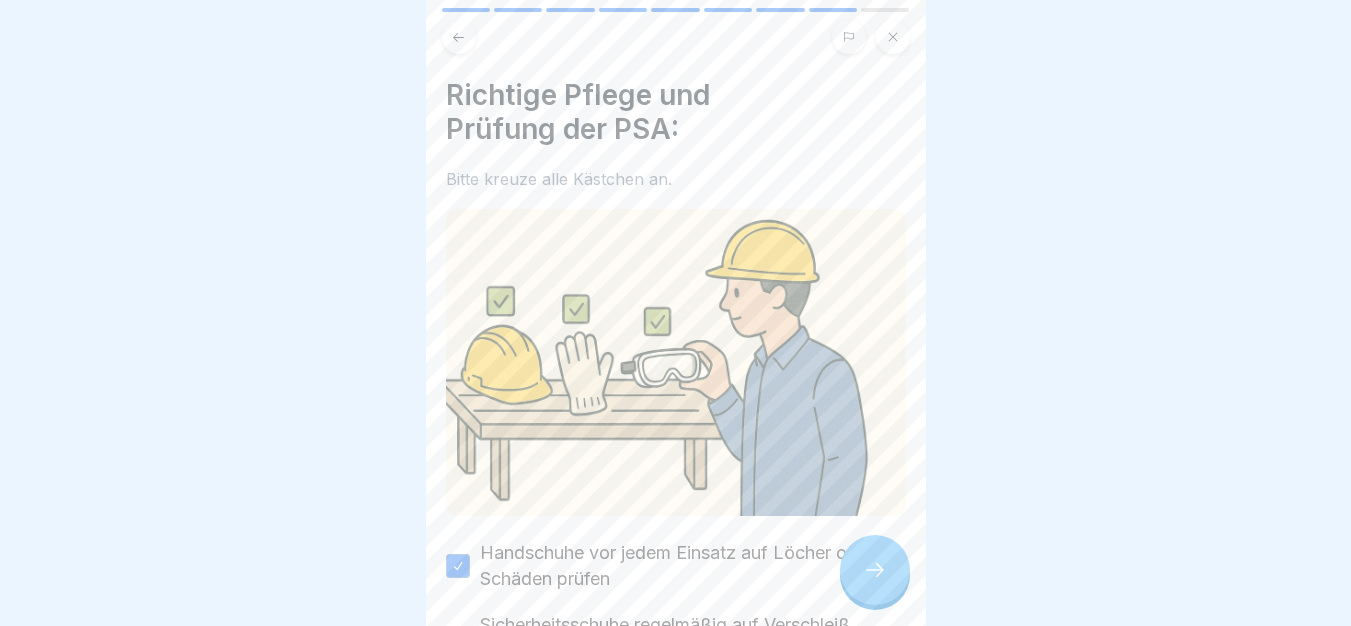 click on "Sicherheitsschuhe regelmäßig auf Verschleiß prüfen (vor allem Sohlen)" at bounding box center (693, 638) 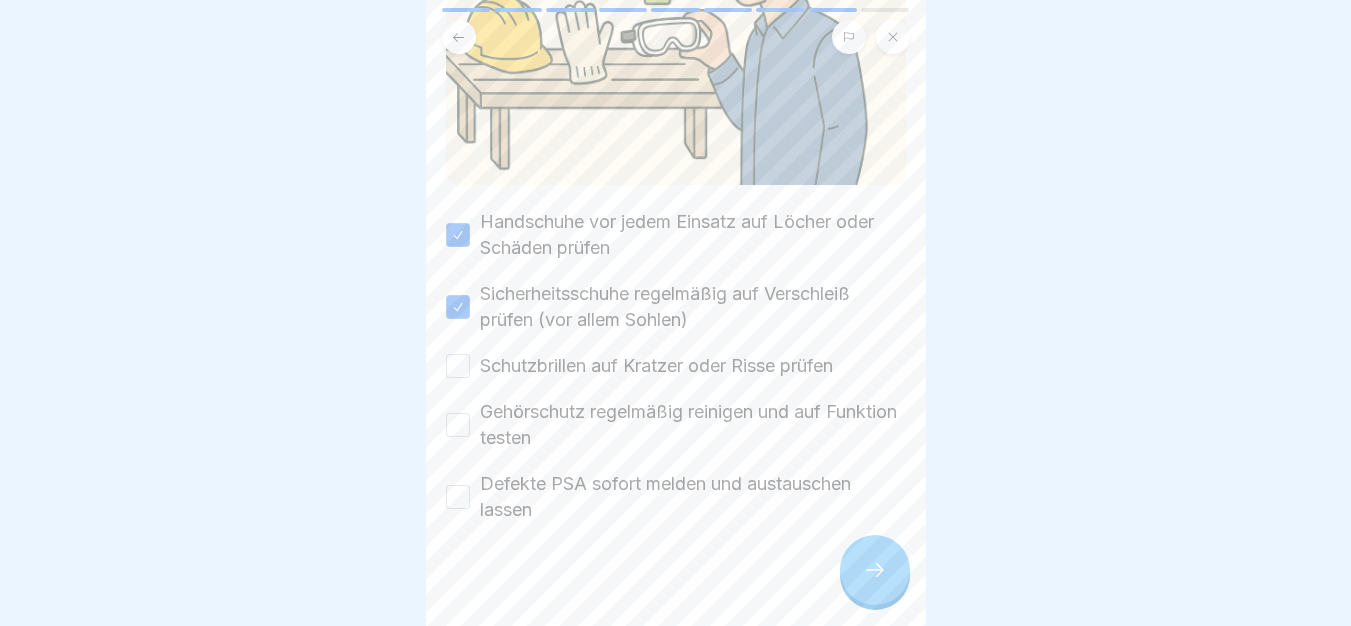 scroll, scrollTop: 338, scrollLeft: 0, axis: vertical 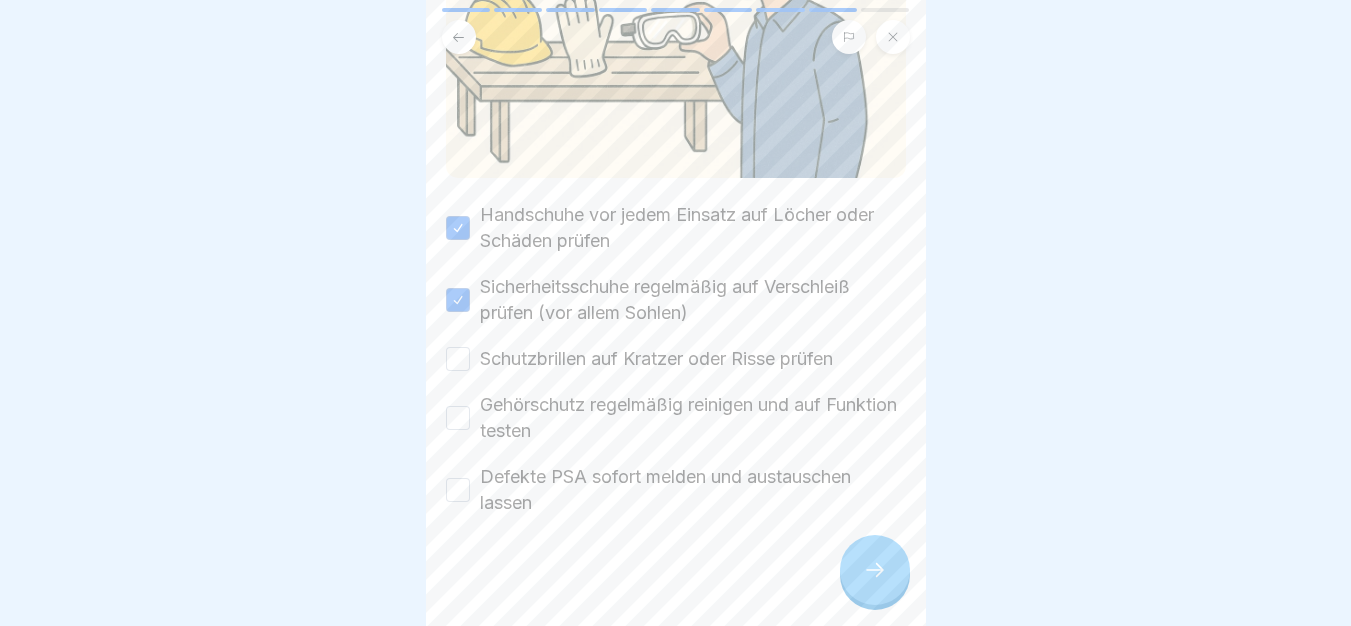 click on "Schutzbrillen auf Kratzer oder Risse prüfen" at bounding box center (656, 359) 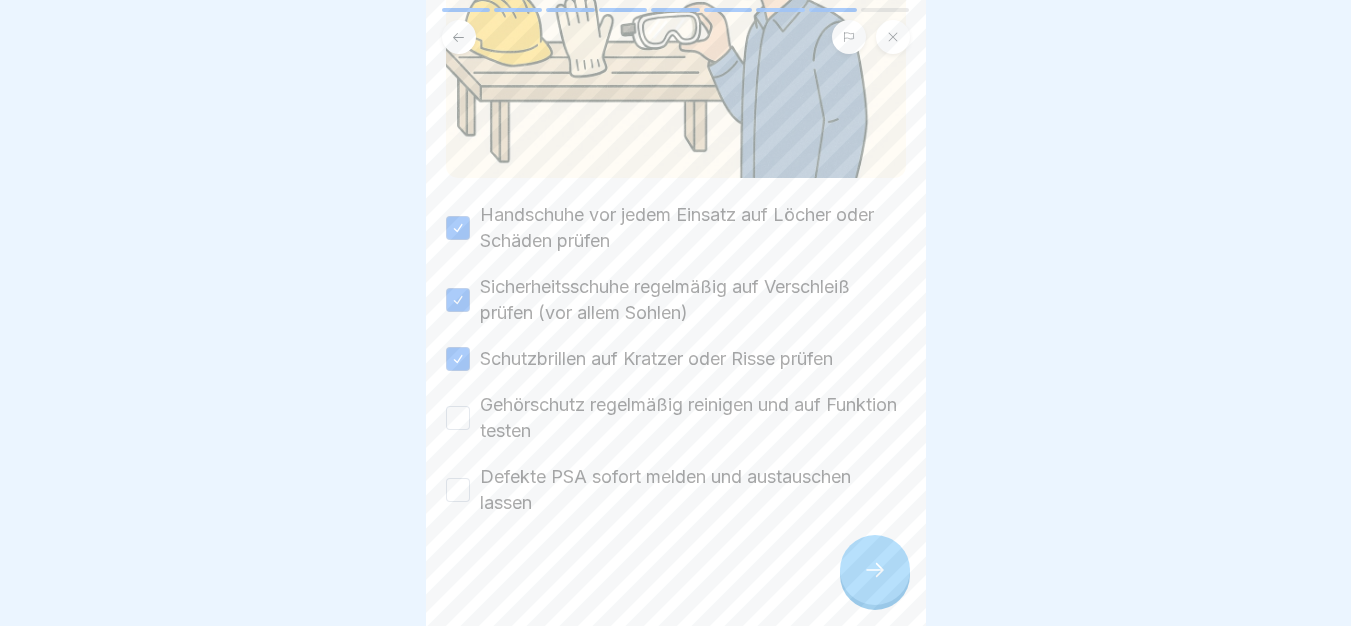 click on "Gehörschutz regelmäßig reinigen und auf Funktion testen" at bounding box center [693, 418] 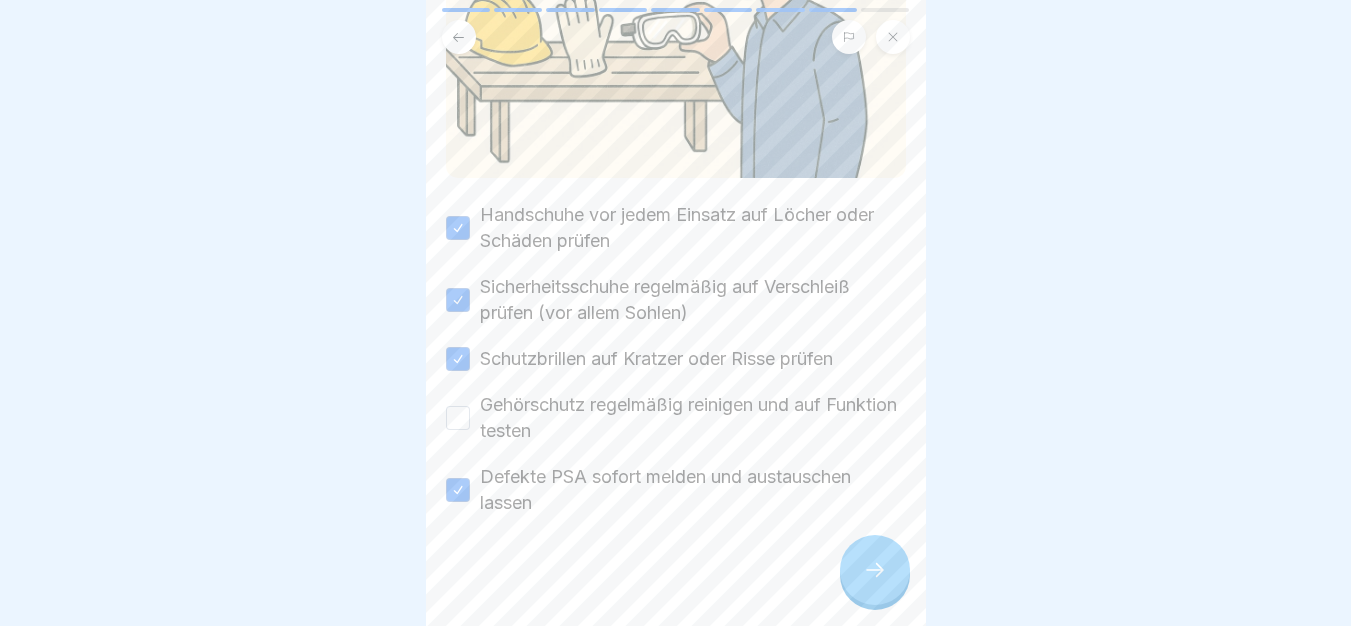 click on "Gehörschutz regelmäßig reinigen und auf Funktion testen" at bounding box center (693, 418) 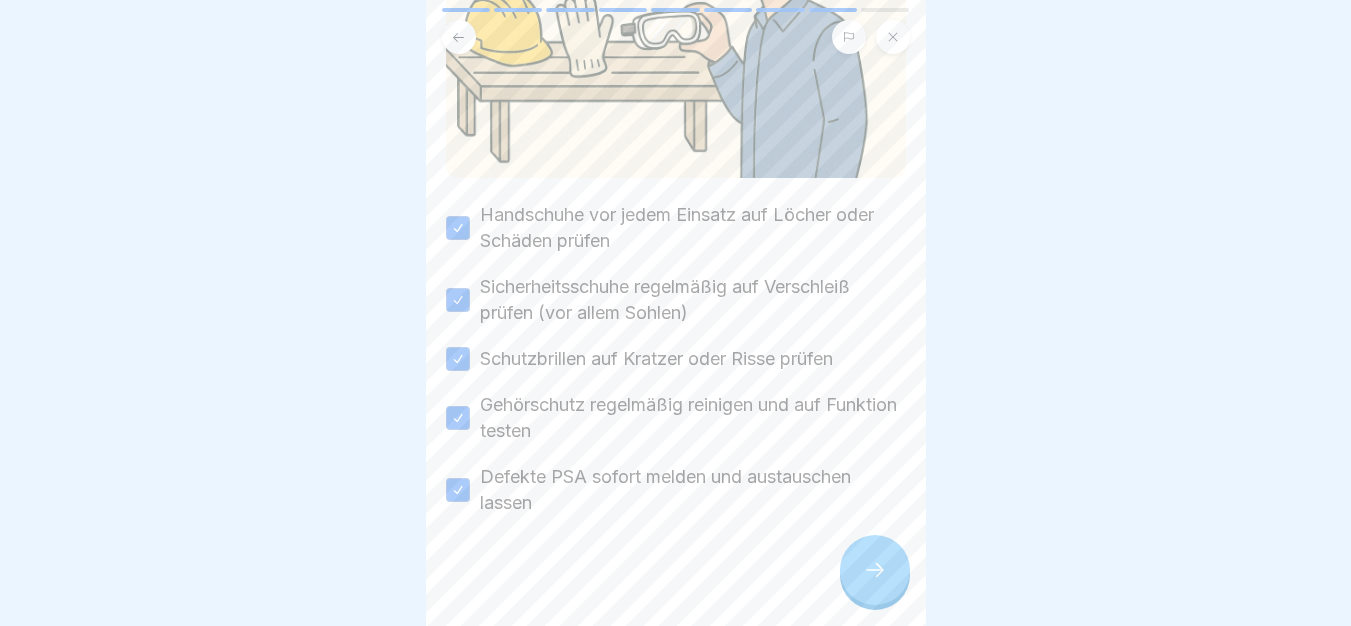 click at bounding box center (875, 570) 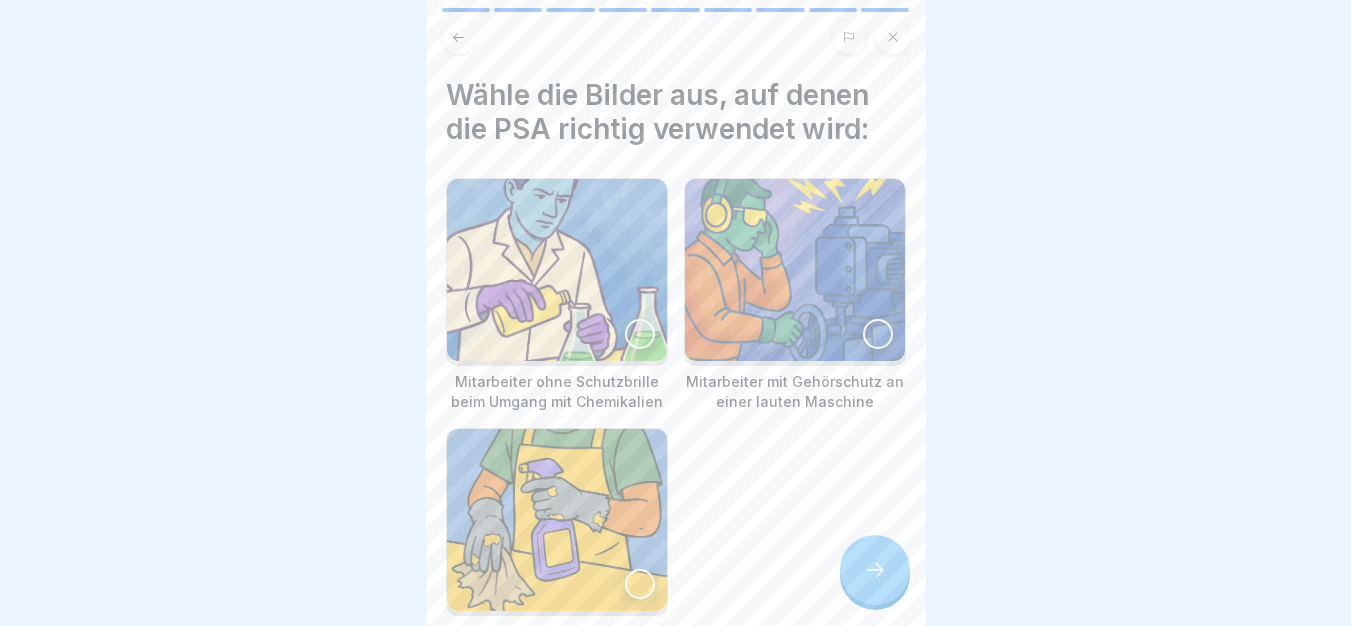 click at bounding box center (875, 570) 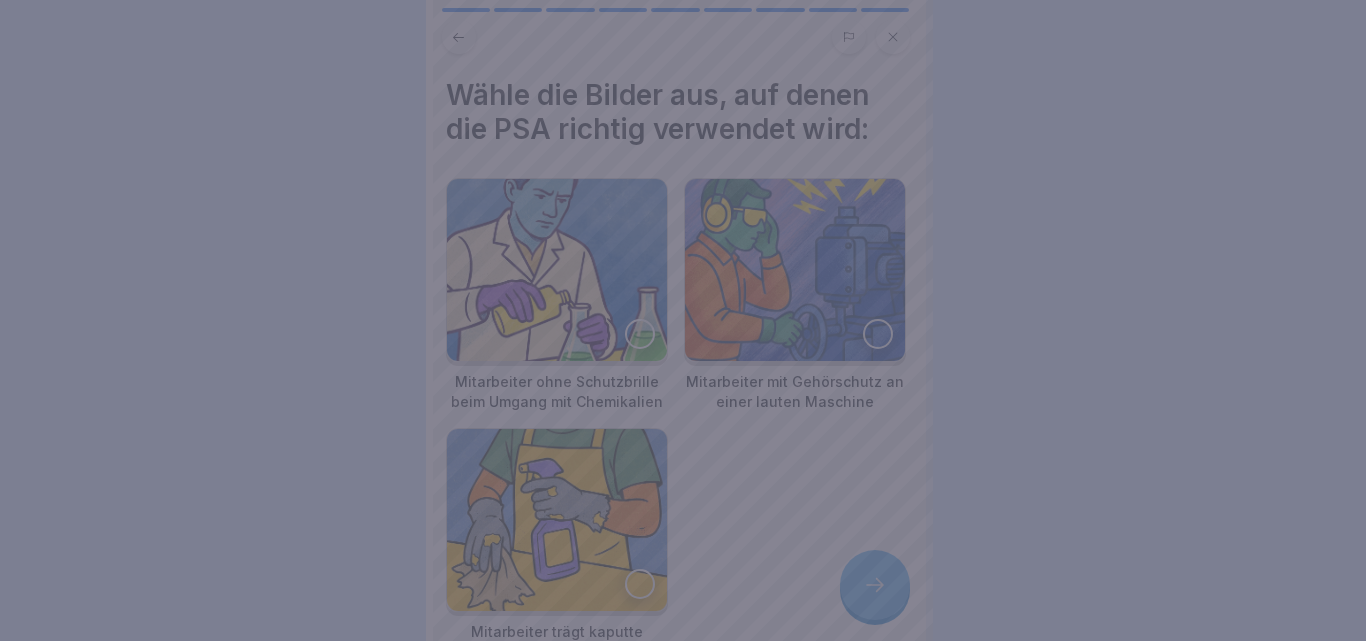 click at bounding box center [683, 320] 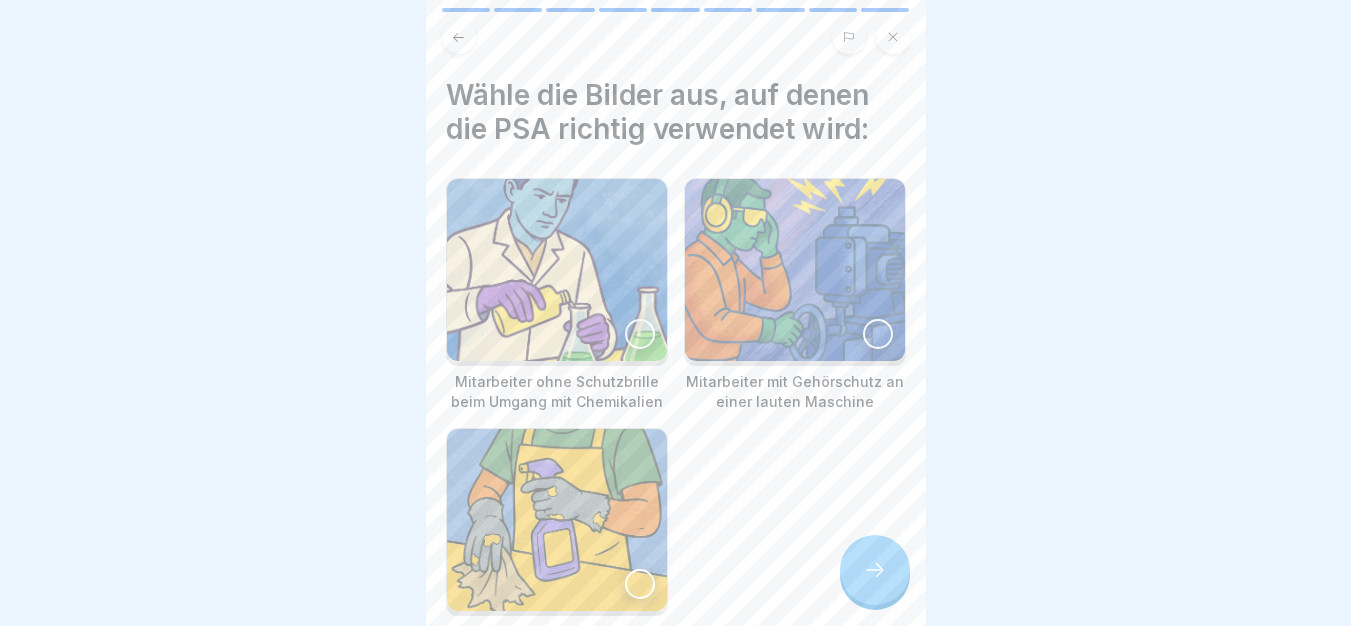 click at bounding box center [795, 270] 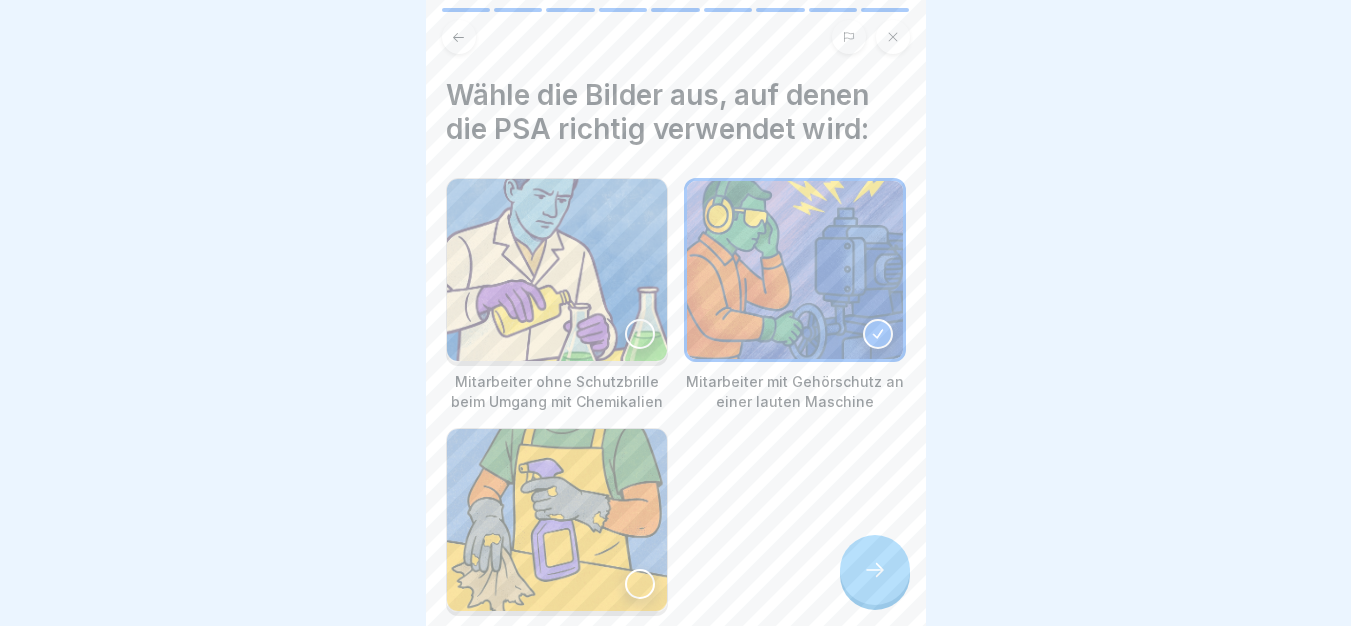 click 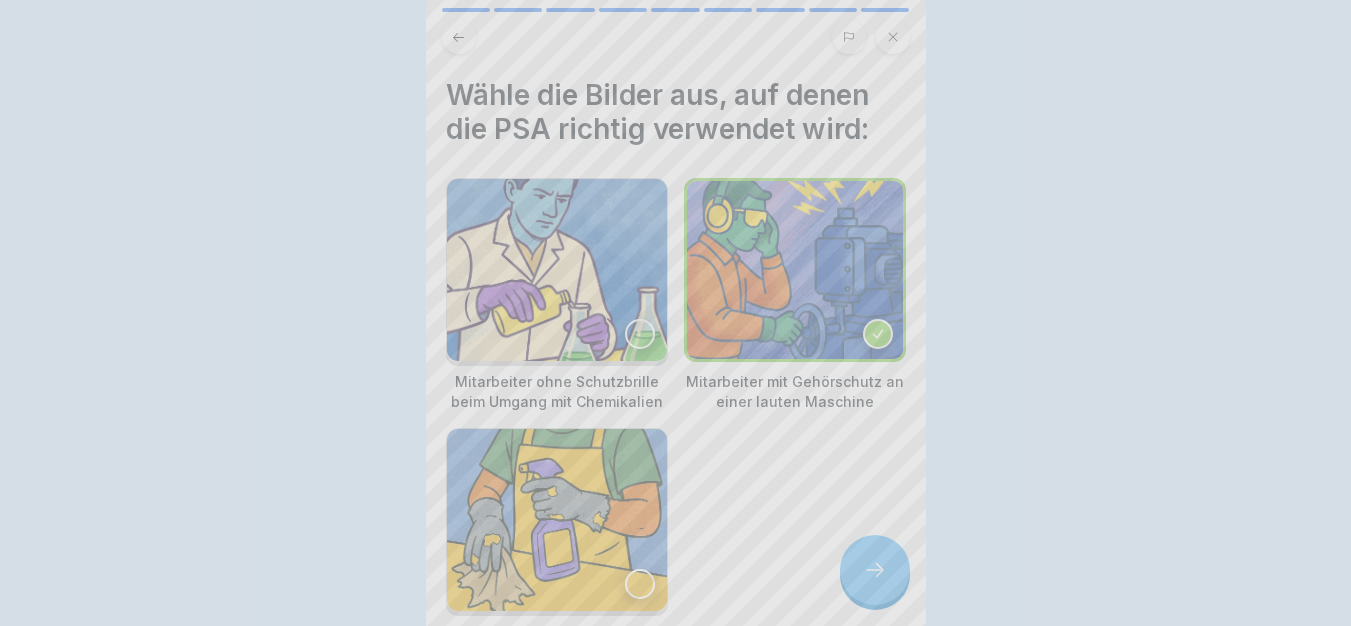 click on "Fortfahren" at bounding box center [676, 1003] 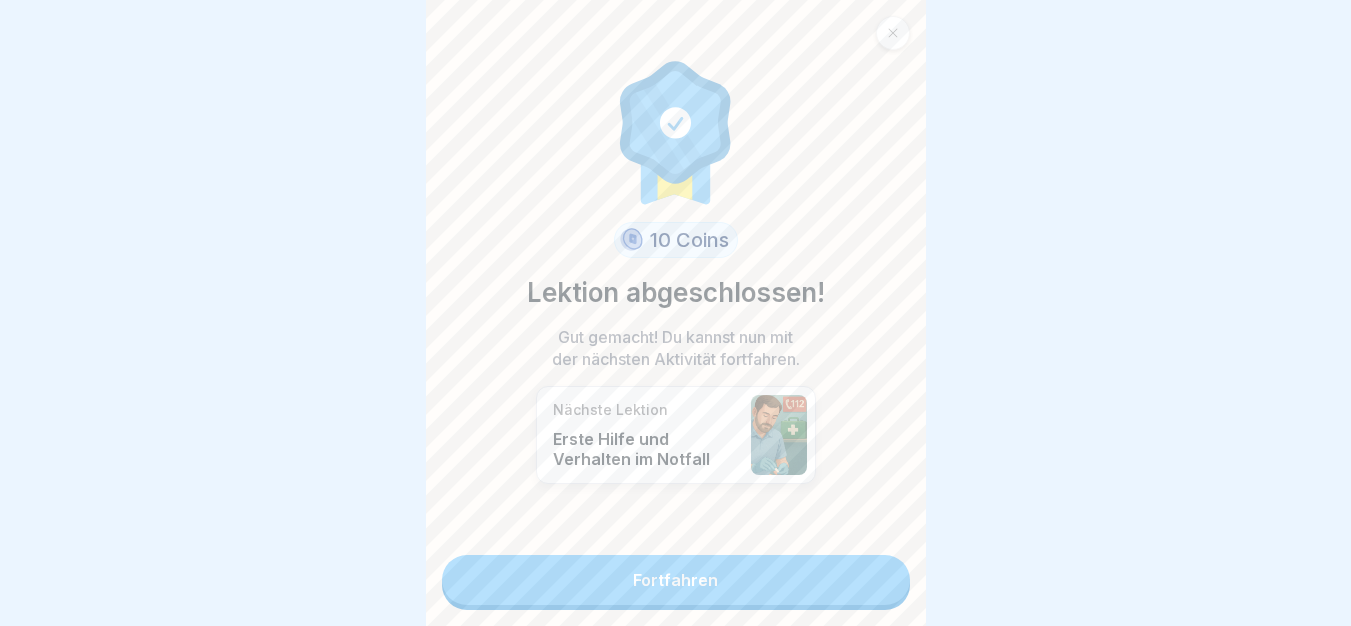 click on "Fortfahren" at bounding box center [676, 580] 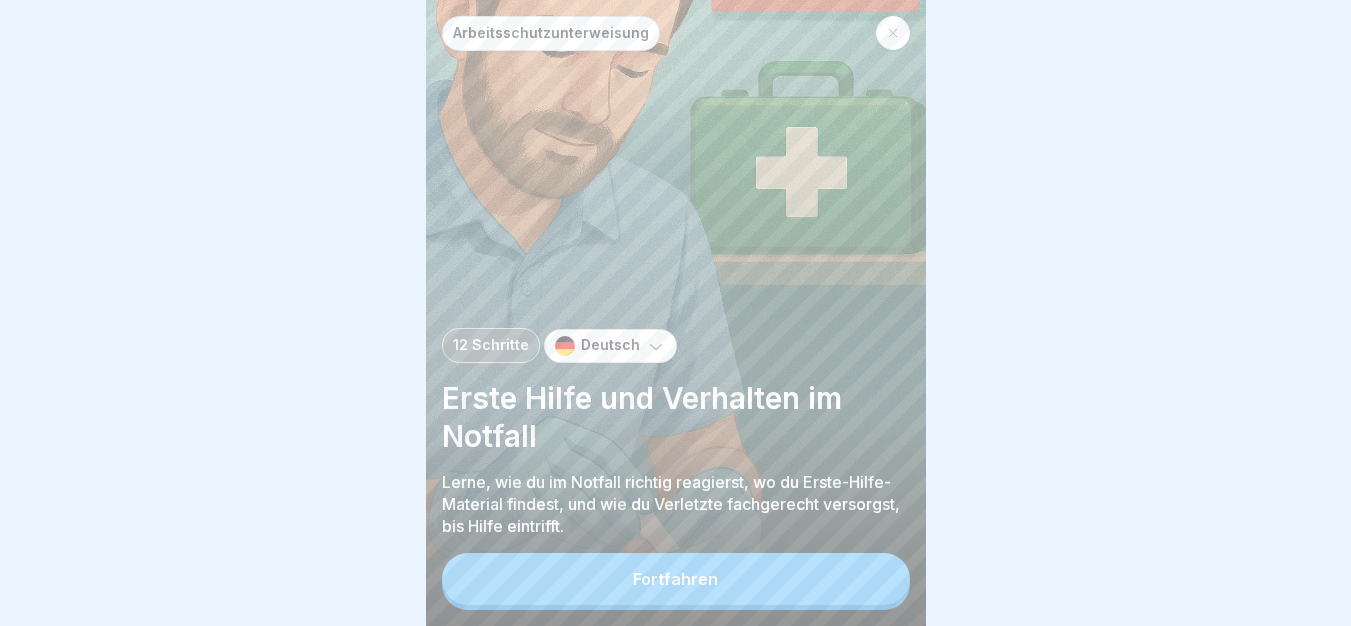 click on "Fortfahren" at bounding box center (676, 579) 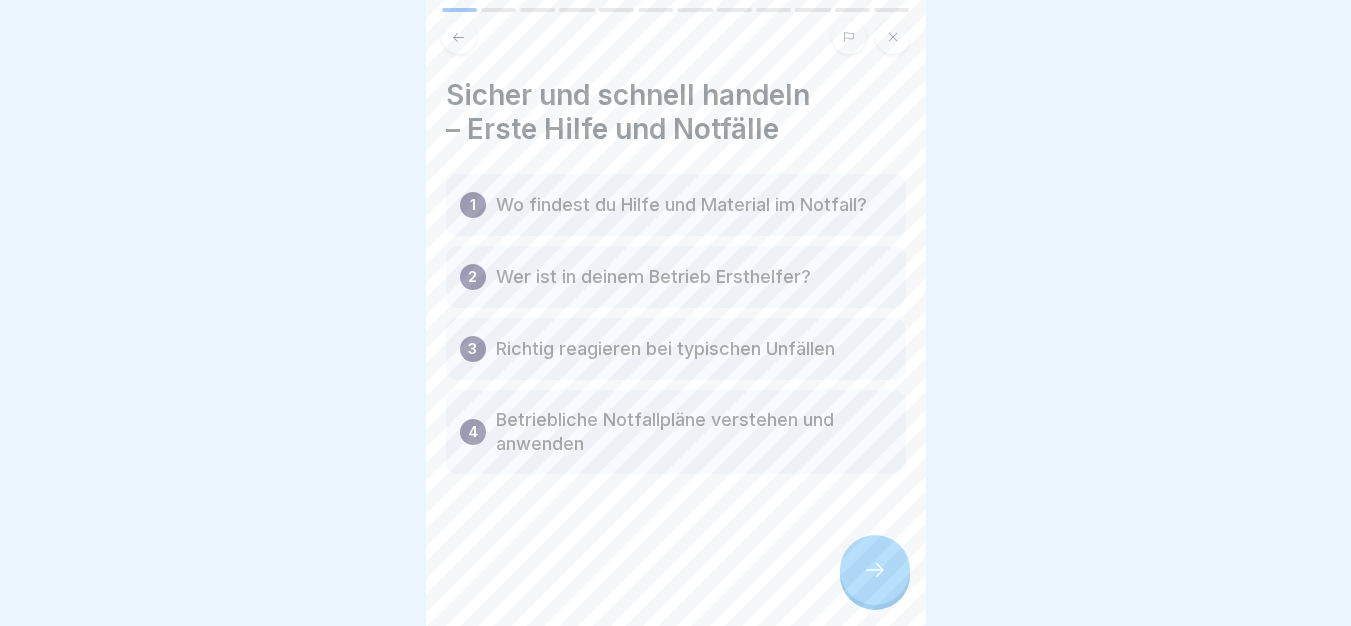 click 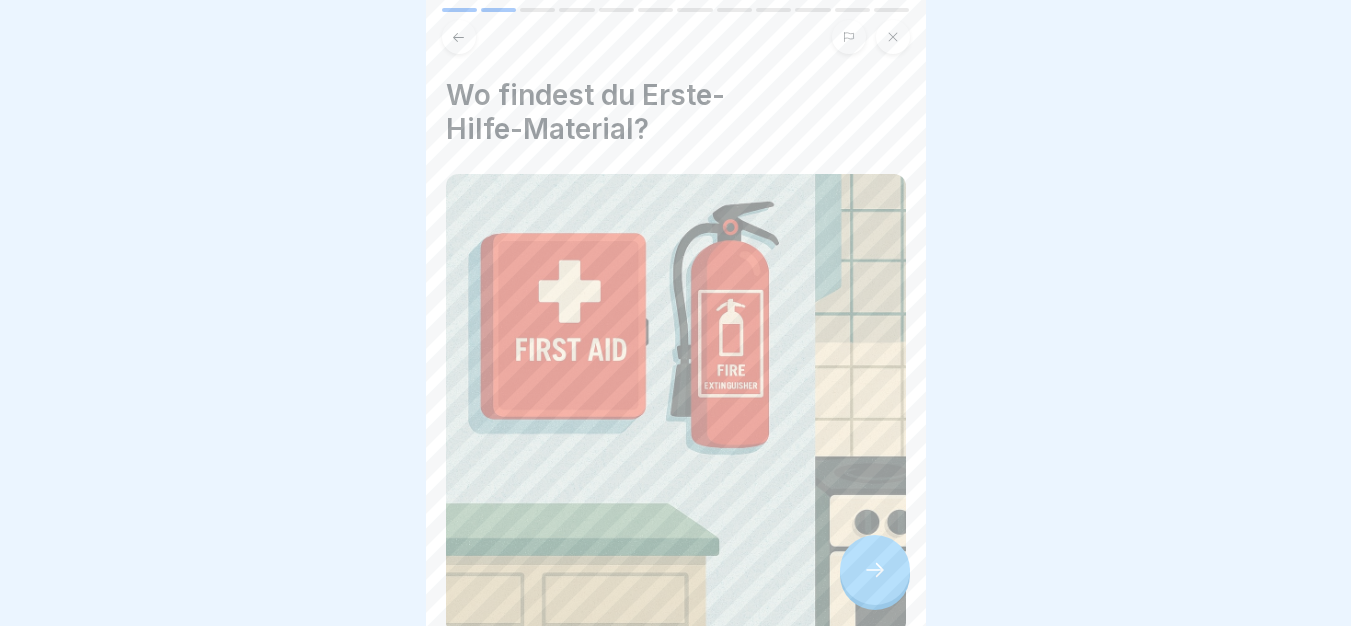 click 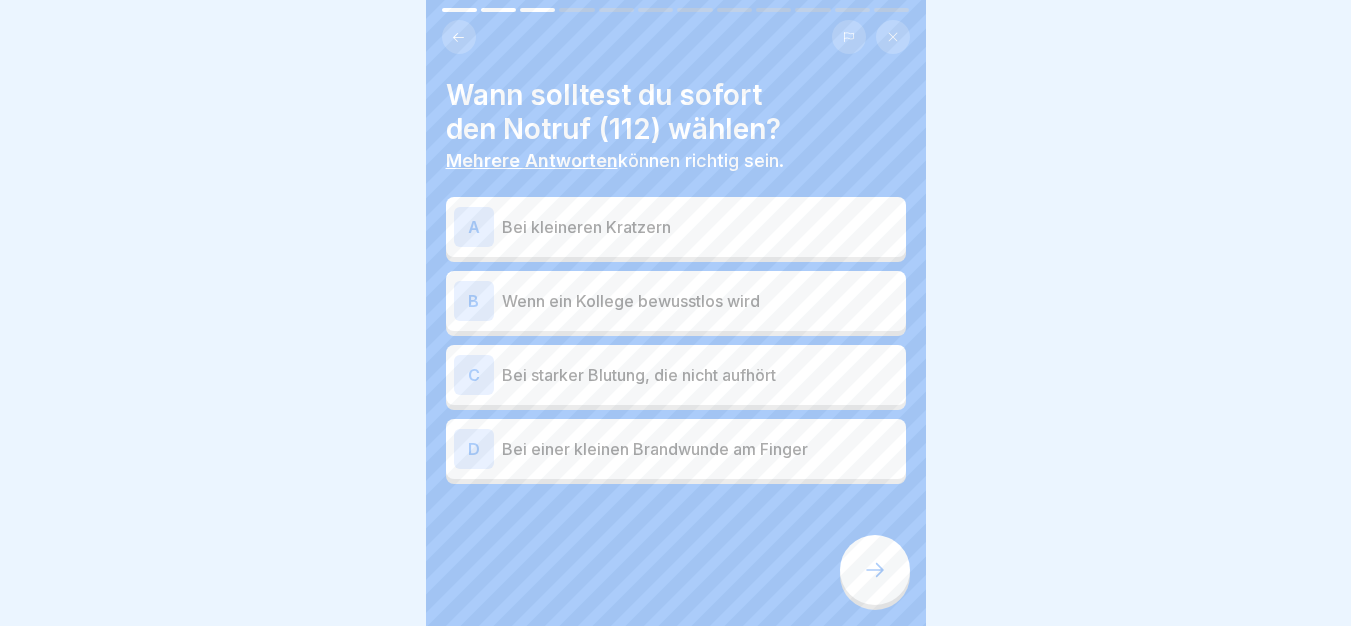 click on "Bei starker Blutung, die nicht aufhört" at bounding box center (700, 375) 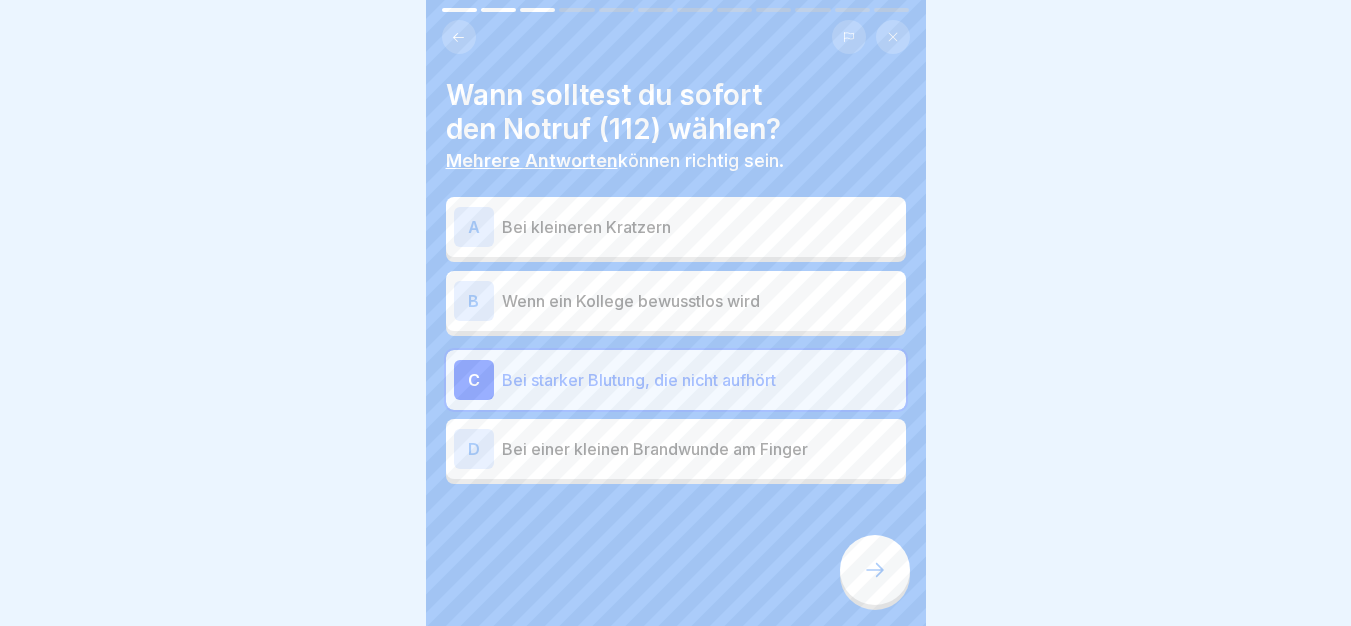 click on "B Wenn ein Kollege bewusstlos wird" at bounding box center (676, 301) 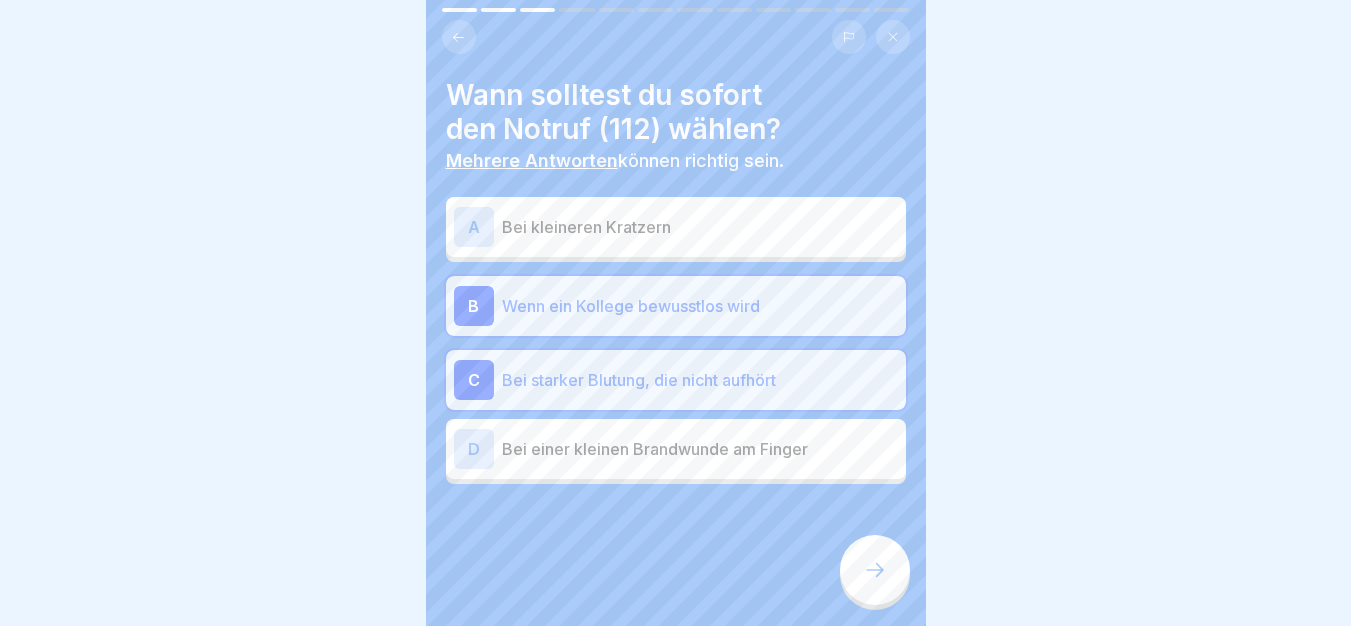 click at bounding box center (875, 570) 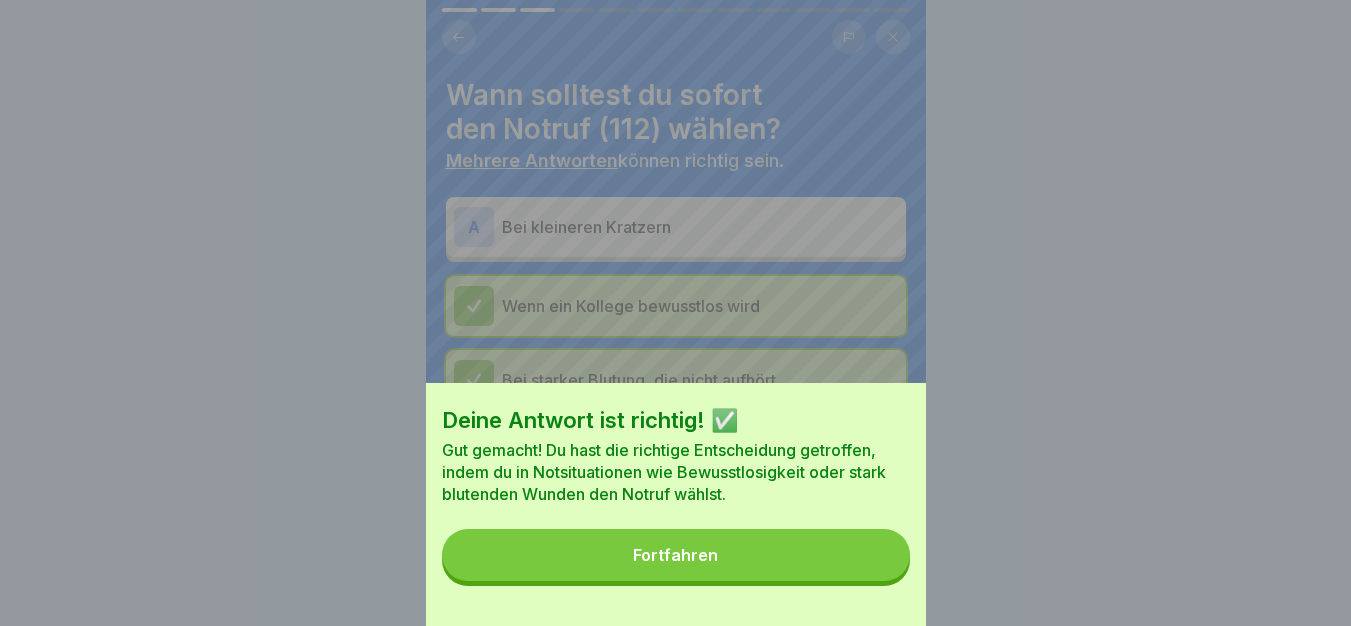 click on "Fortfahren" at bounding box center [676, 555] 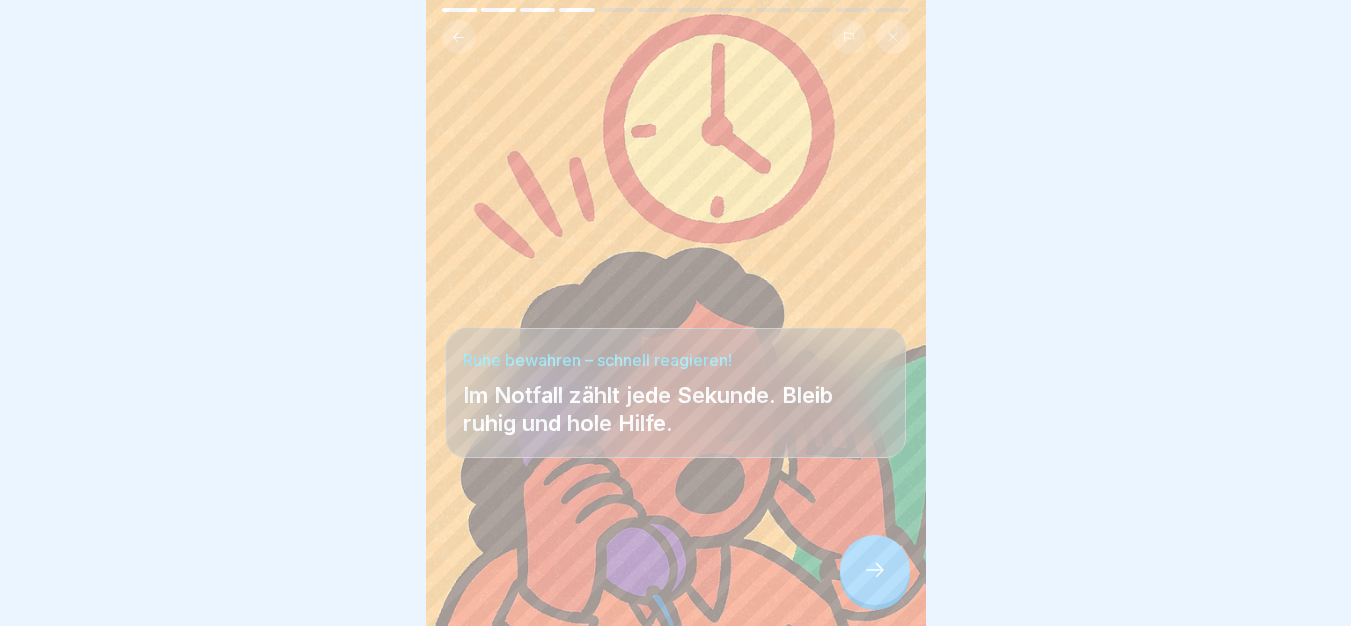 click at bounding box center (875, 570) 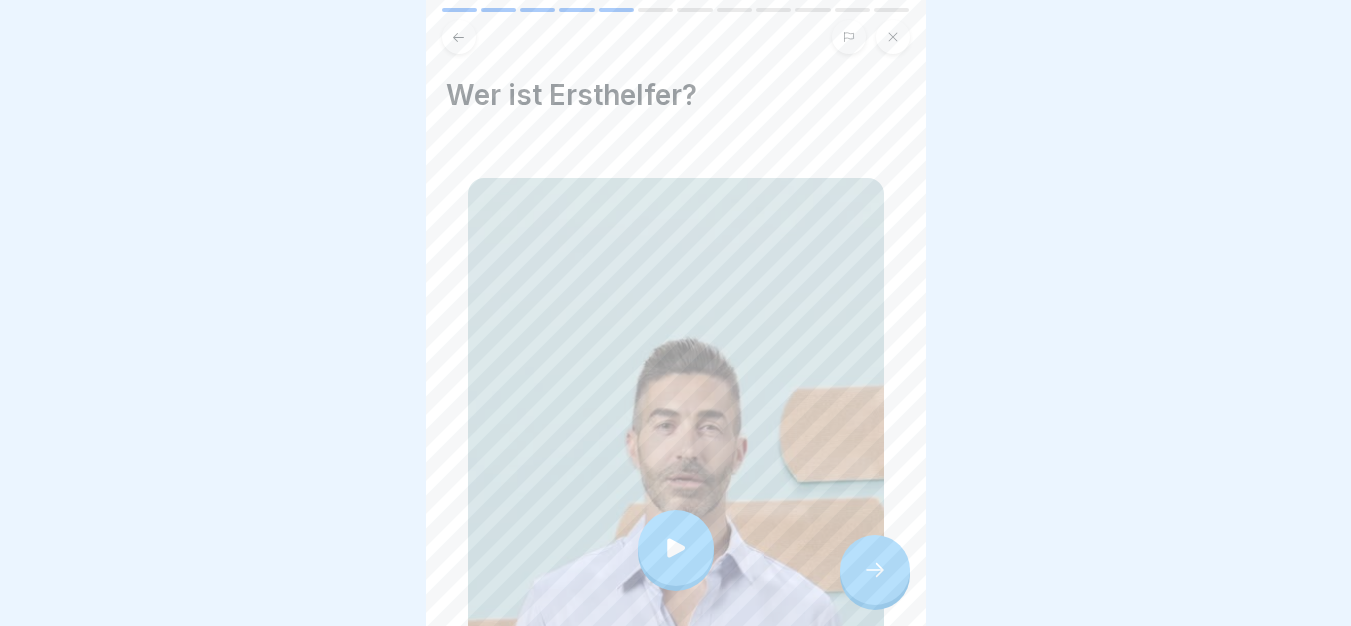 click at bounding box center (676, 548) 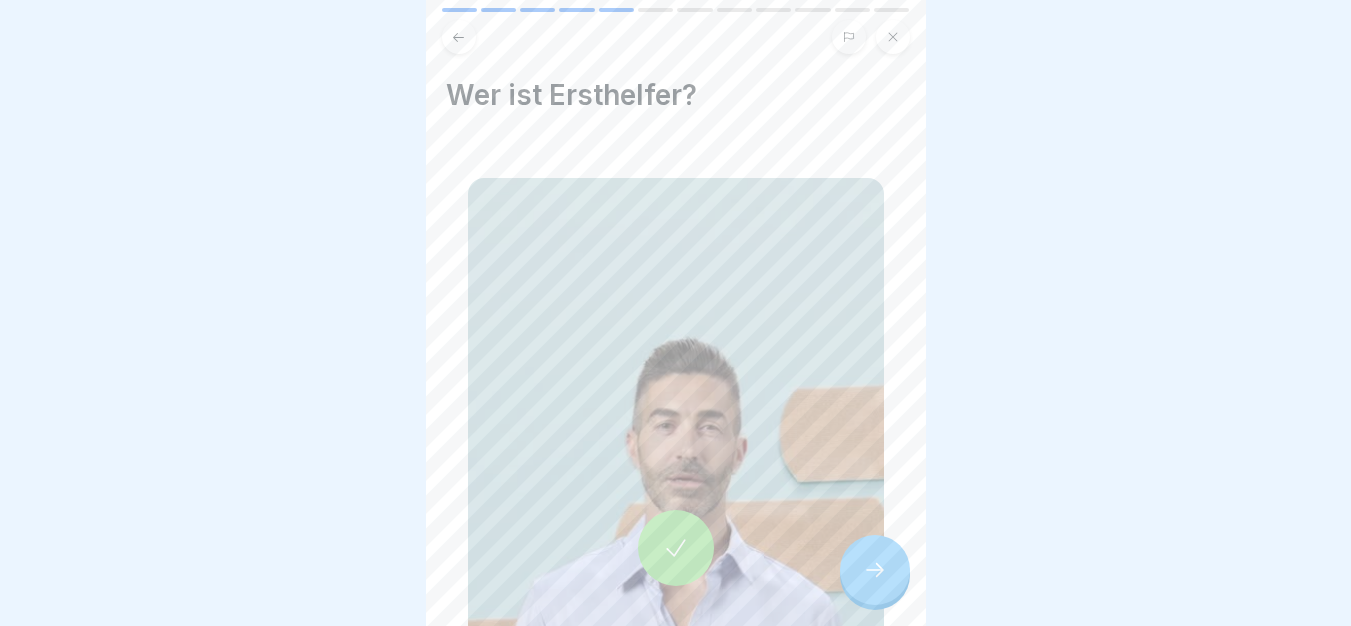click at bounding box center (875, 570) 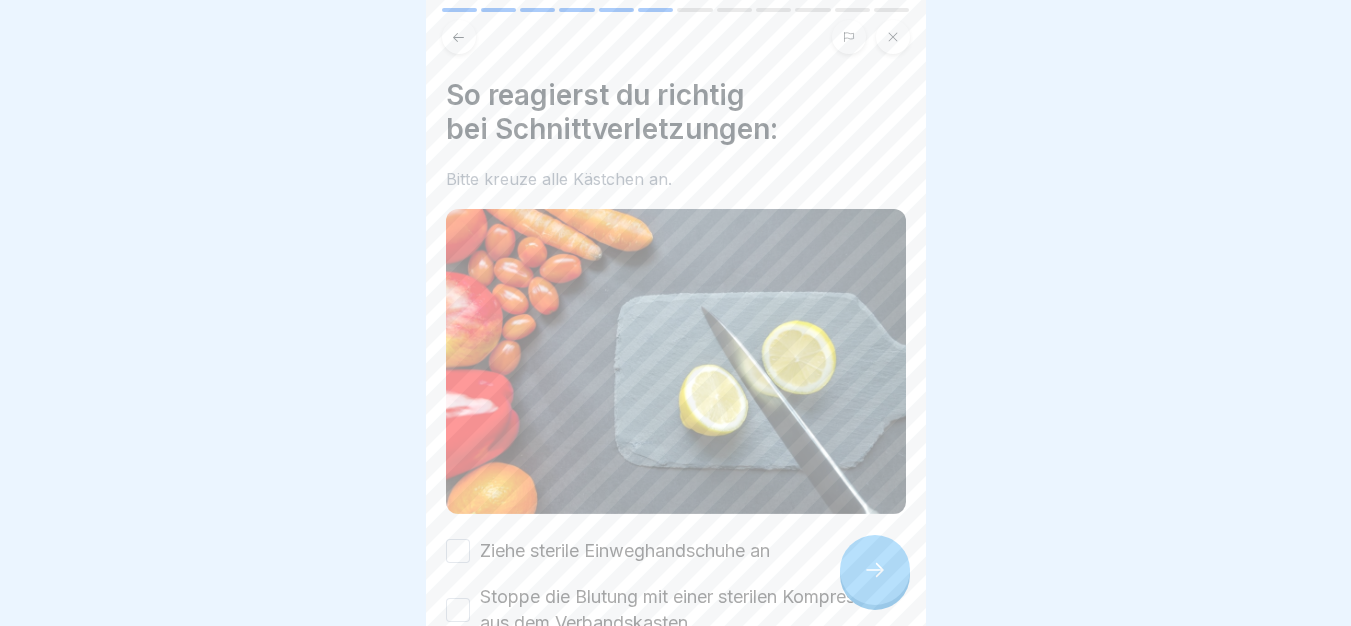 click on "Ziehe sterile Einweghandschuhe an" at bounding box center (625, 551) 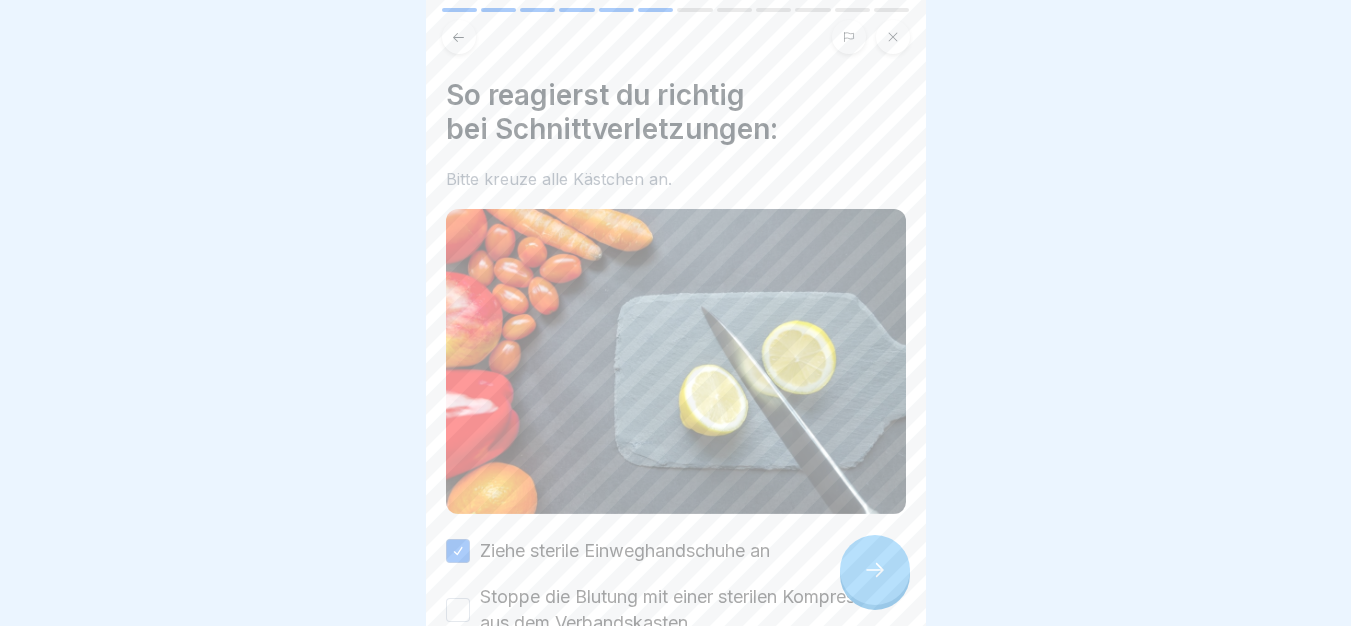 click on "Stoppe die Blutung mit einer sterilen Kompresse aus dem Verbandskasten" at bounding box center (693, 610) 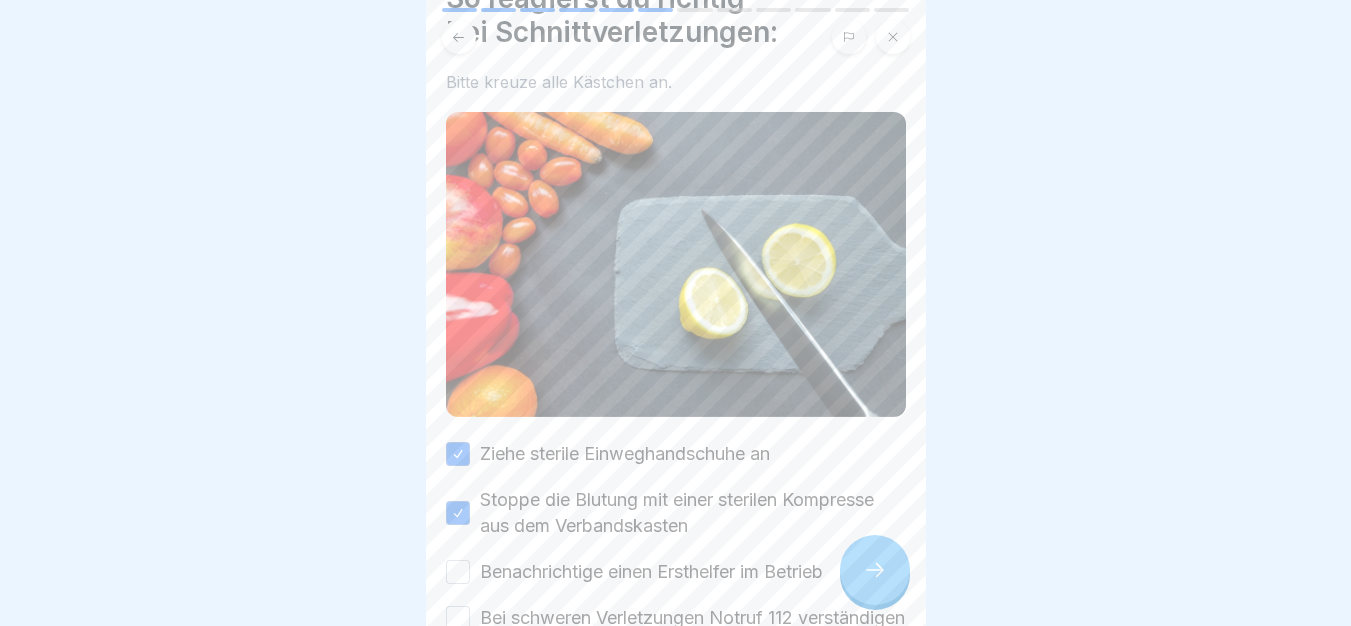 scroll, scrollTop: 238, scrollLeft: 0, axis: vertical 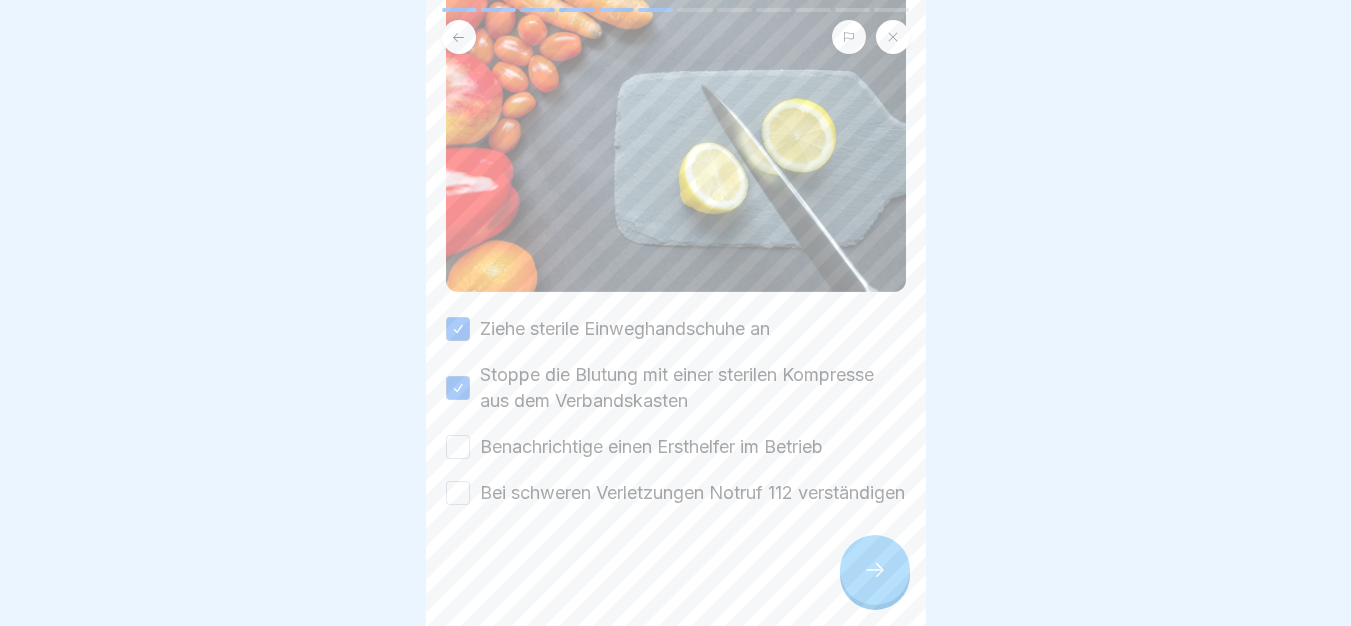 click on "Benachrichtige einen Ersthelfer im Betrieb" at bounding box center (651, 447) 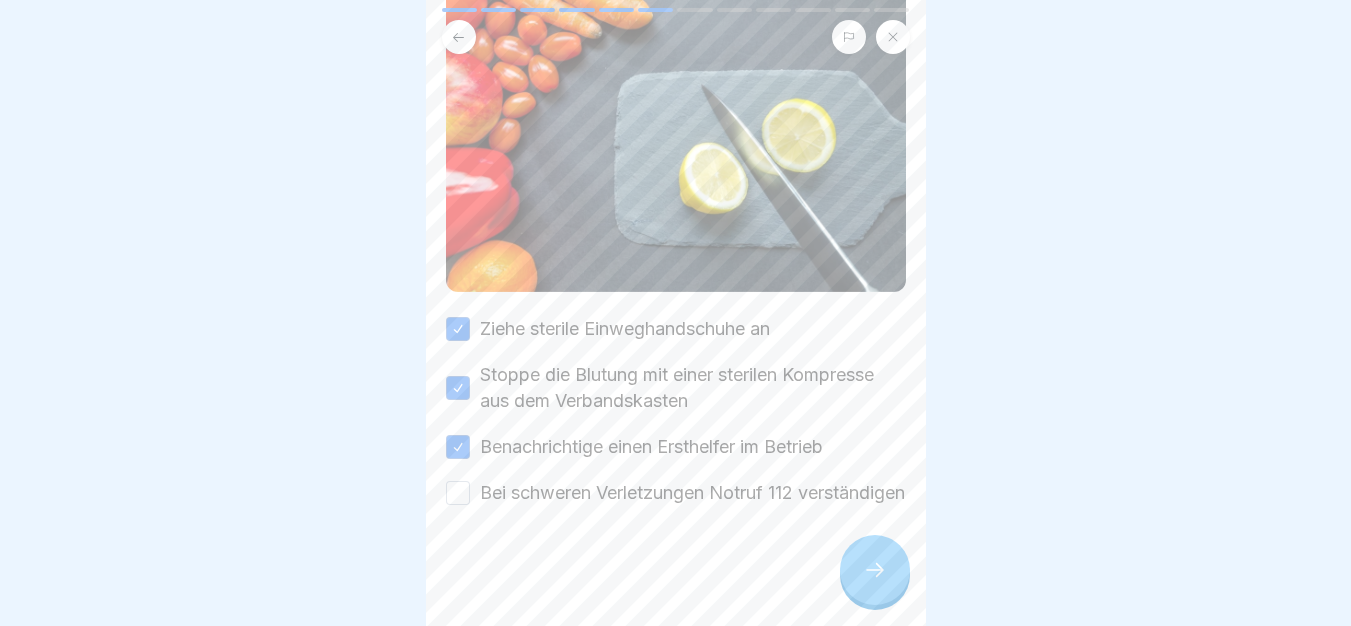 click on "Bei schweren Verletzungen Notruf 112 verständigen" at bounding box center [692, 493] 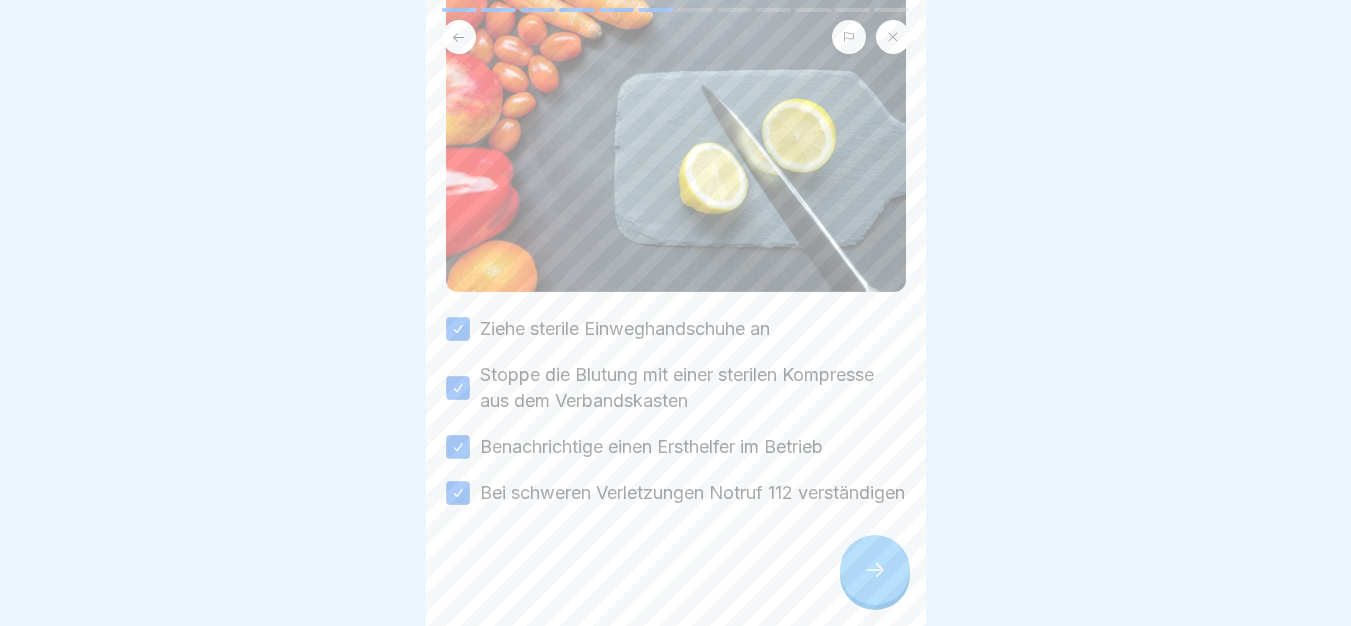click at bounding box center (875, 570) 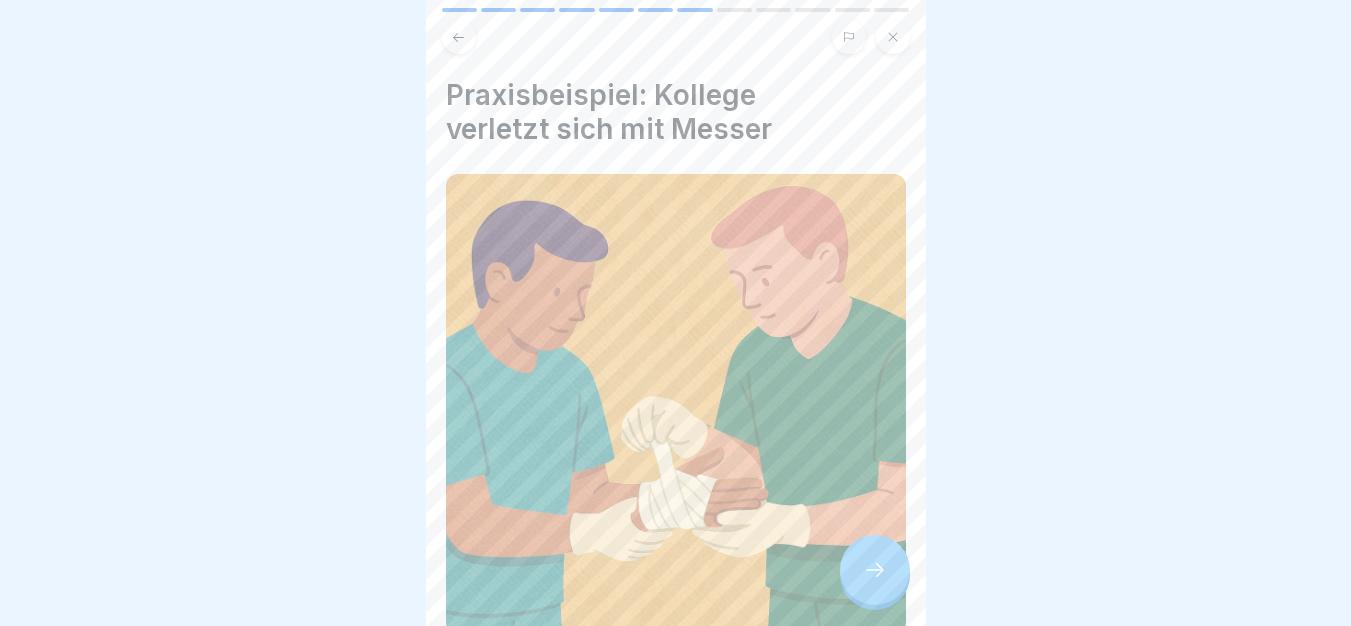 click at bounding box center (875, 570) 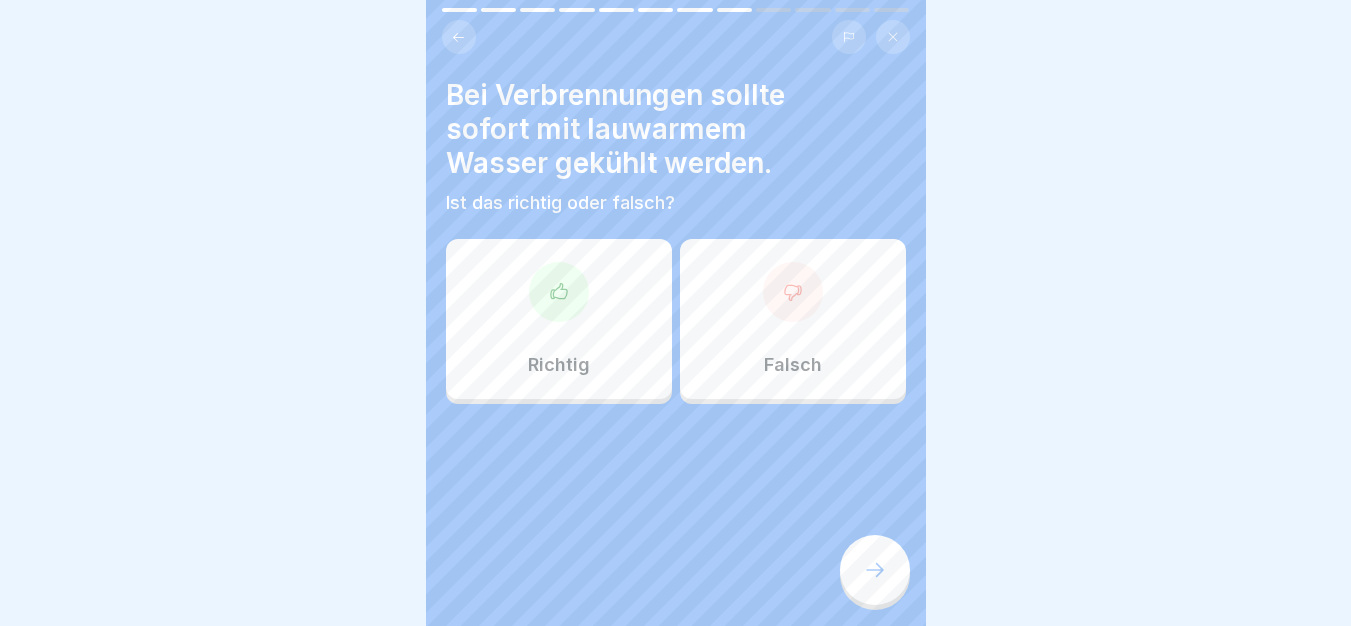 click on "Richtig" at bounding box center (559, 319) 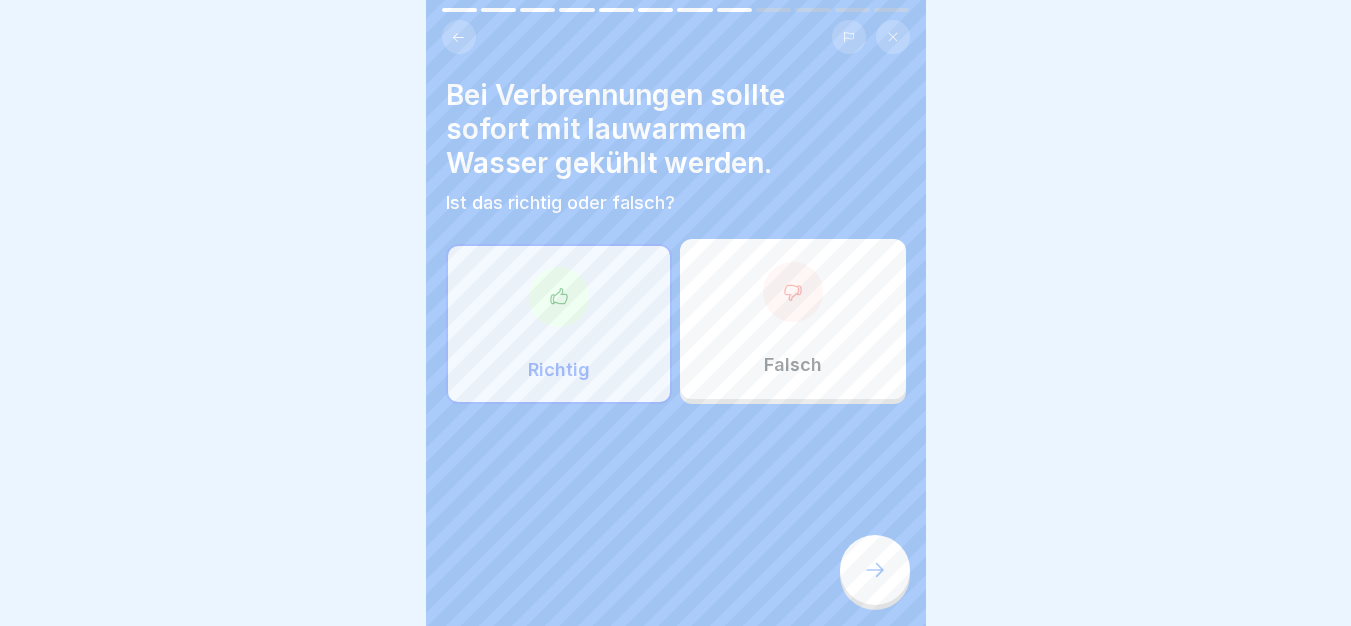 click 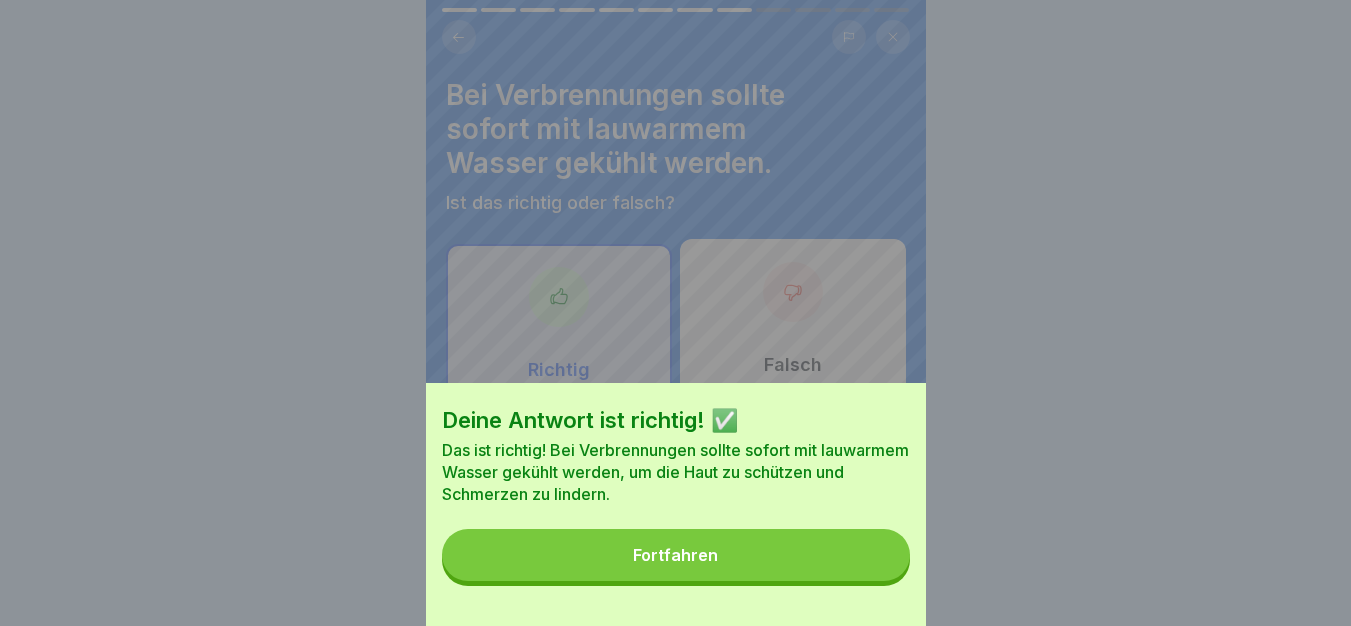 click on "Fortfahren" at bounding box center (676, 555) 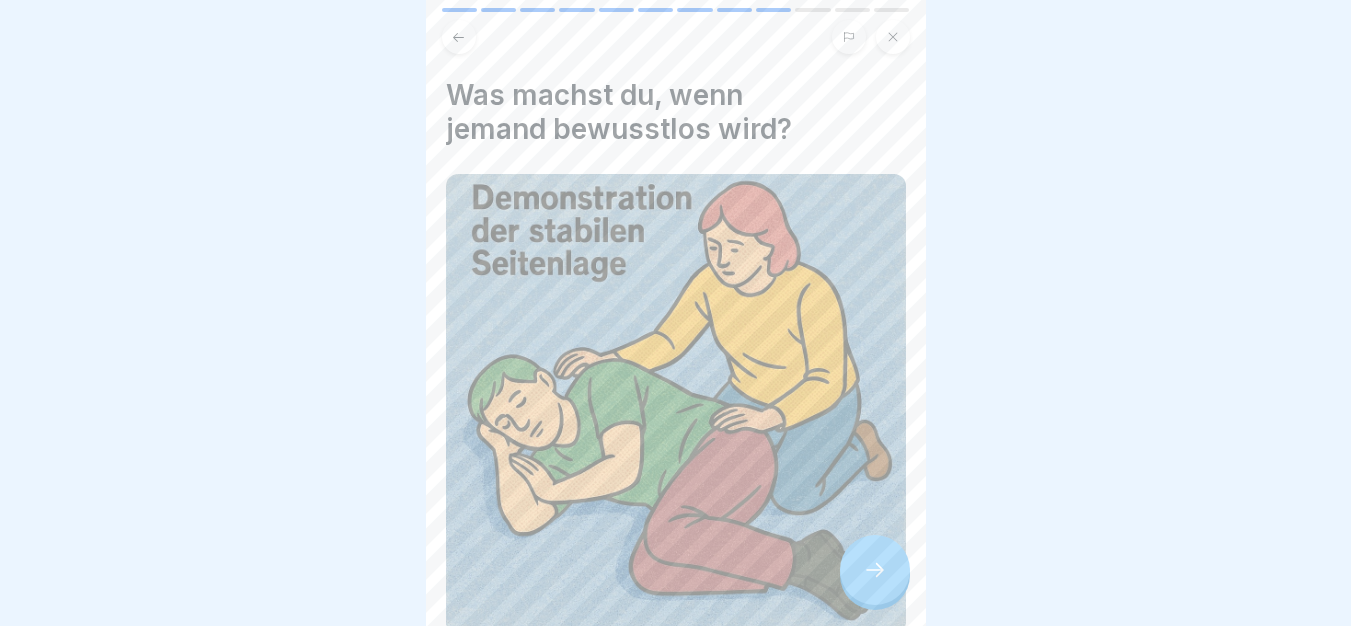 click at bounding box center [875, 570] 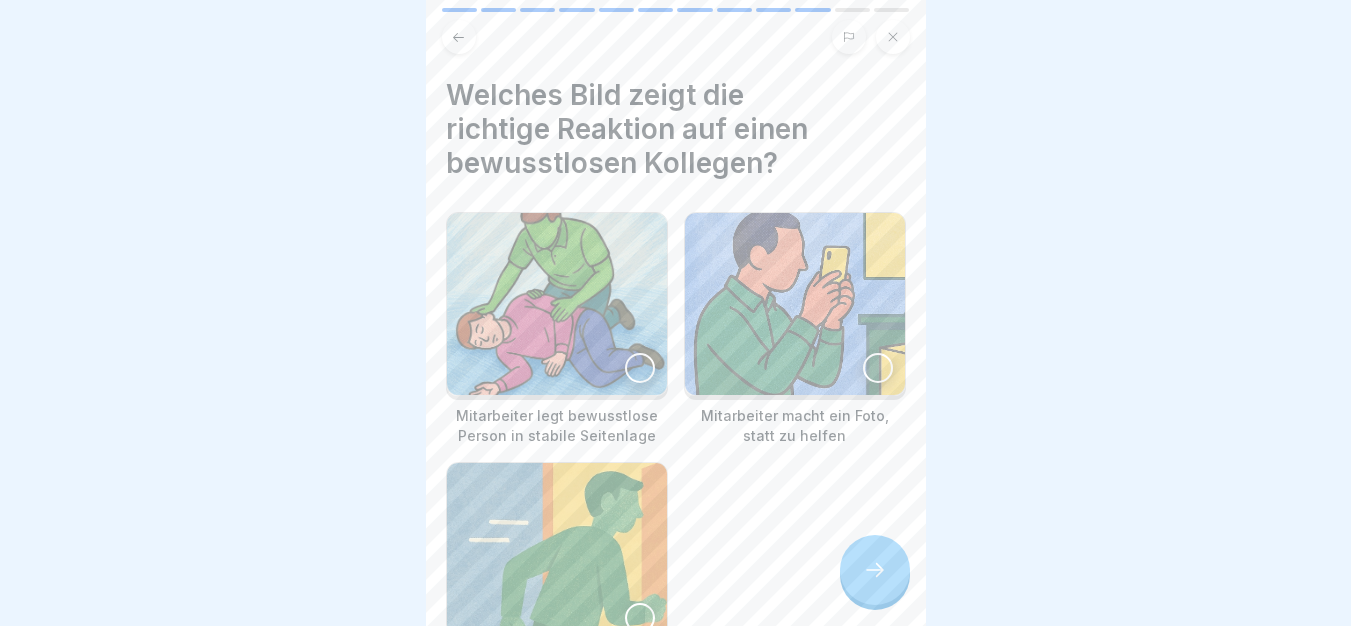 click at bounding box center [557, 304] 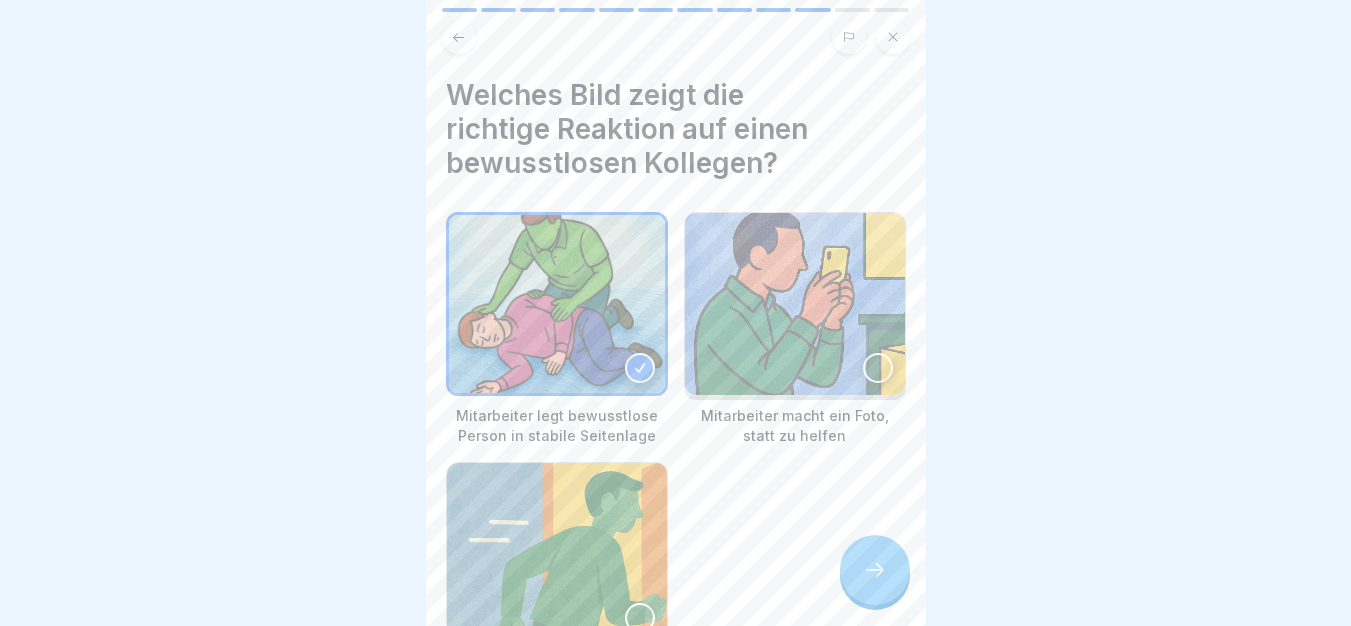 click 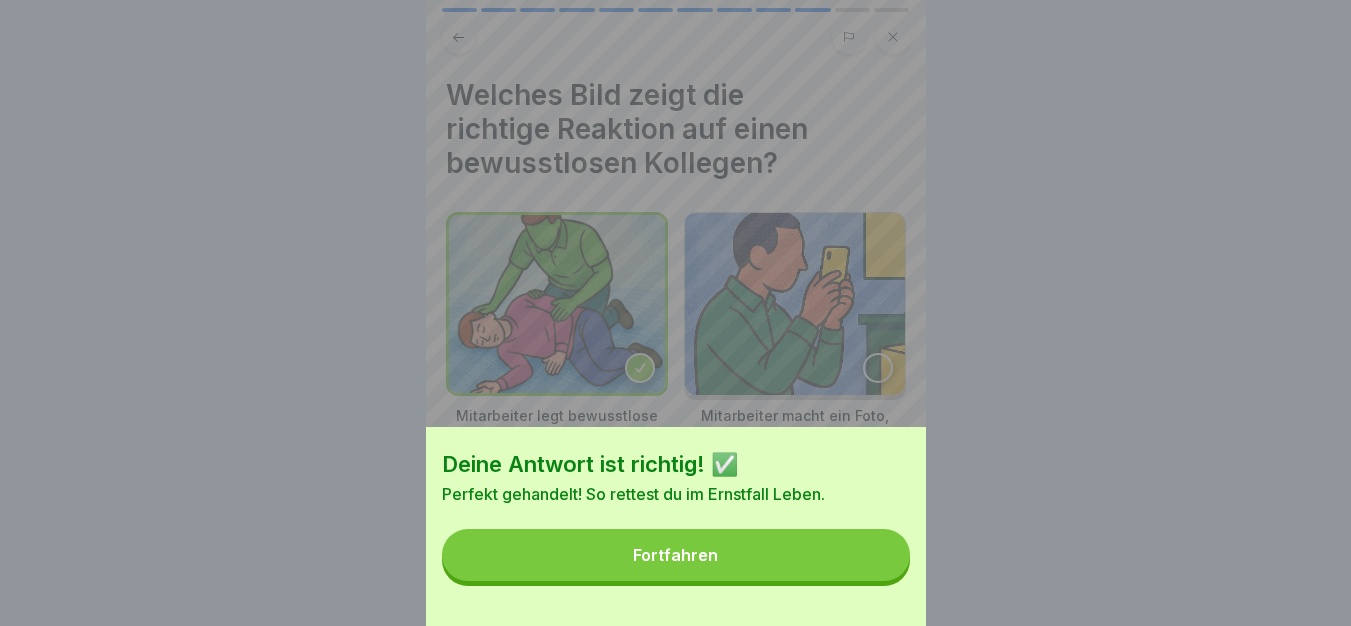 click on "Fortfahren" at bounding box center (676, 555) 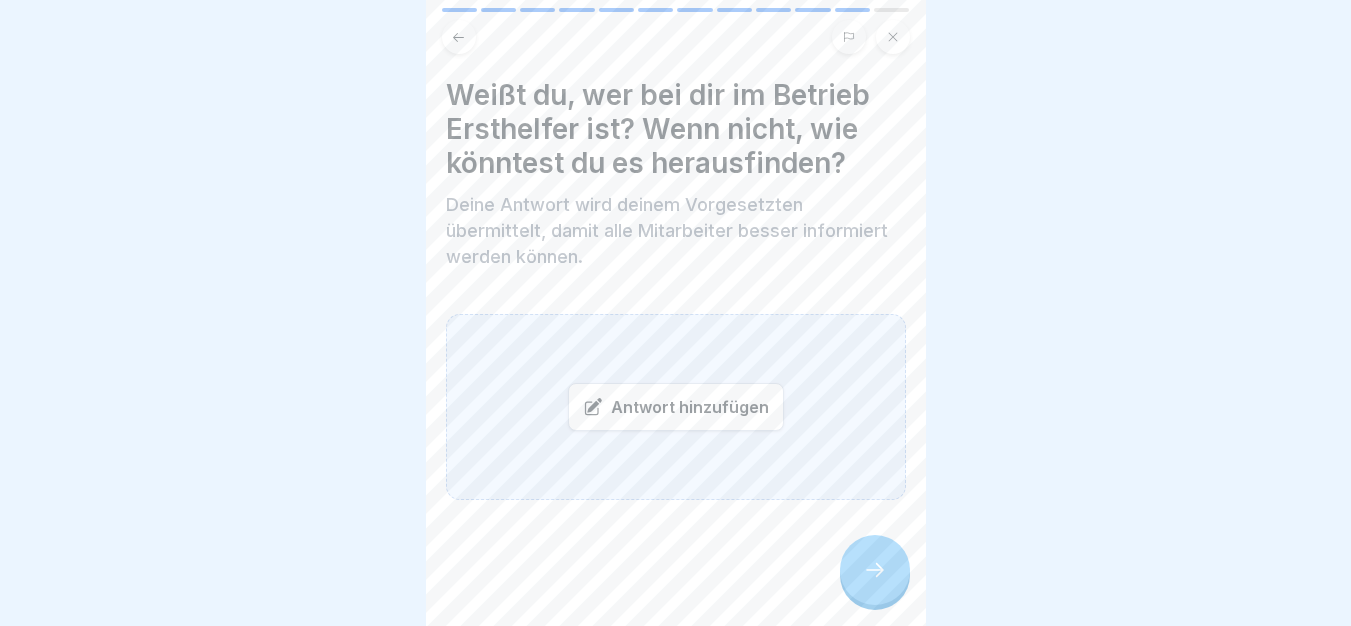 click on "Antwort hinzufügen" at bounding box center [676, 407] 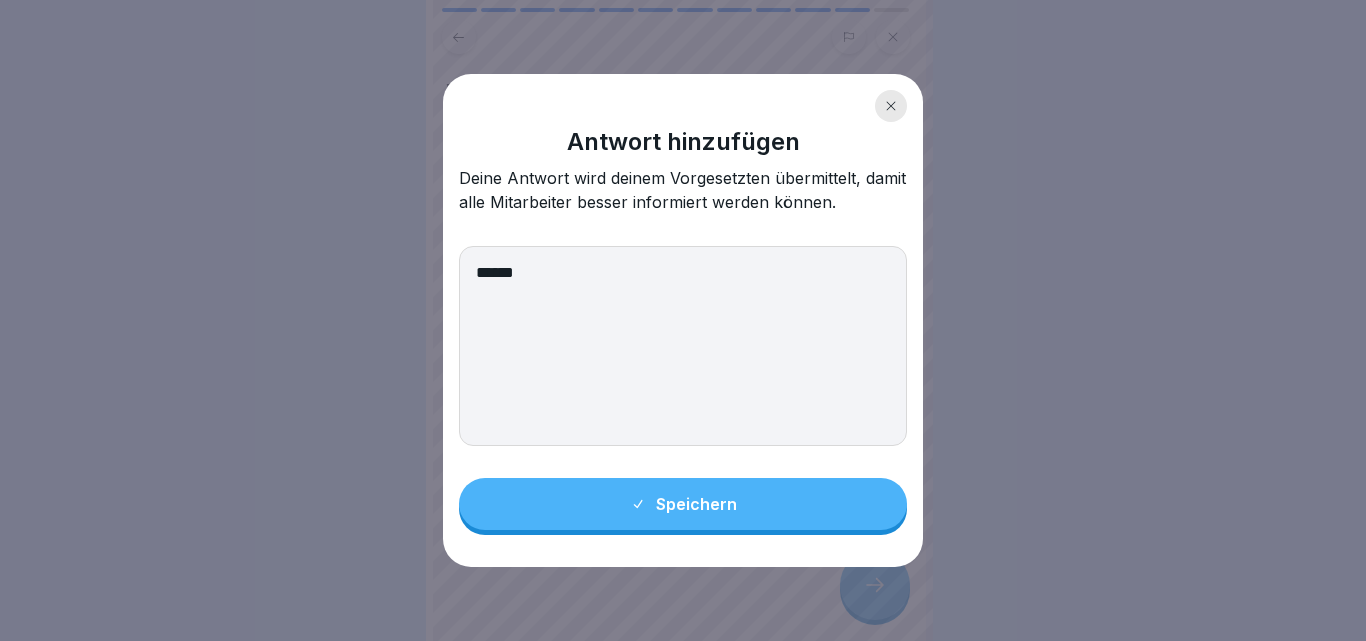 type on "******" 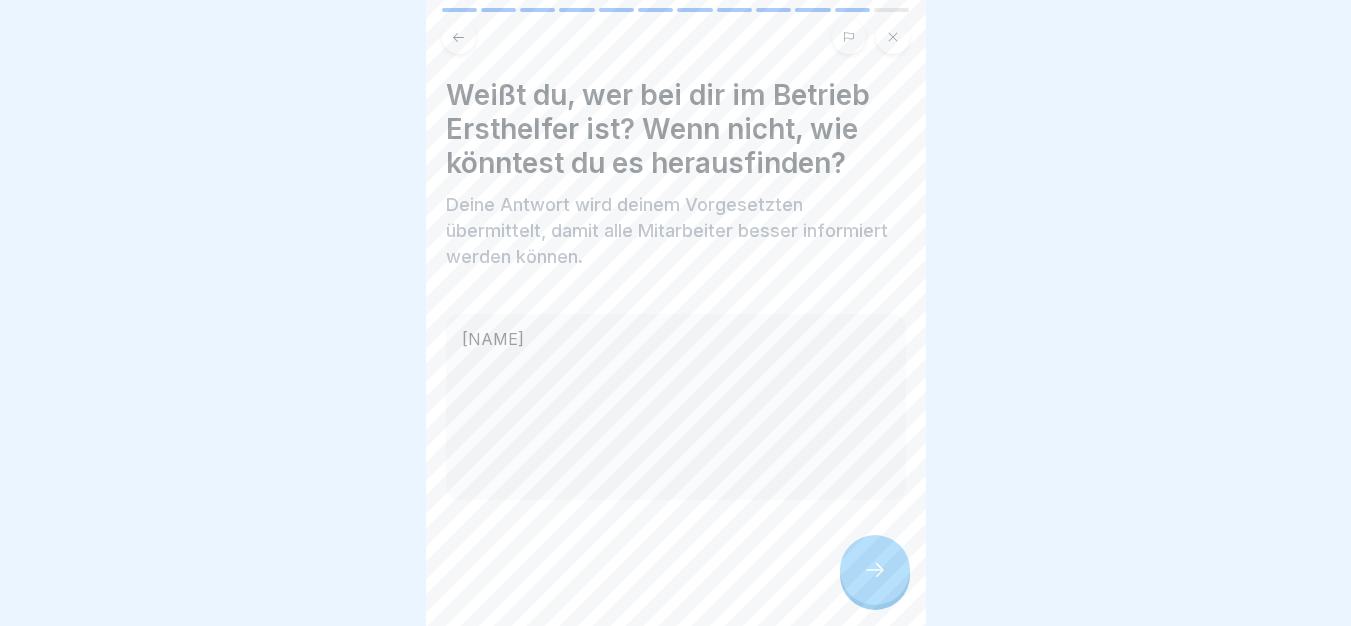 click at bounding box center [875, 570] 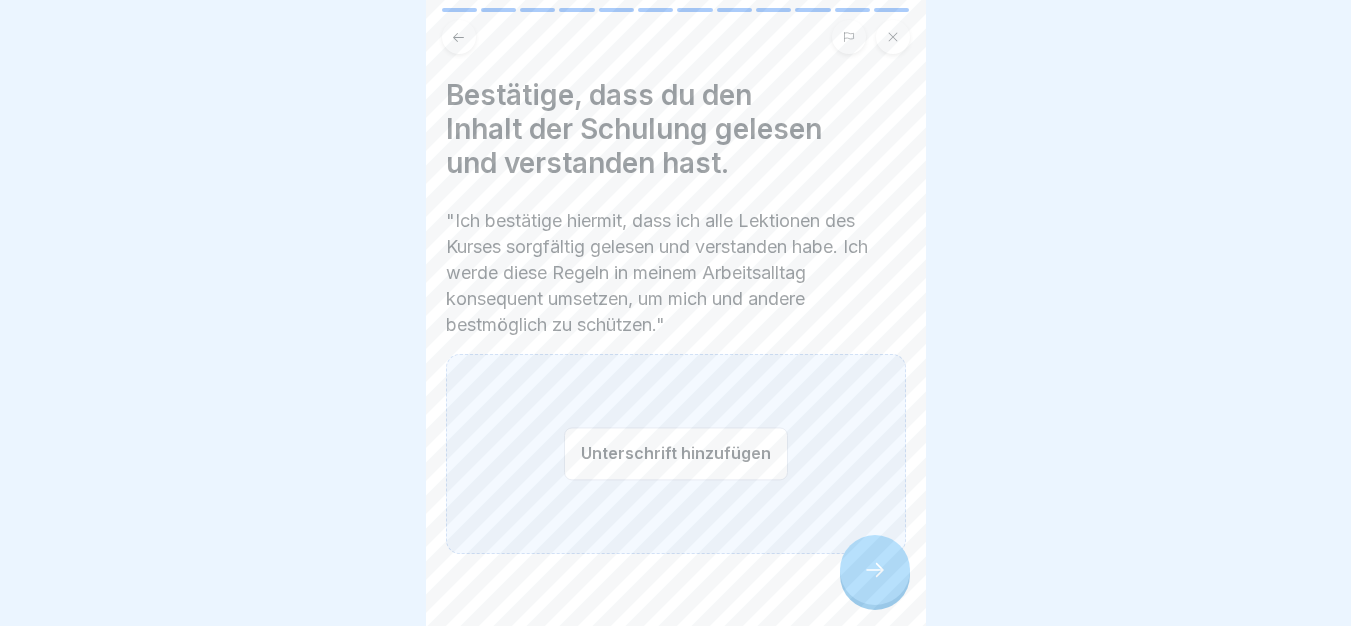 click on "Unterschrift hinzufügen" at bounding box center (676, 453) 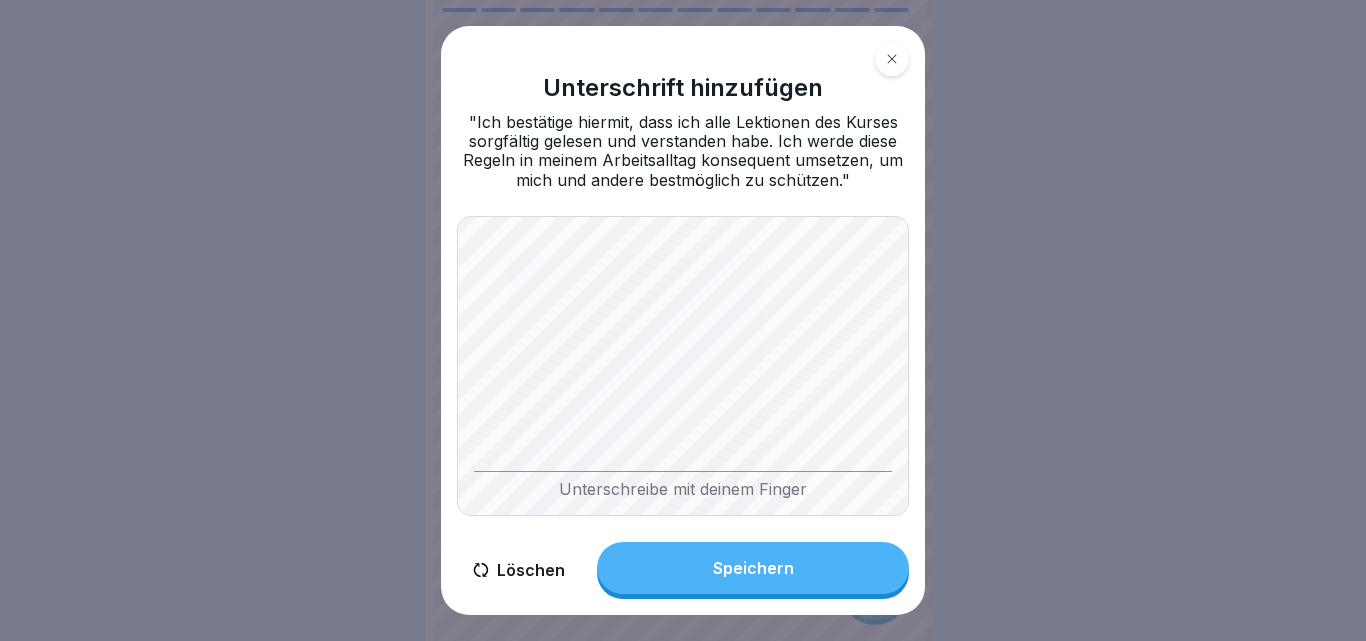 click on "Unterschreibe mit deinem Finger" at bounding box center (683, 366) 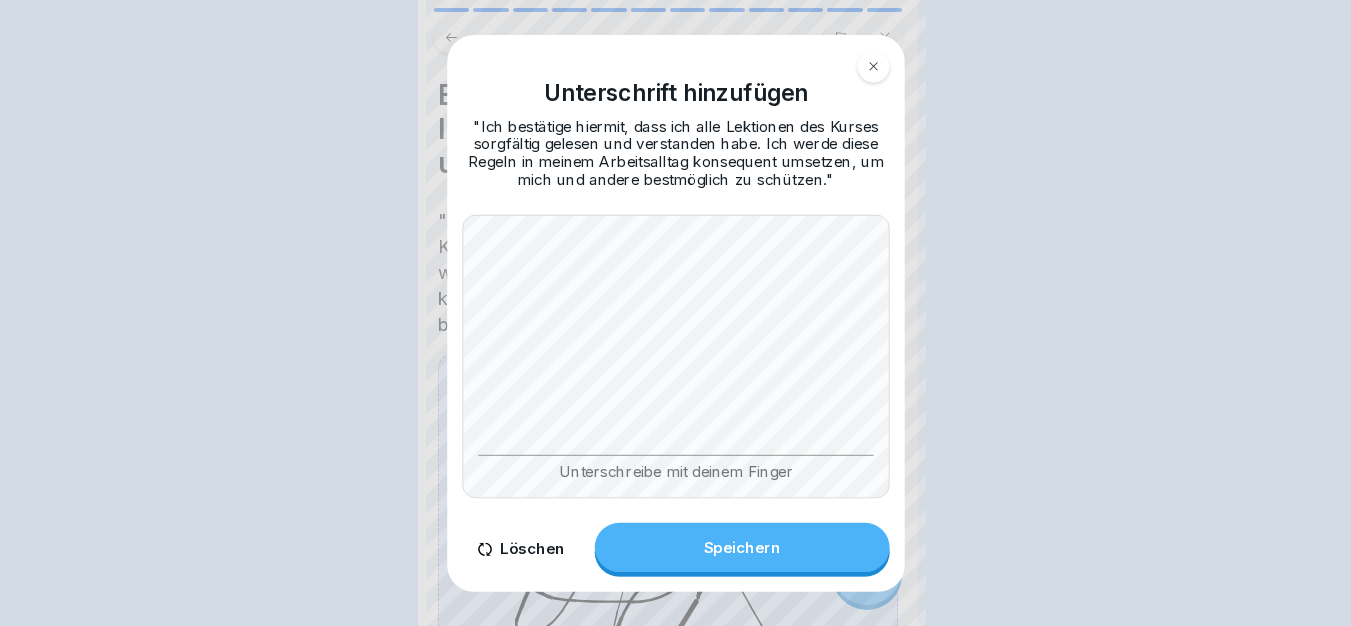 click at bounding box center (867, 570) 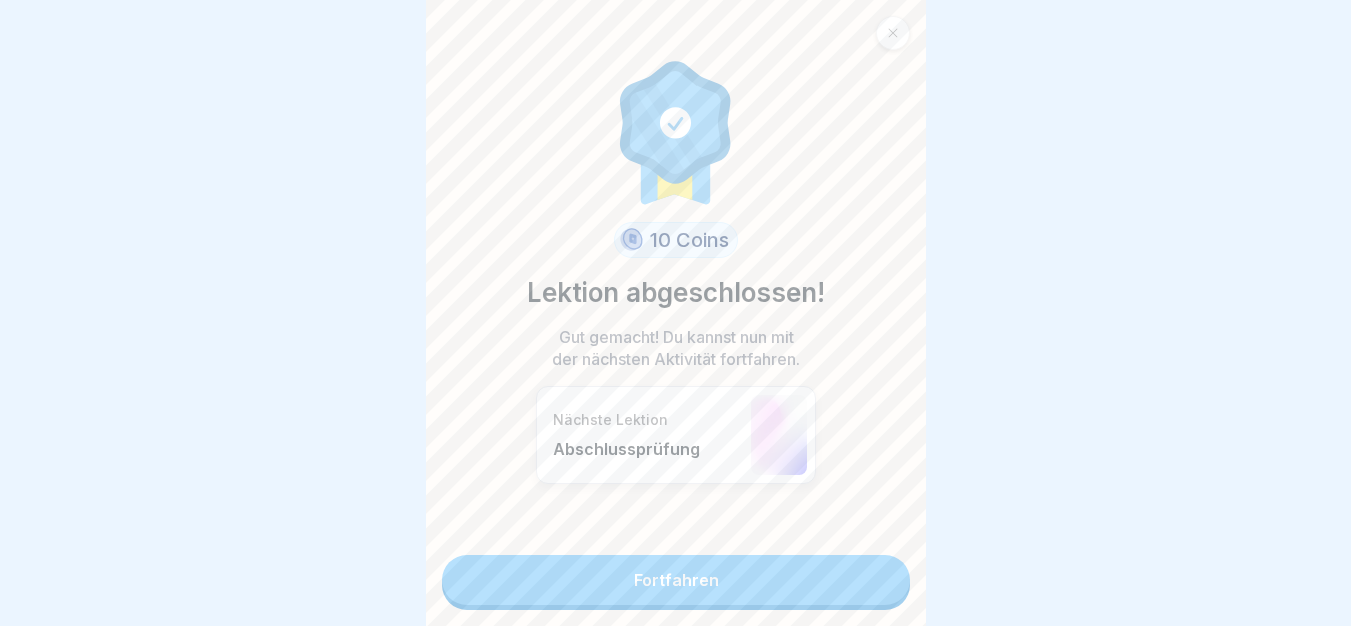 click on "Fortfahren" at bounding box center (676, 580) 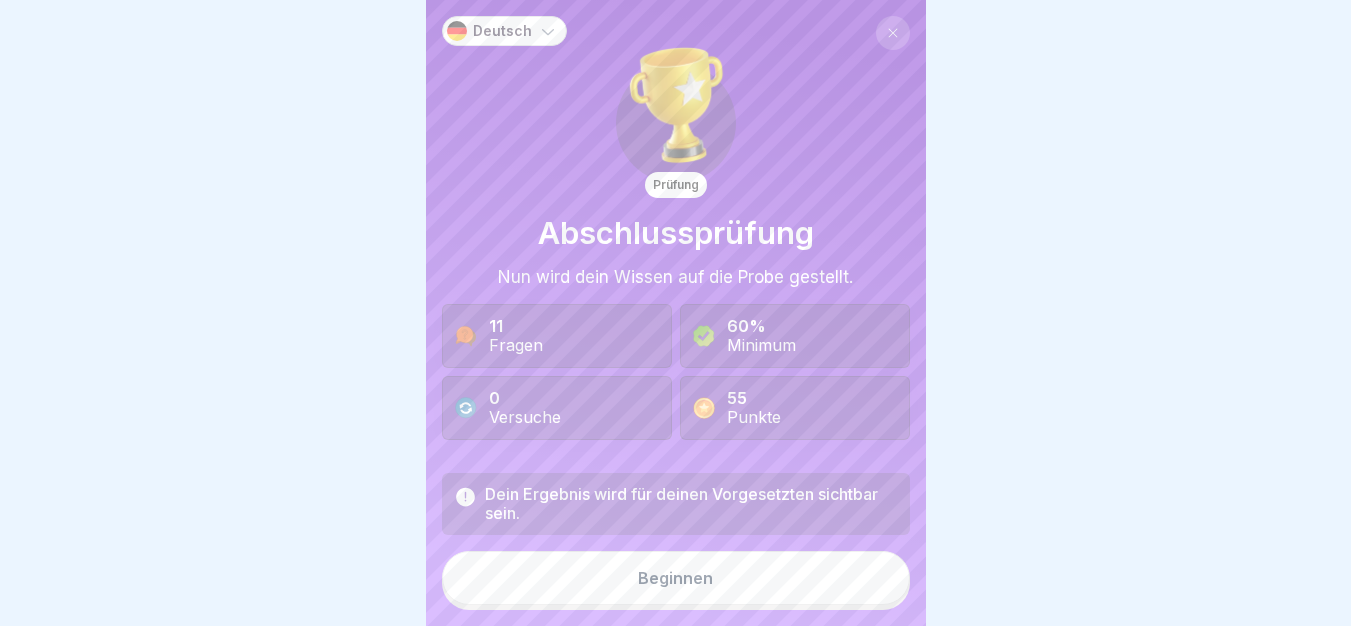 click on "Beginnen" at bounding box center [676, 578] 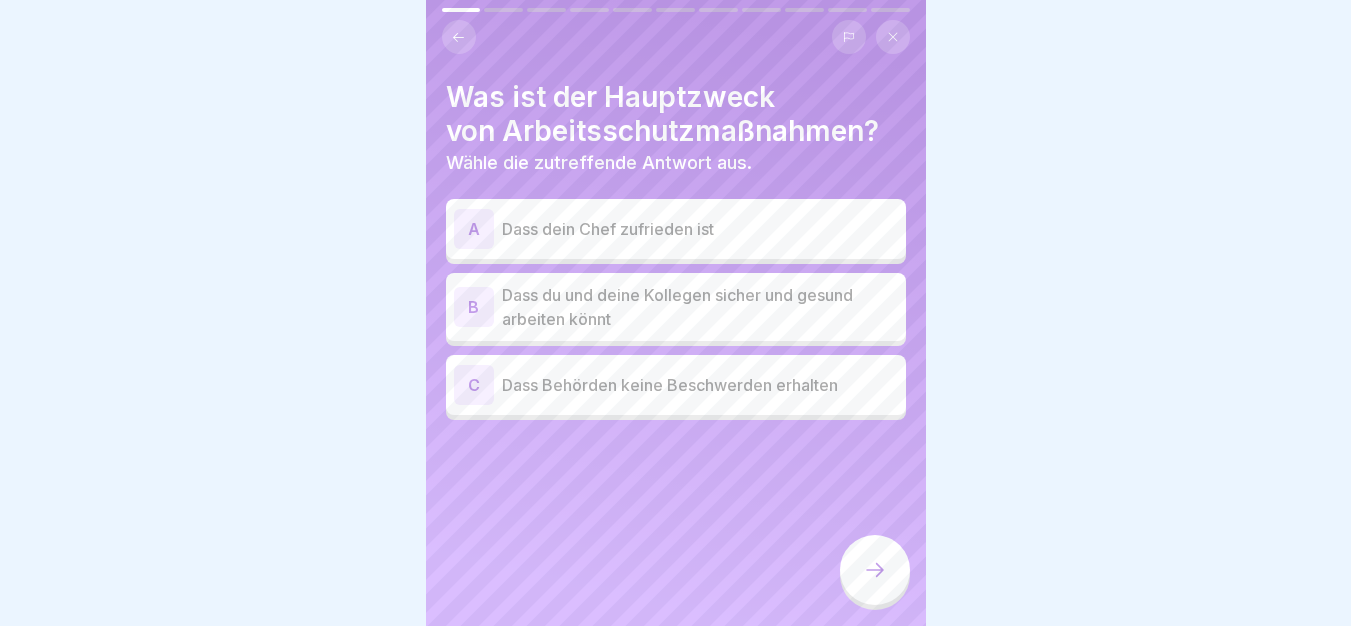 click on "Dass du und deine Kollegen sicher und gesund arbeiten könnt" at bounding box center [700, 307] 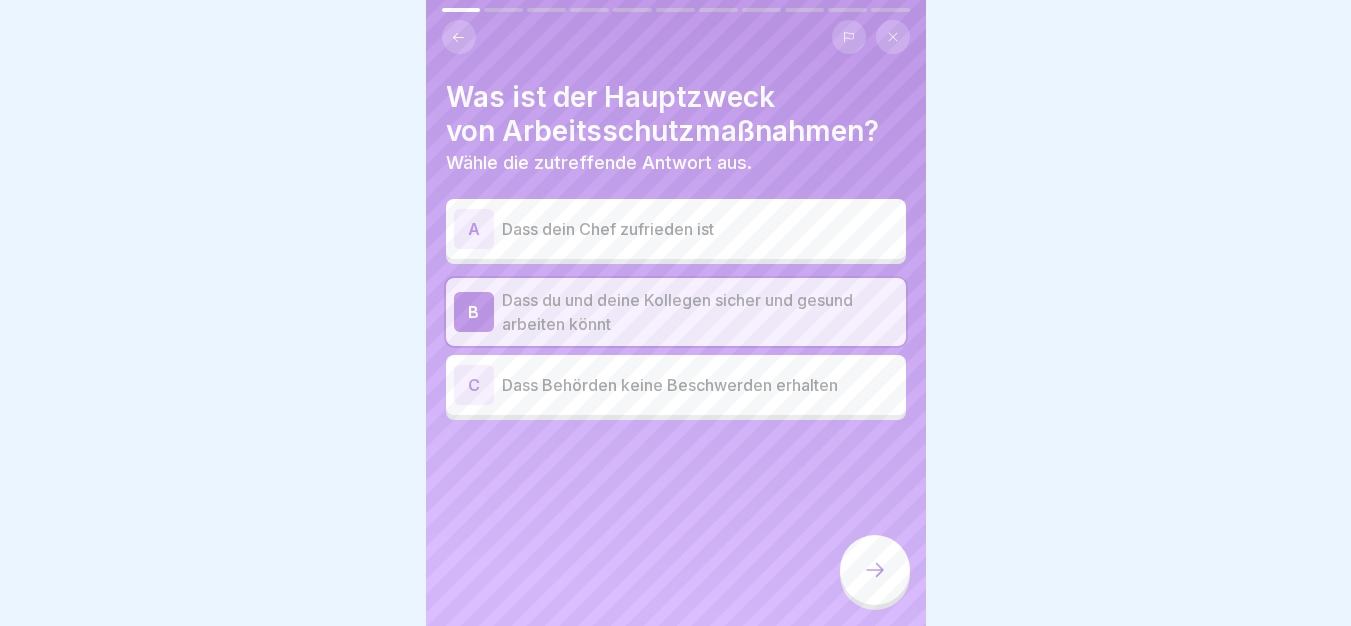 click 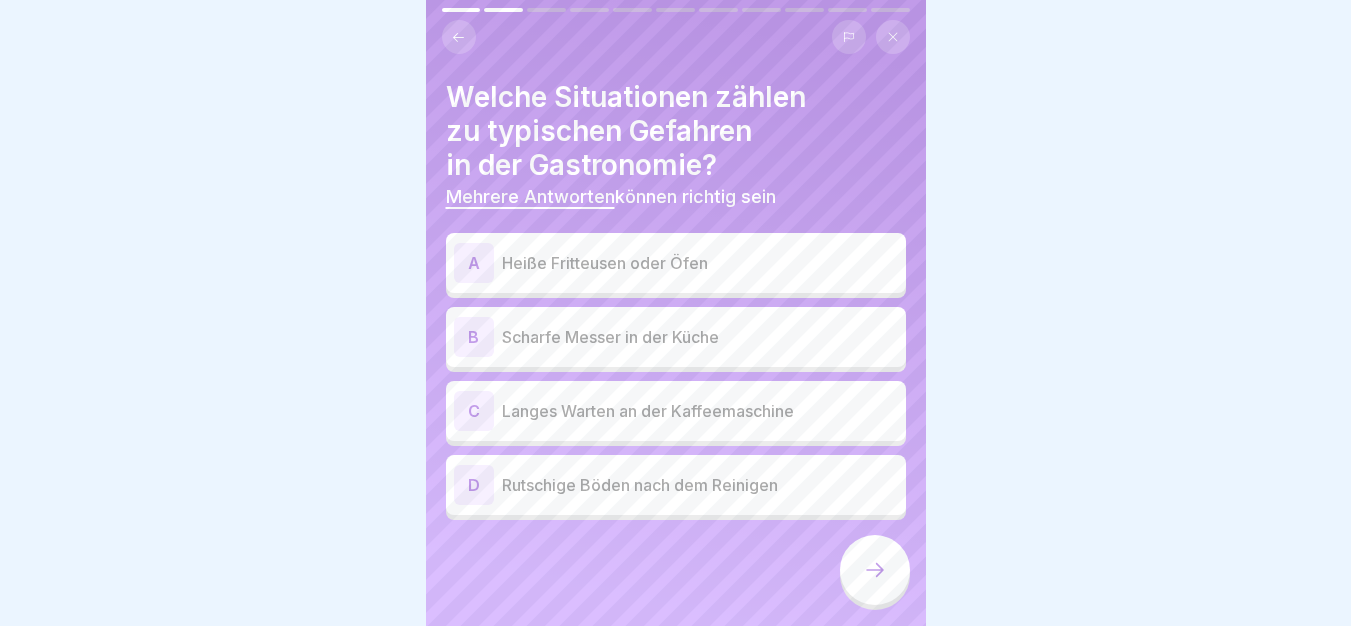 click on "A Heiße Fritteusen oder Öfen" at bounding box center (676, 263) 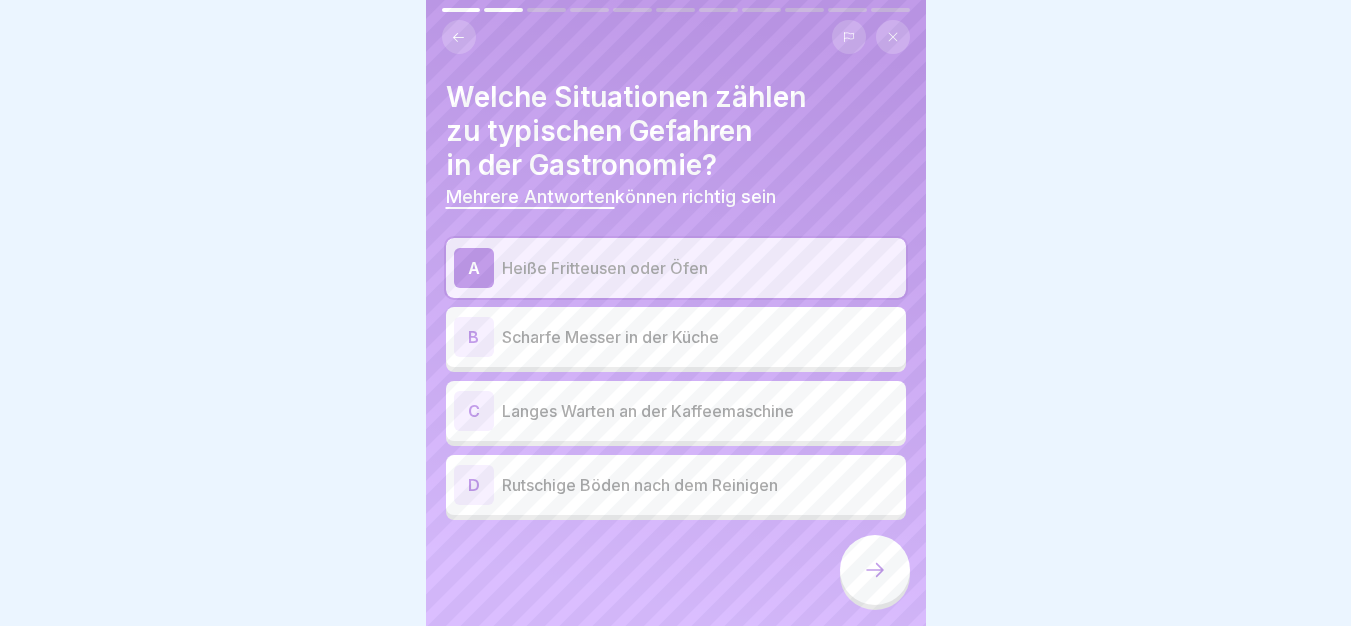 click at bounding box center (875, 570) 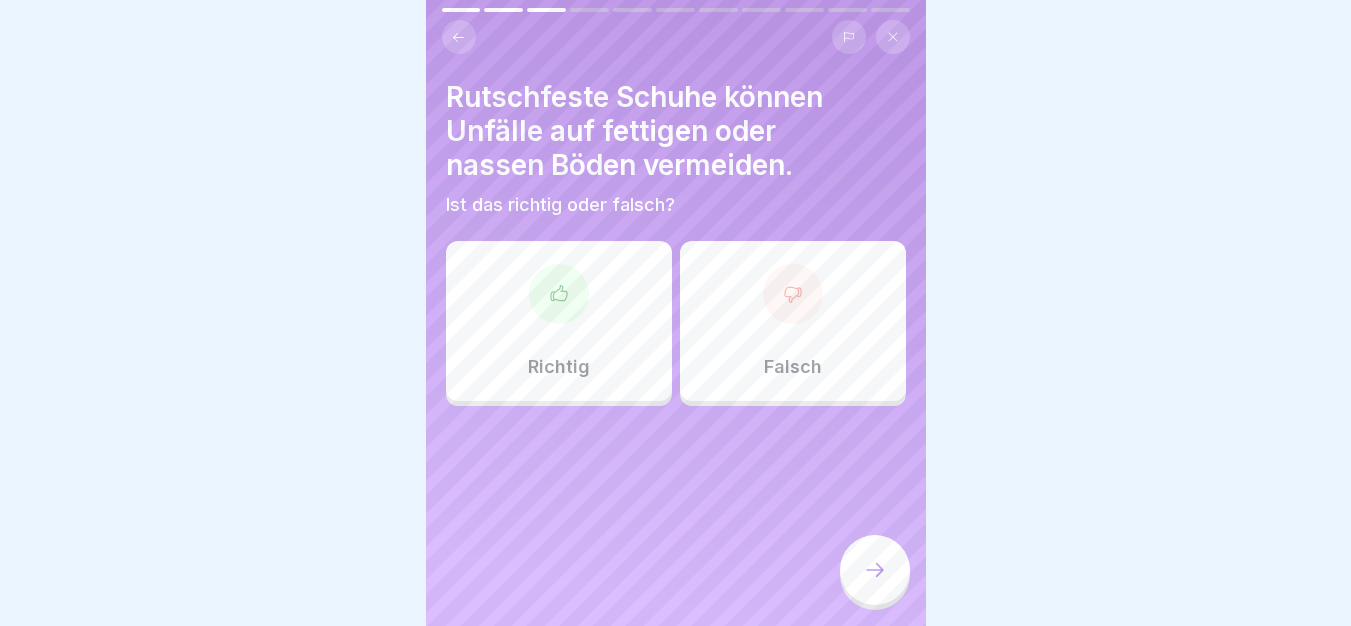 click on "Richtig" at bounding box center [559, 321] 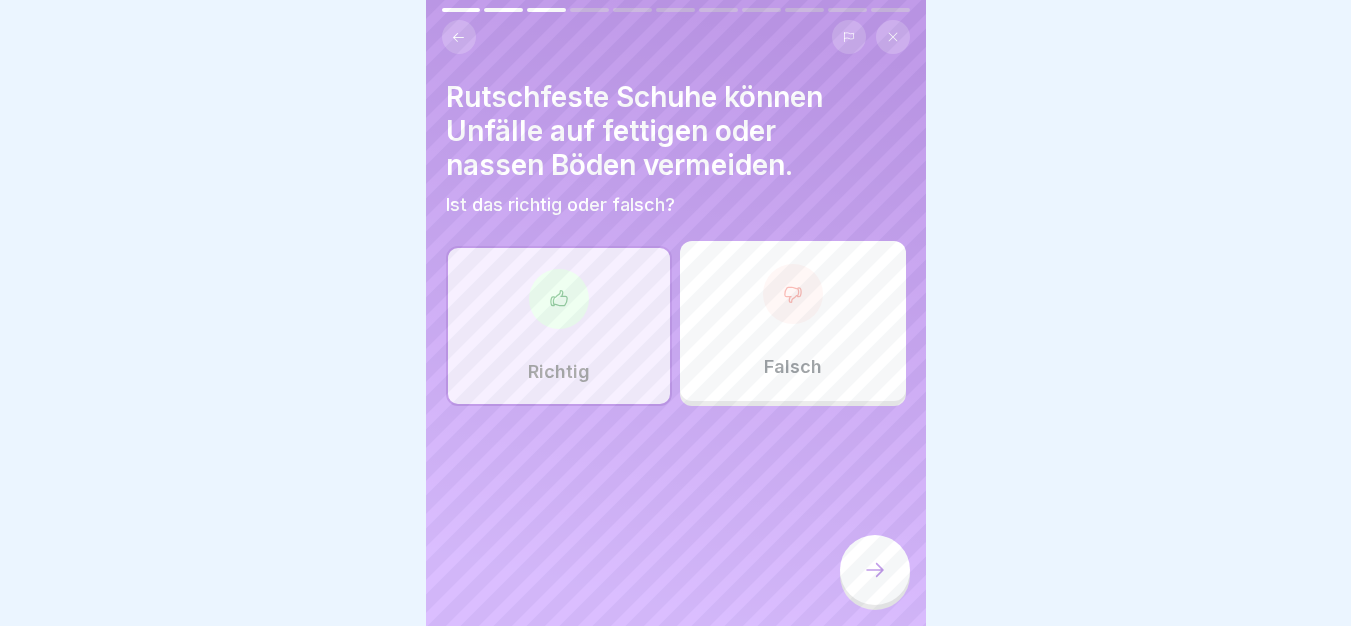 click at bounding box center [875, 570] 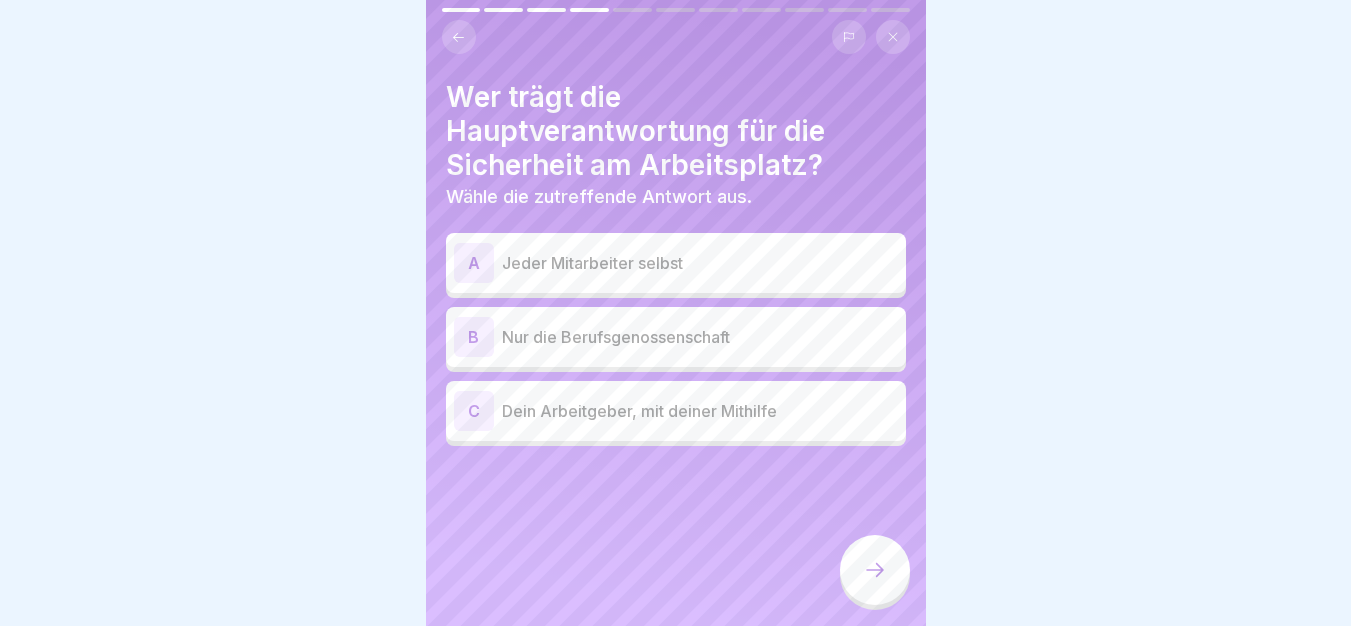 click on "Dein Arbeitgeber, mit deiner Mithilfe" at bounding box center (700, 411) 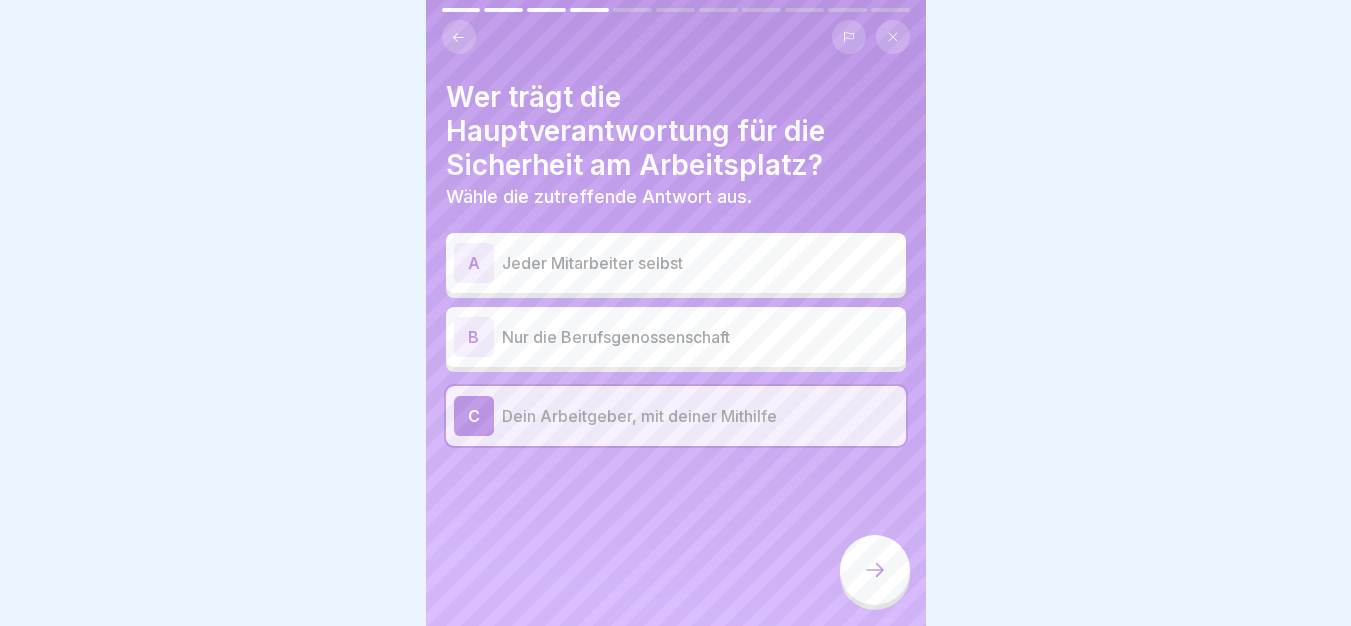 click at bounding box center (875, 570) 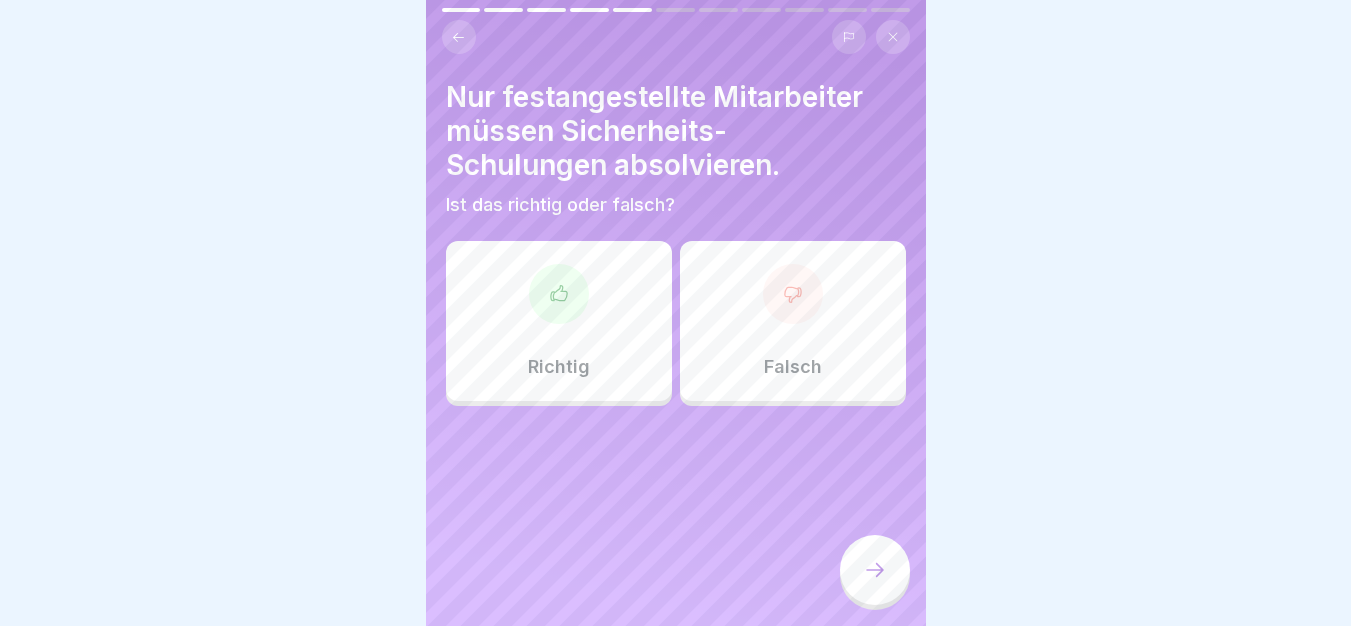 click on "Falsch" at bounding box center [793, 321] 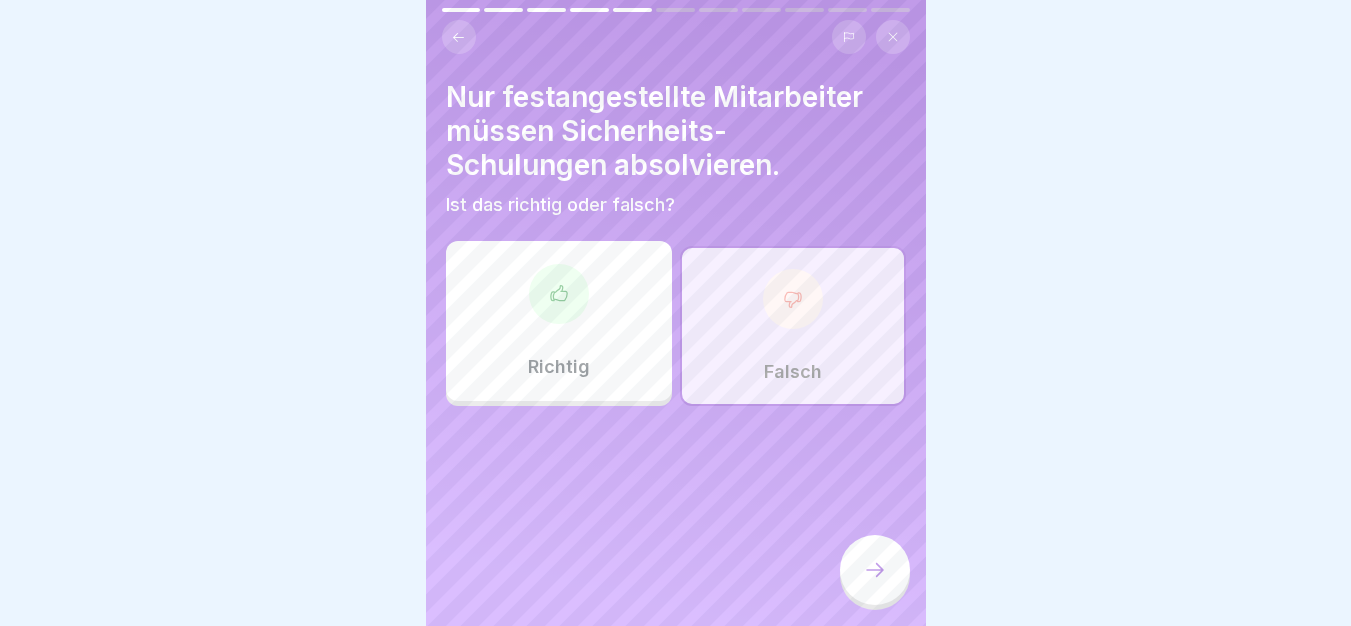 click at bounding box center (875, 570) 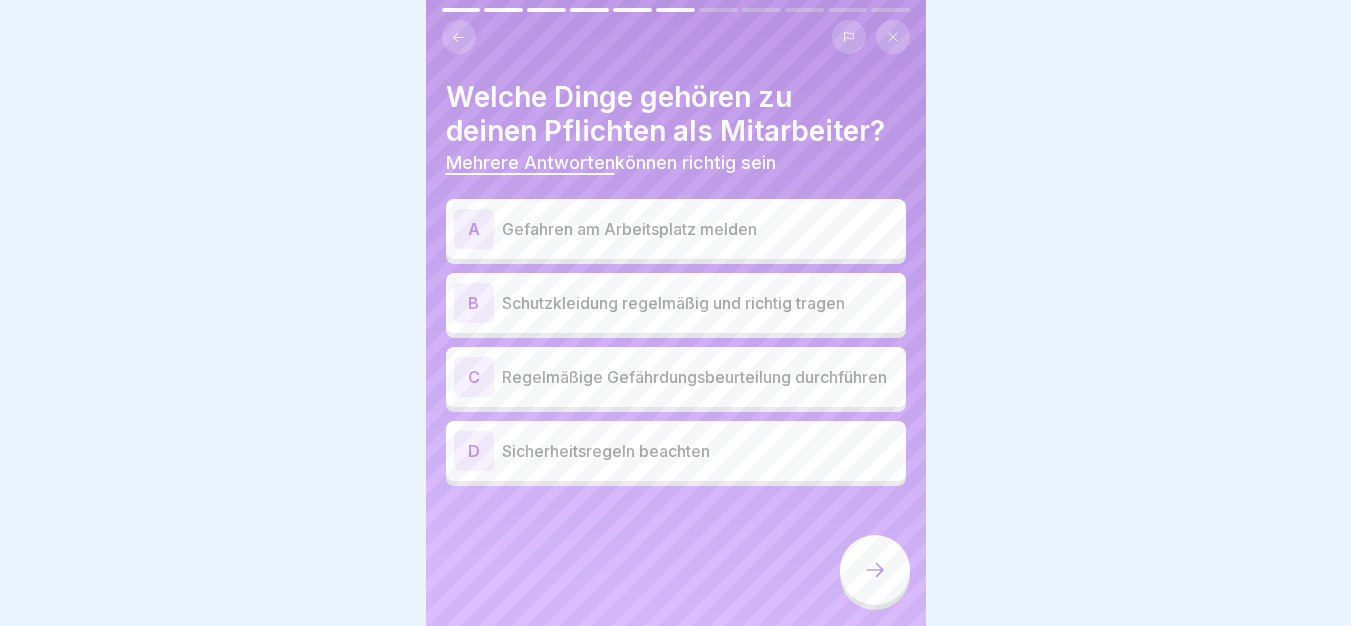 click on "A Gefahren am Arbeitsplatz melden" at bounding box center [676, 229] 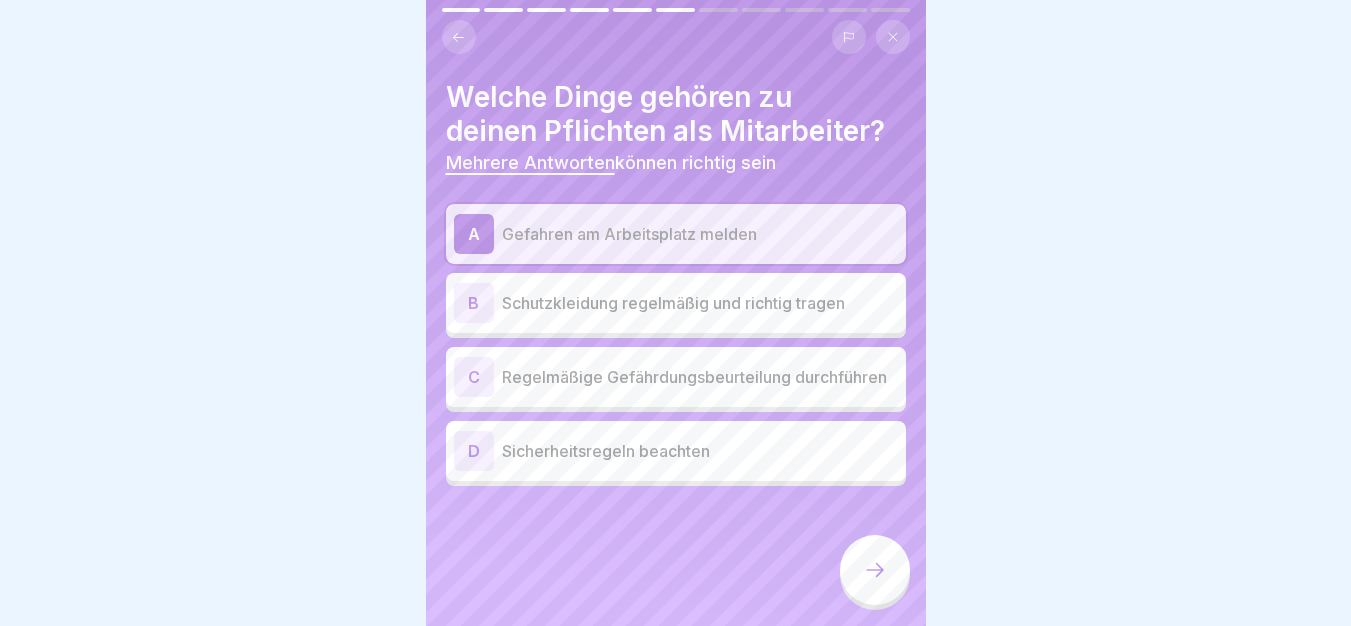 click on "Regelmäßige Gefährdungsbeurteilung durchführen" at bounding box center [700, 377] 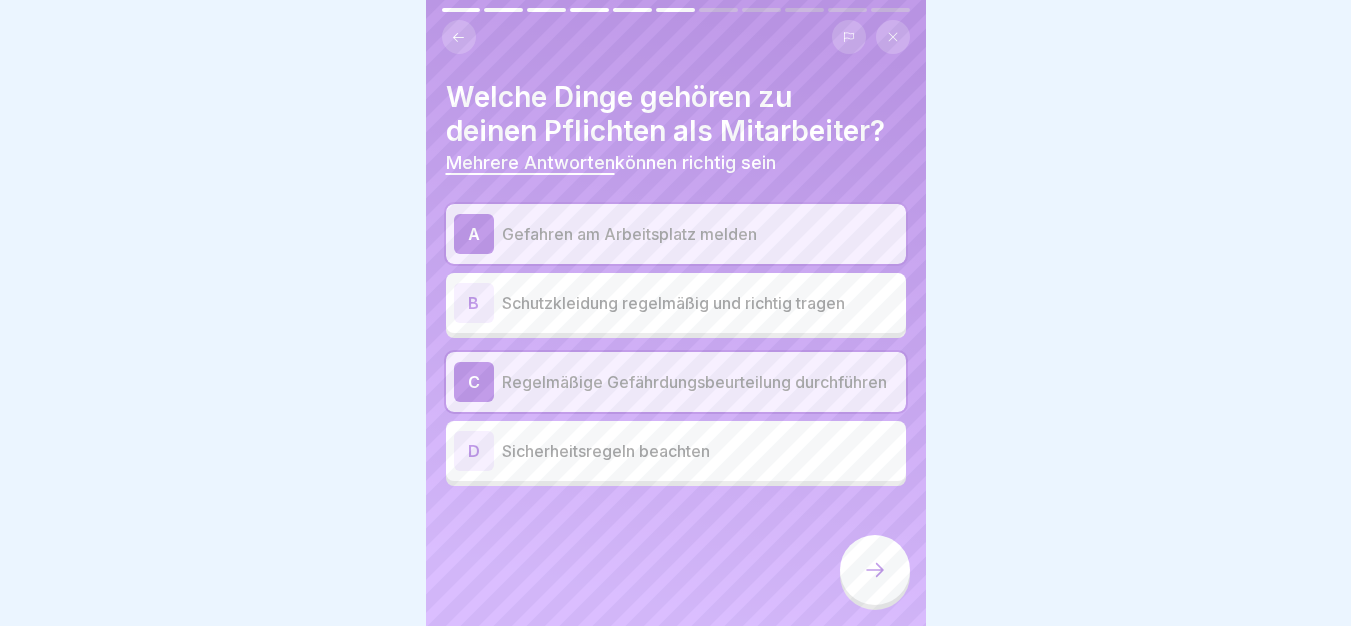 click on "Sicherheitsregeln beachten" at bounding box center [700, 451] 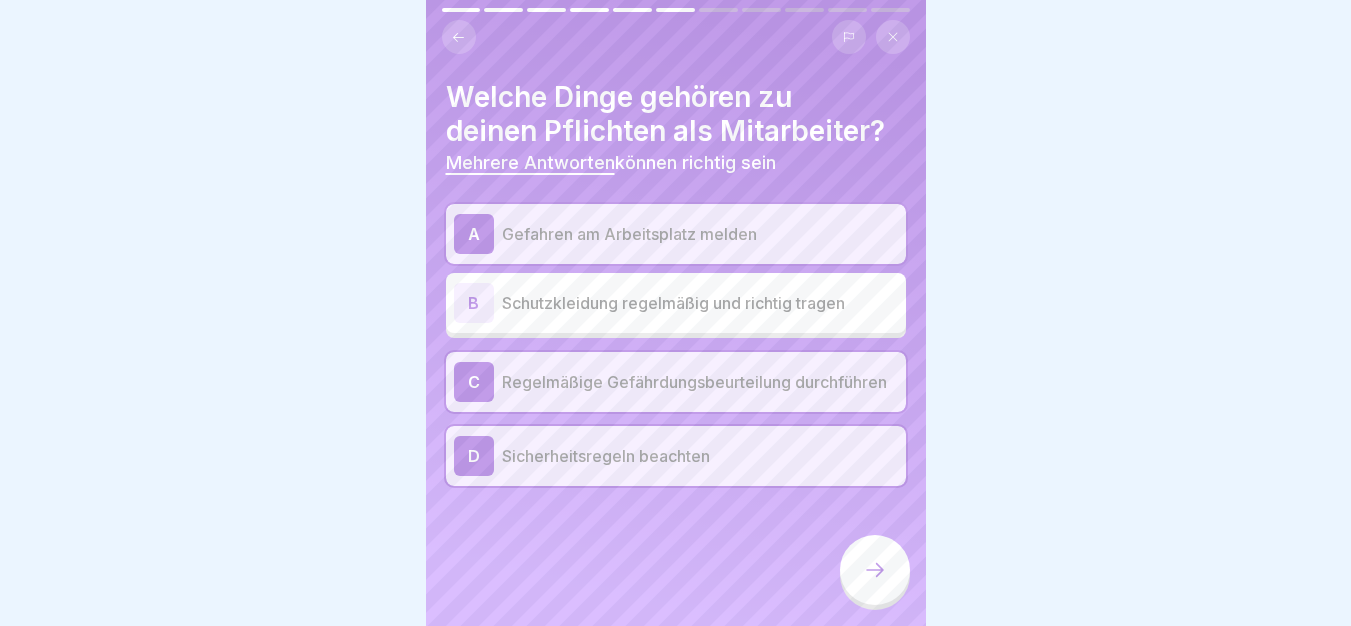 click at bounding box center [875, 570] 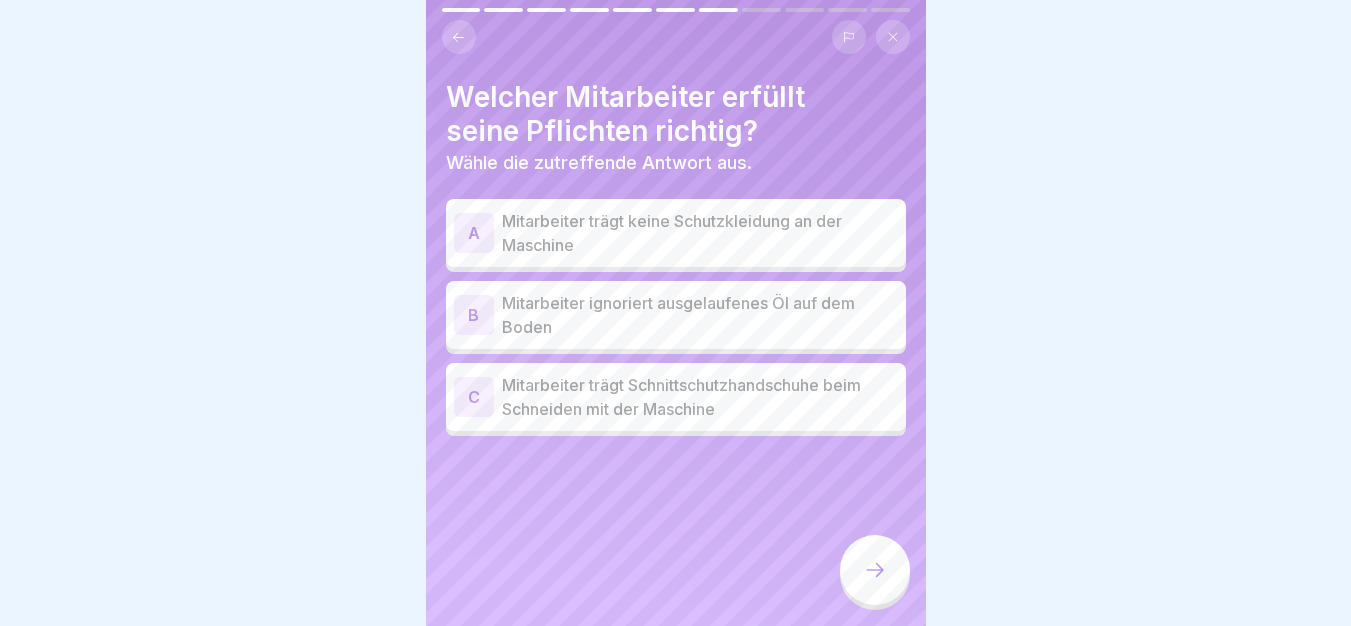 click at bounding box center (875, 570) 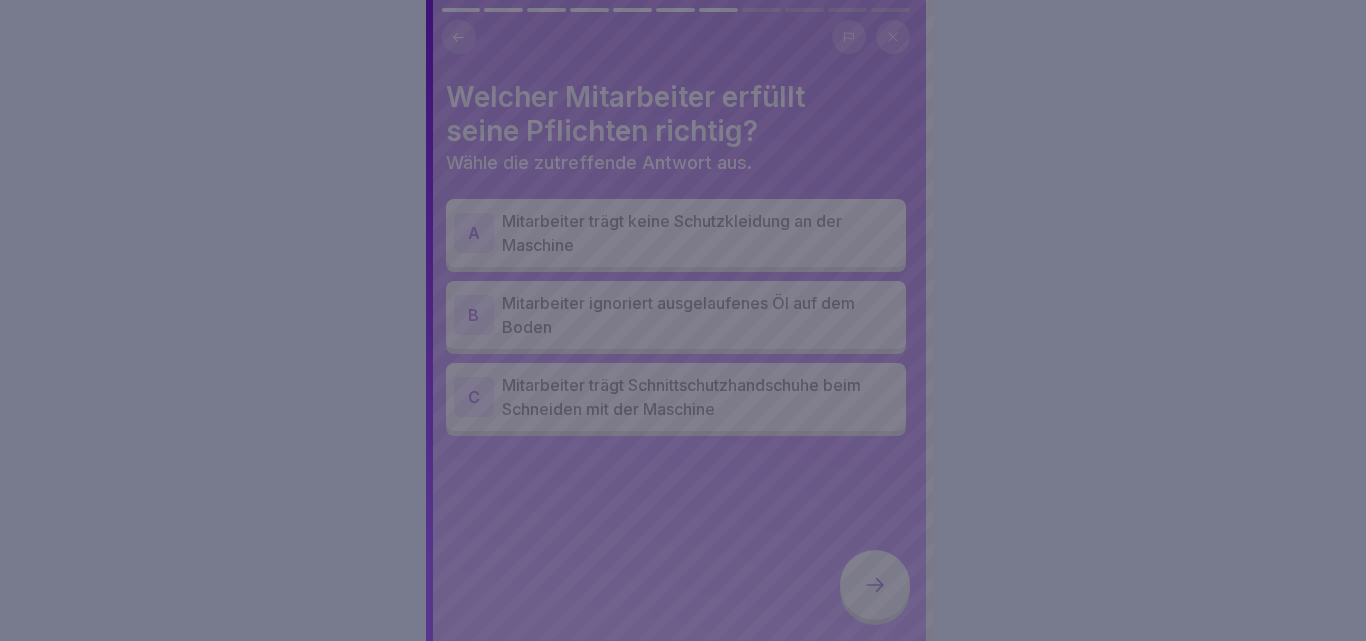 click at bounding box center [683, 320] 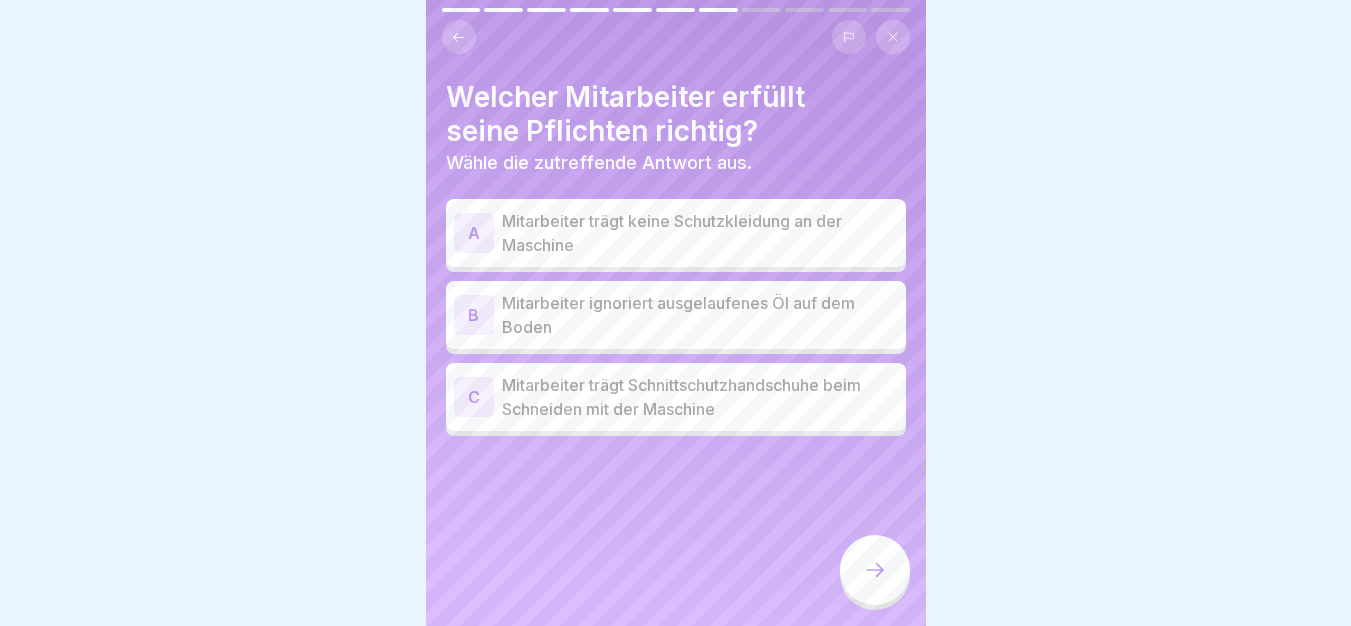 click on "C Mitarbeiter trägt Schnittschutzhandschuhe beim Schneiden mit der Maschine" at bounding box center [676, 397] 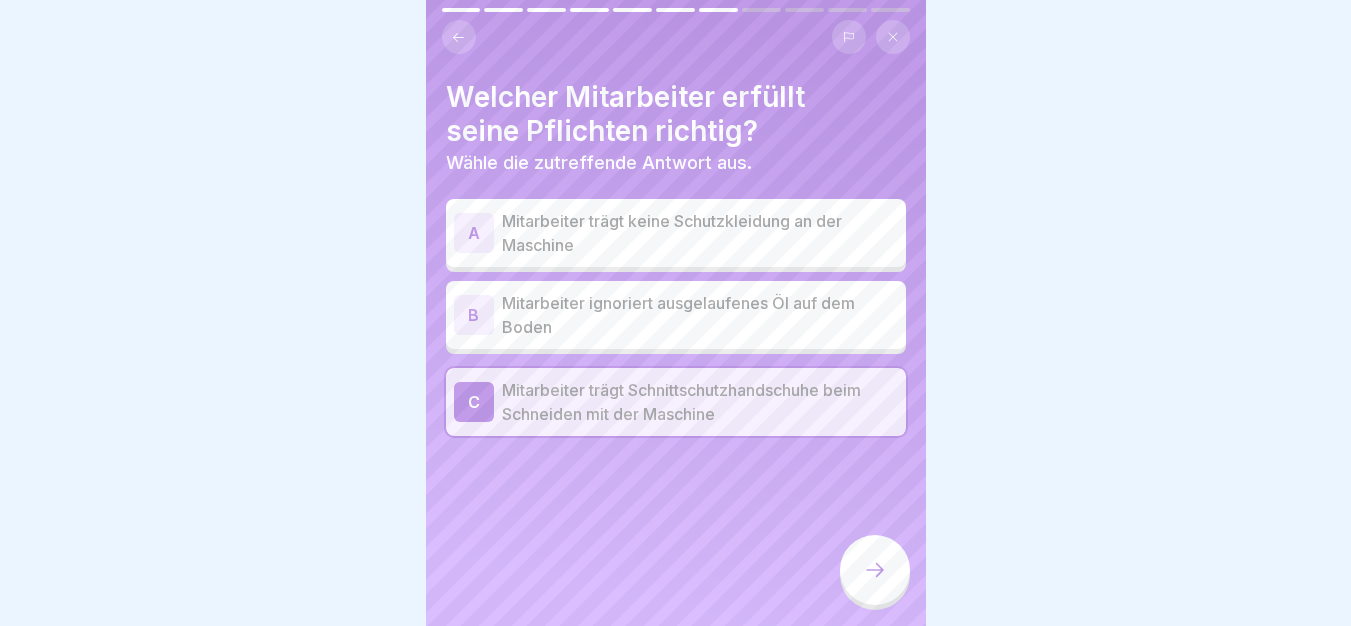 click at bounding box center [875, 570] 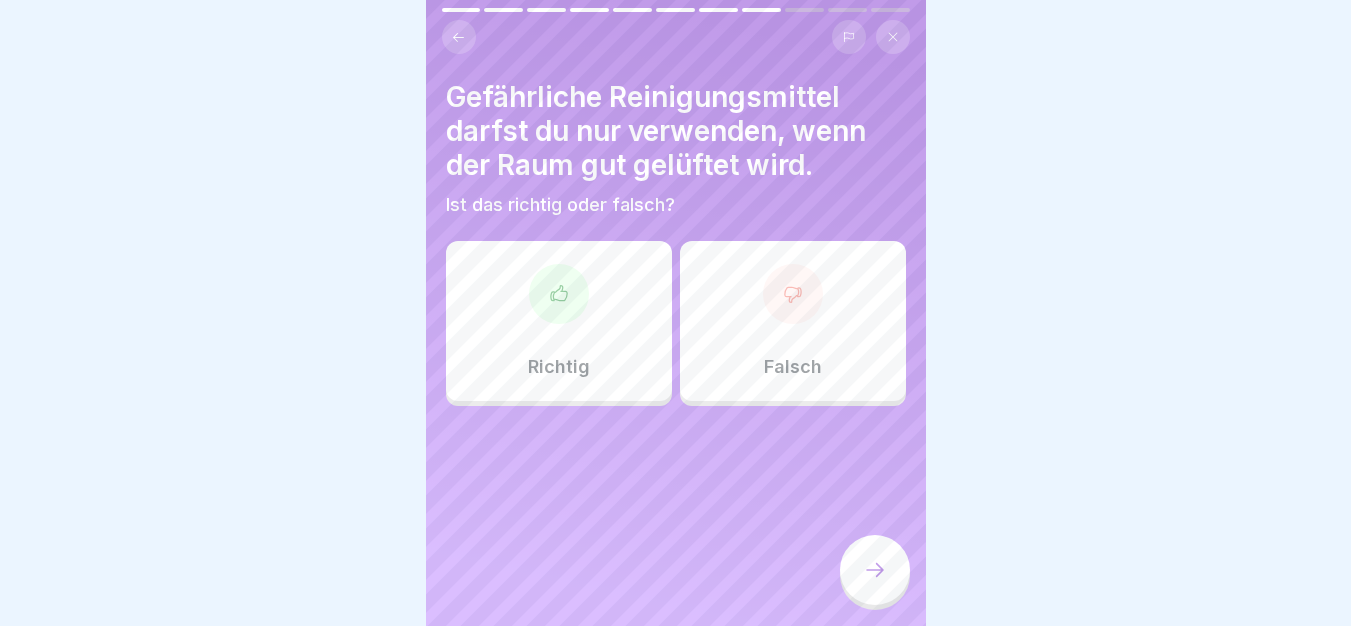 click at bounding box center [875, 570] 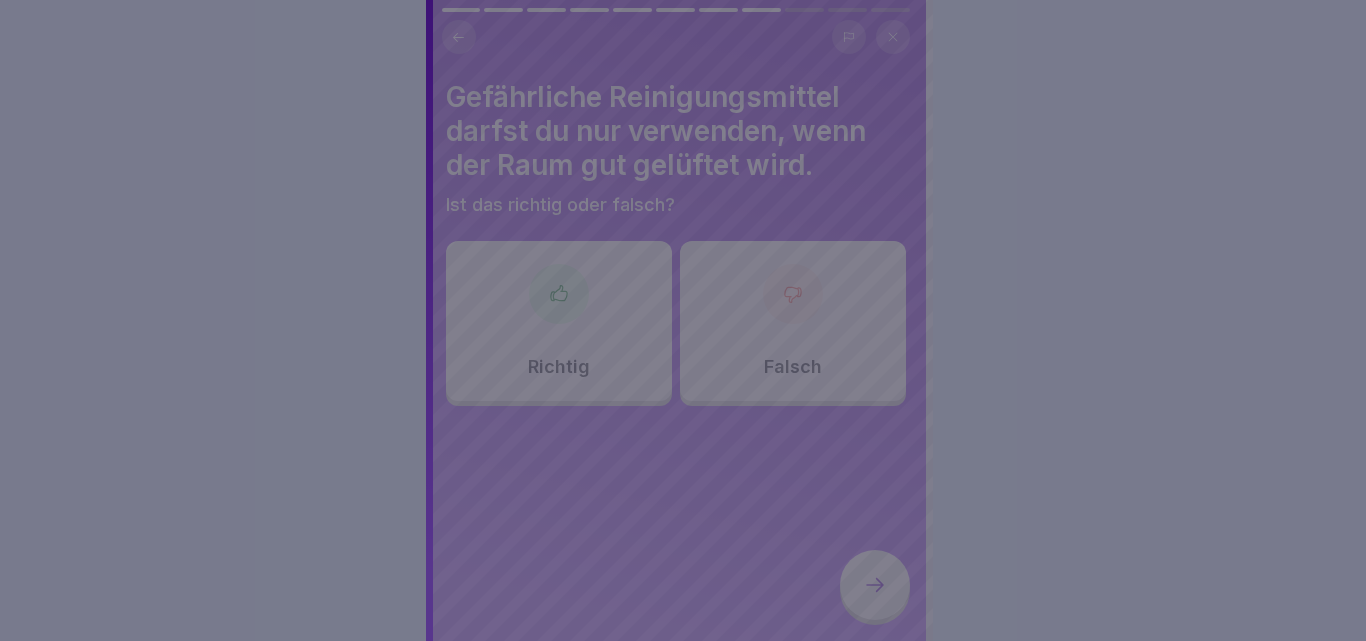 click at bounding box center [683, 320] 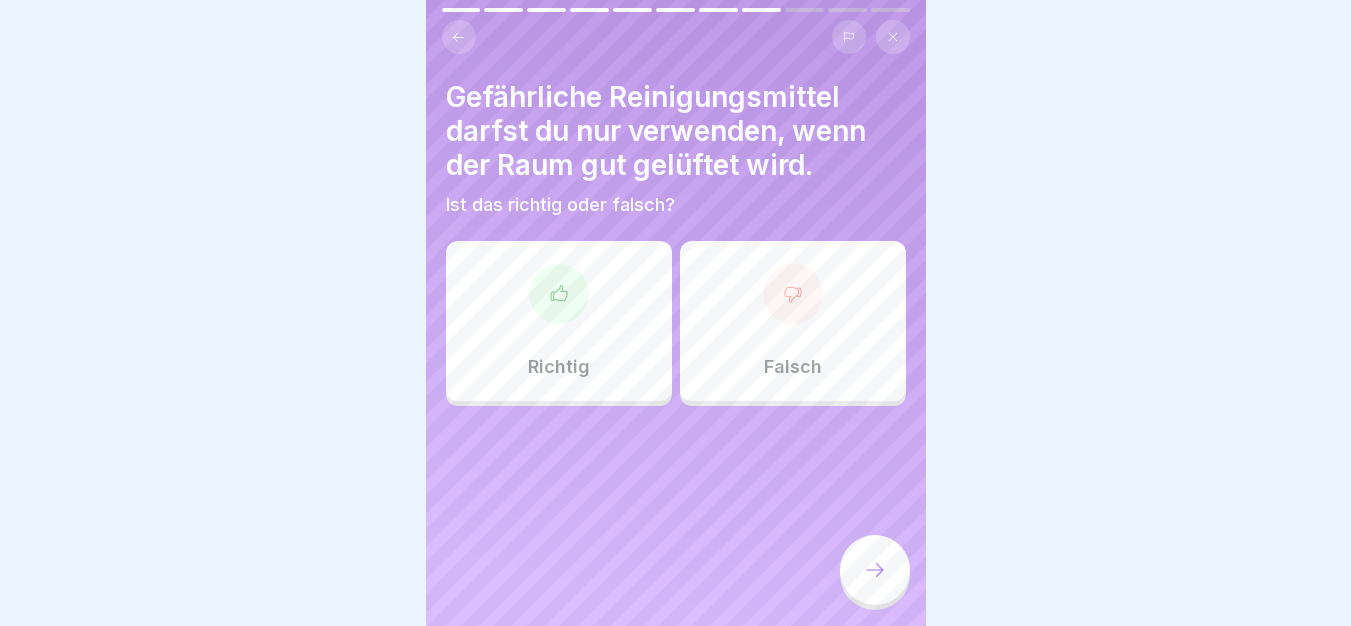 click on "Richtig" at bounding box center (559, 321) 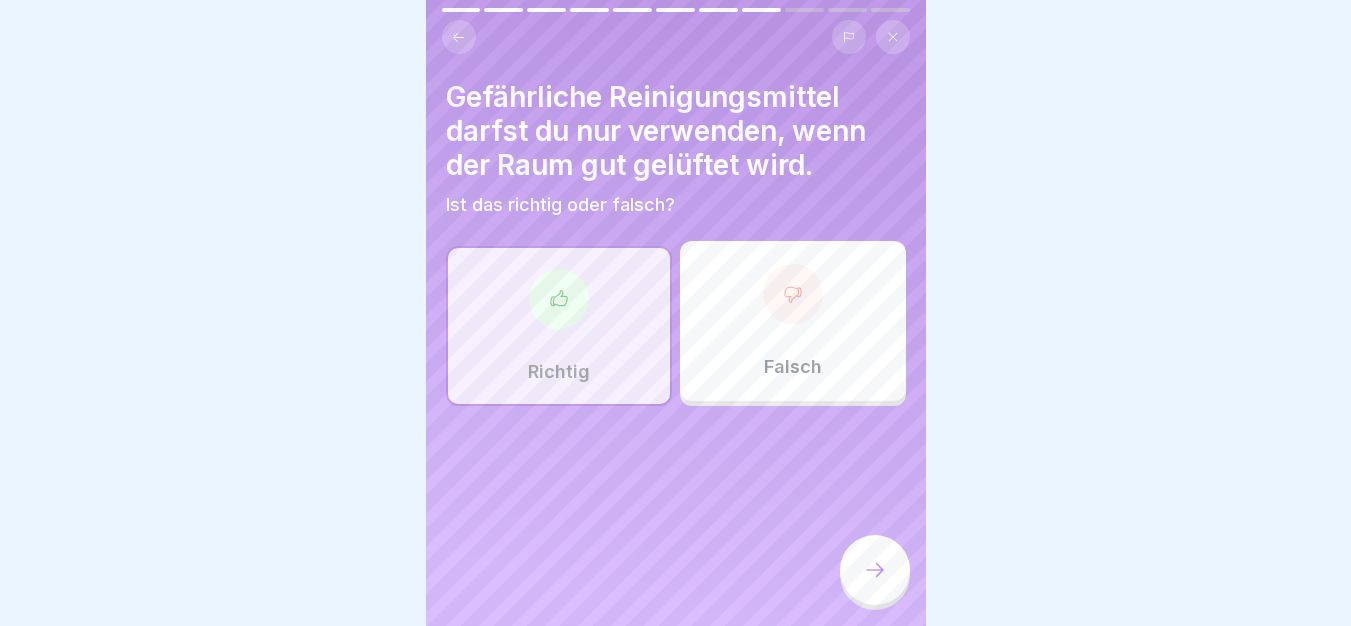 click at bounding box center [875, 570] 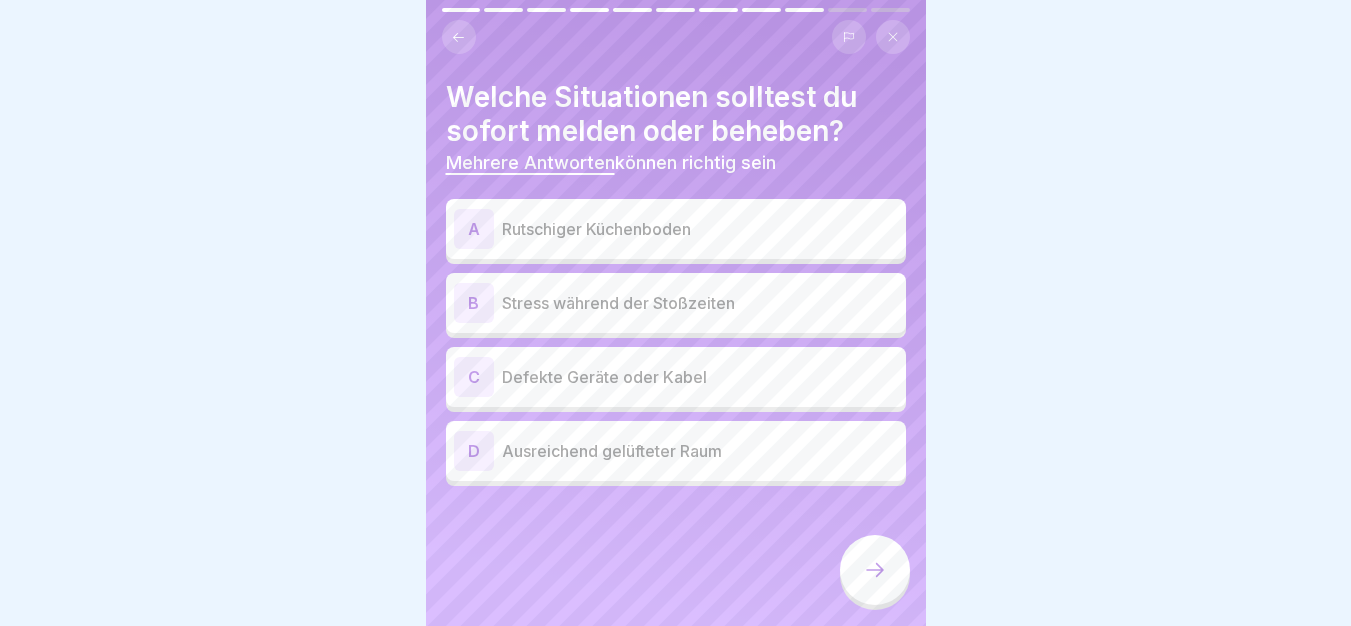 click on "A Rutschiger Küchenboden" at bounding box center [676, 229] 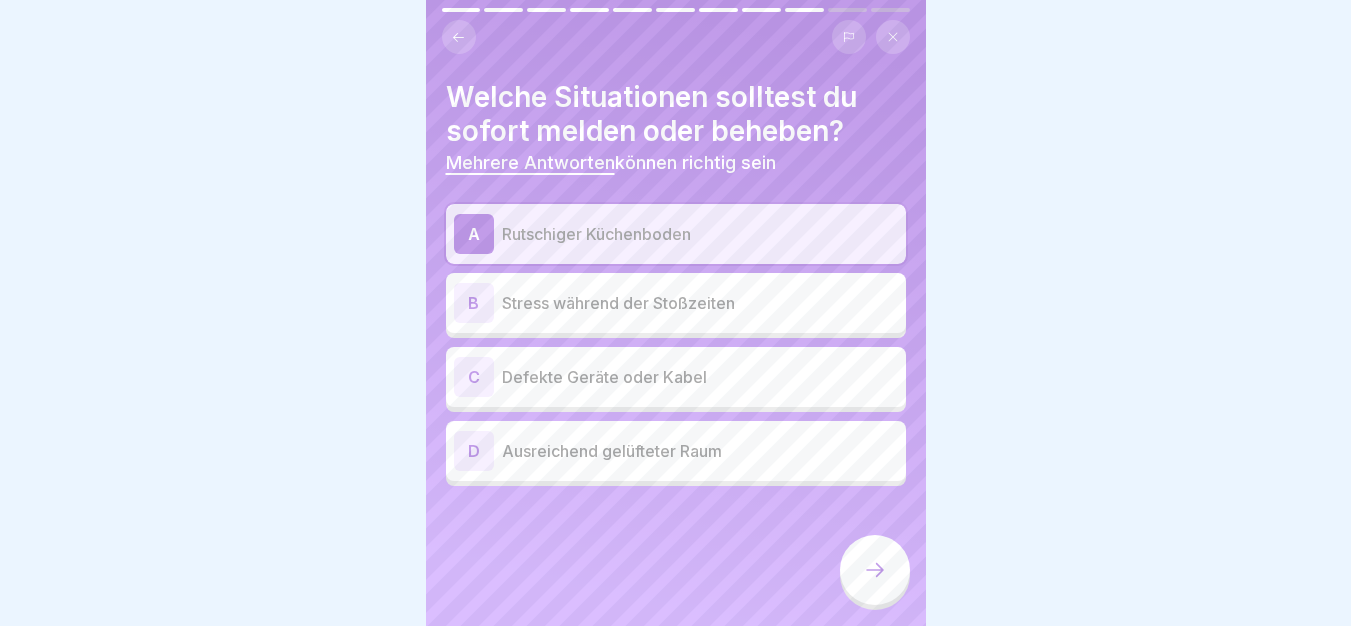 click on "C Defekte Geräte oder Kabel" at bounding box center [676, 377] 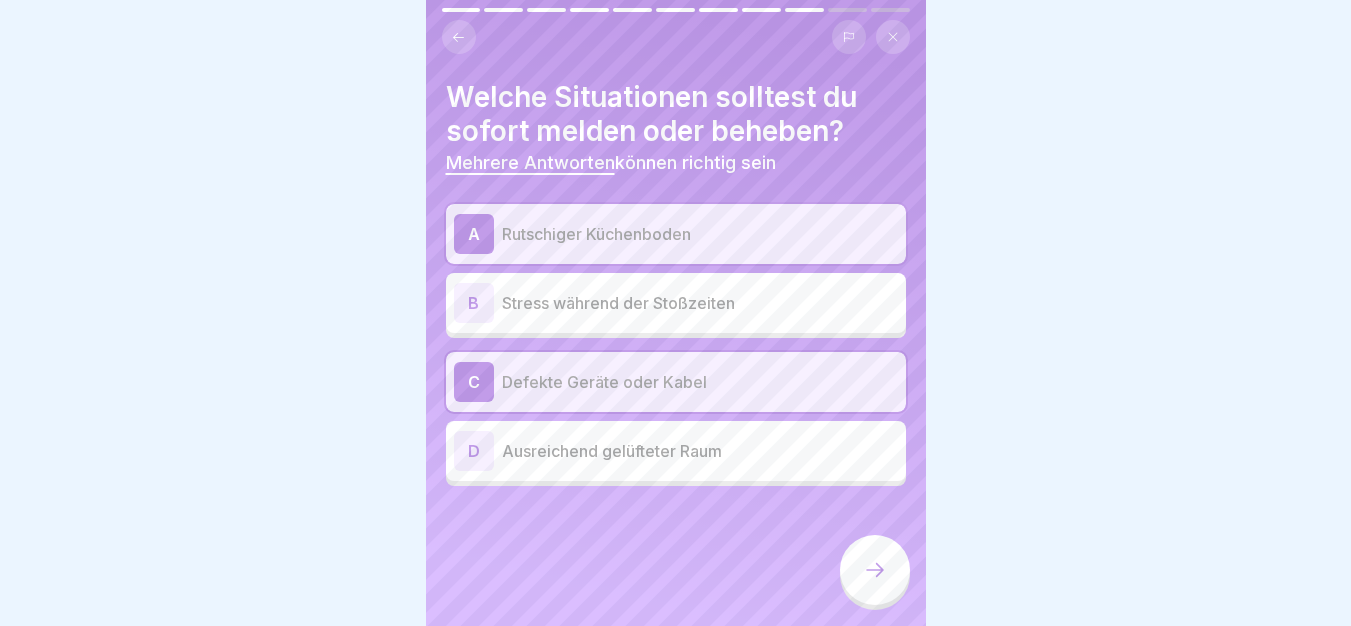 click at bounding box center (875, 570) 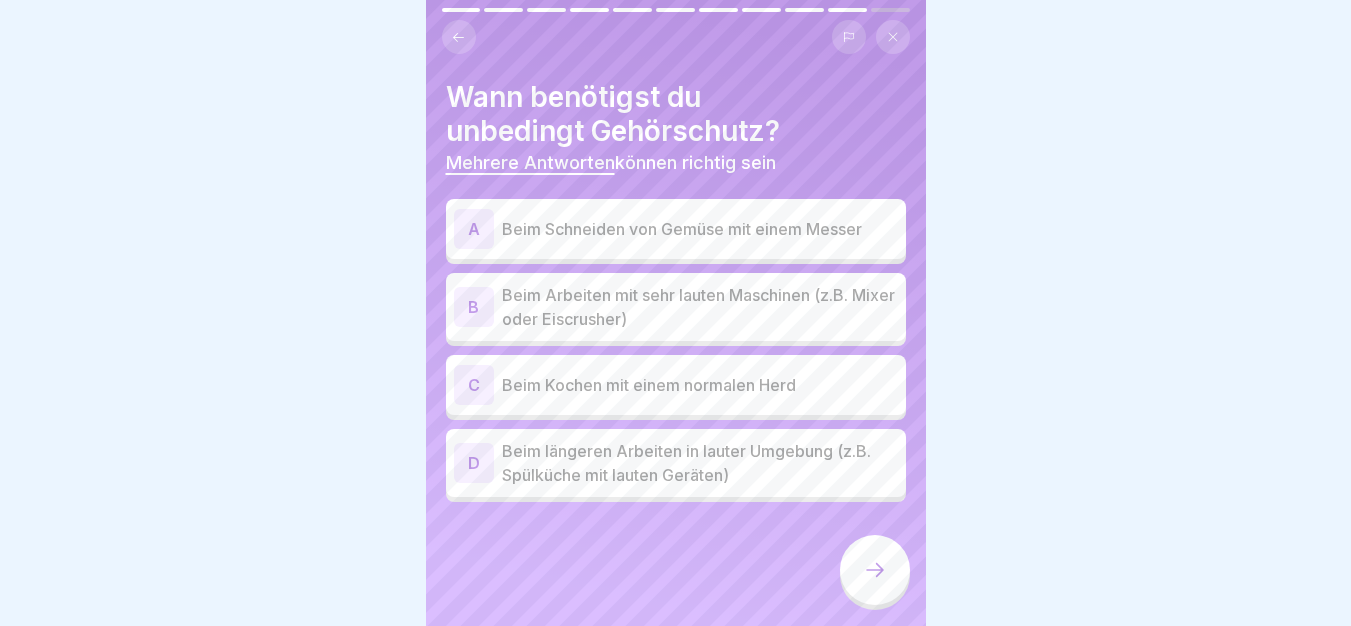 click on "Beim Arbeiten mit sehr lauten Maschinen (z.B. Mixer oder Eiscrusher)" at bounding box center [700, 307] 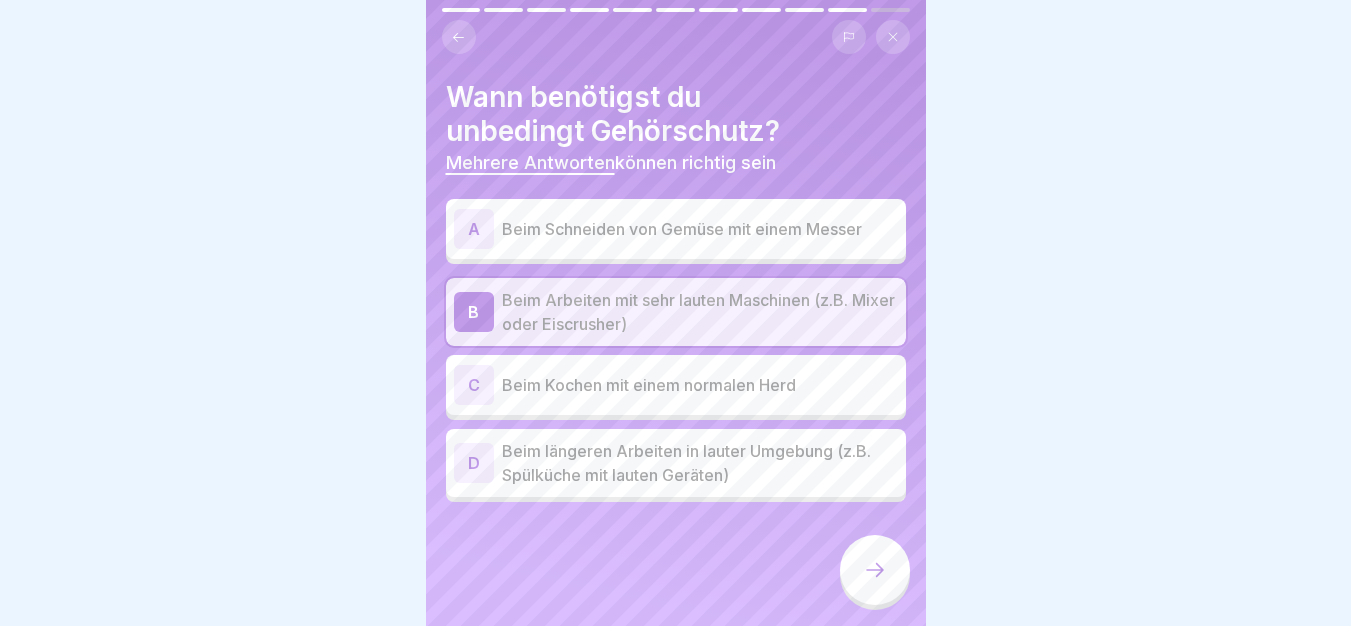 click on "Beim längeren Arbeiten in lauter Umgebung (z.B. Spülküche mit lauten Geräten)" at bounding box center (700, 463) 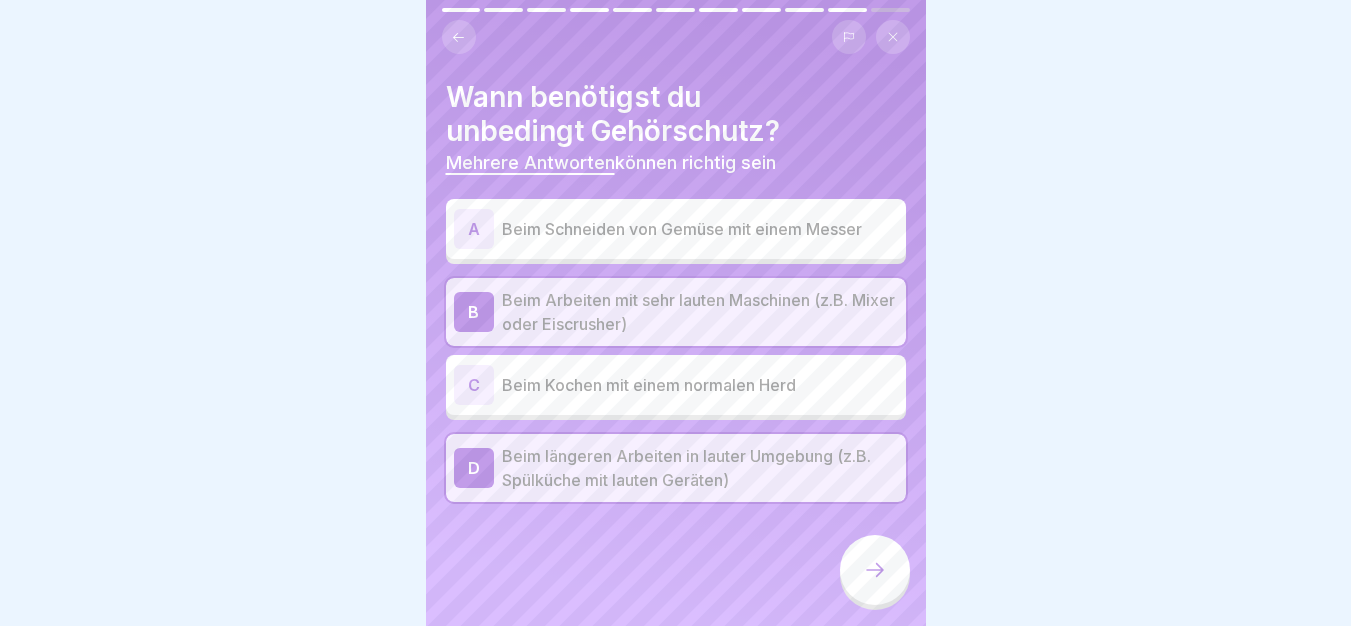 click at bounding box center (875, 570) 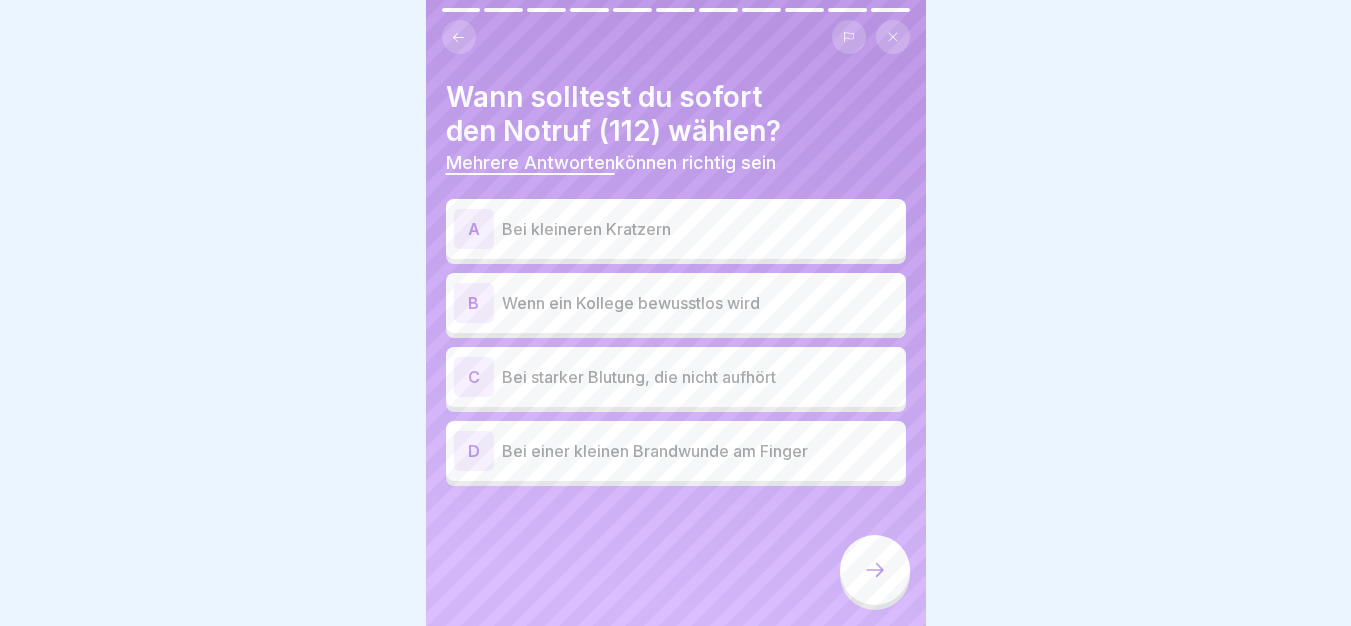click on "Wenn ein Kollege bewusstlos wird" at bounding box center [700, 303] 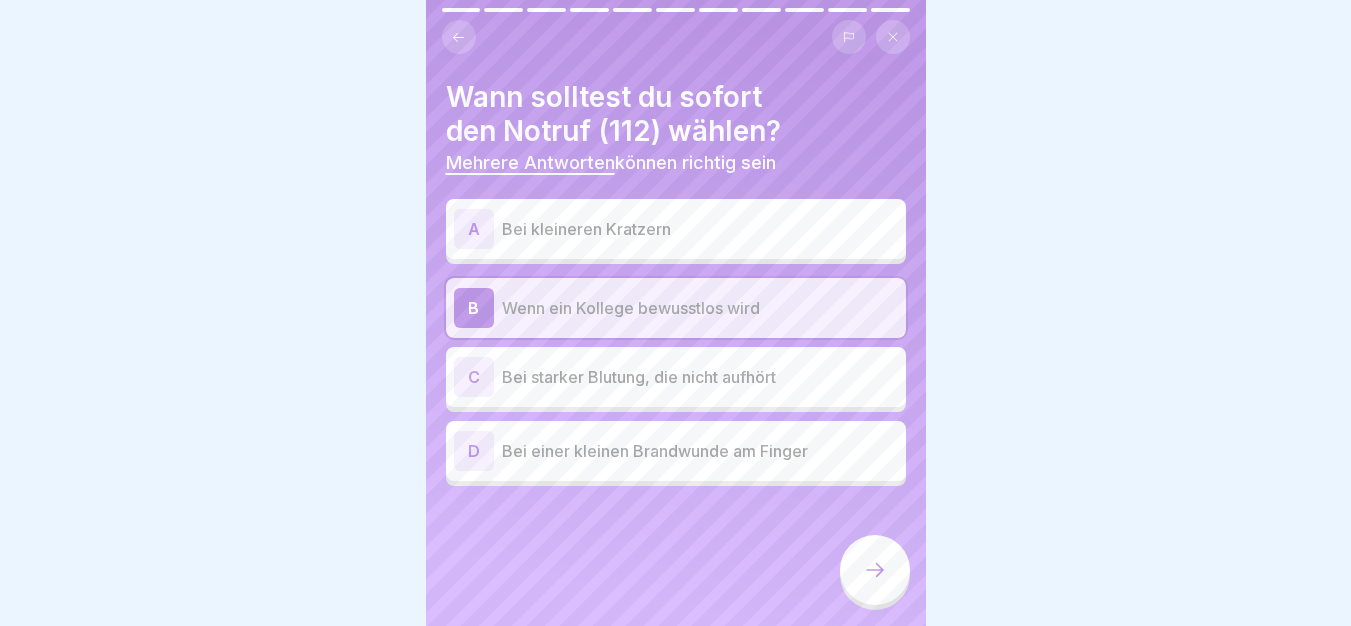 click on "D Bei einer kleinen Brandwunde am Finger" at bounding box center [676, 451] 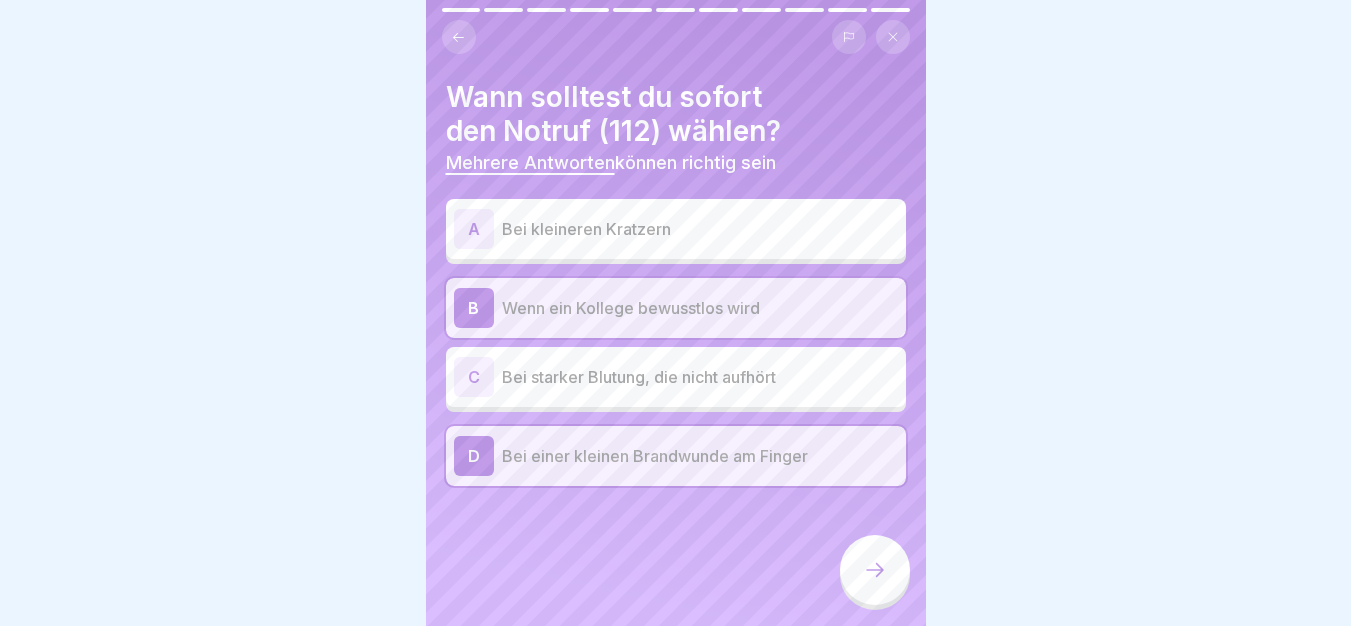 click 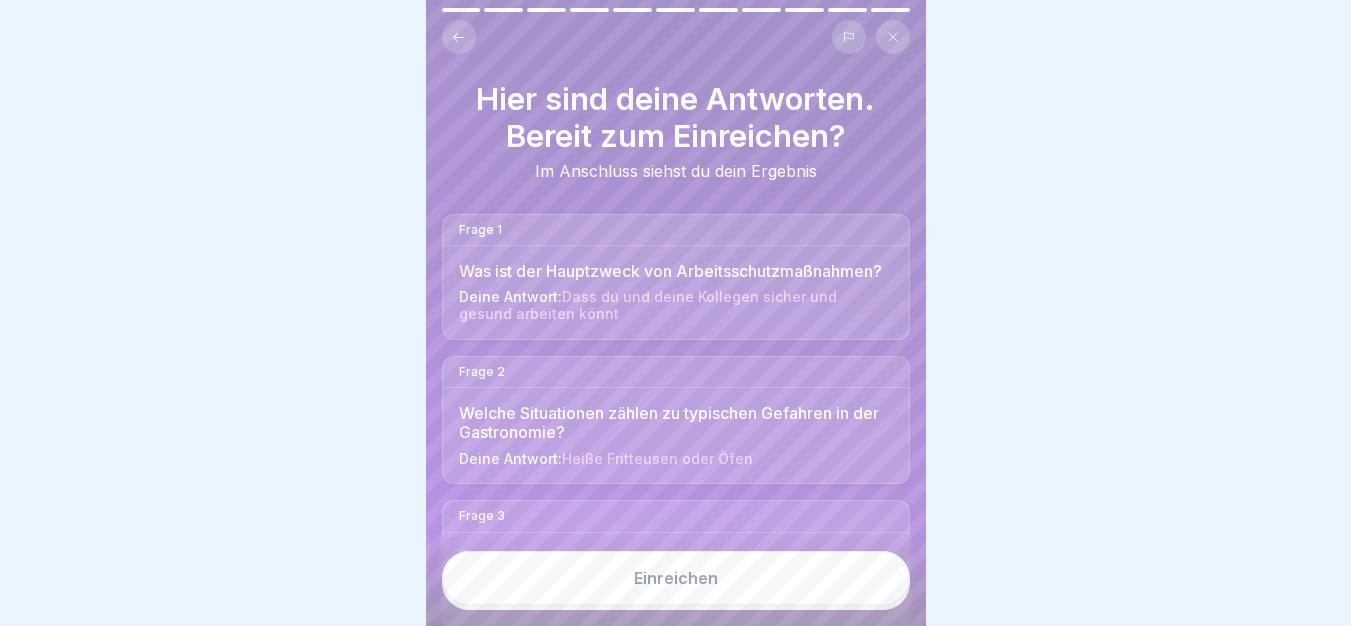 click on "Einreichen" at bounding box center (676, 578) 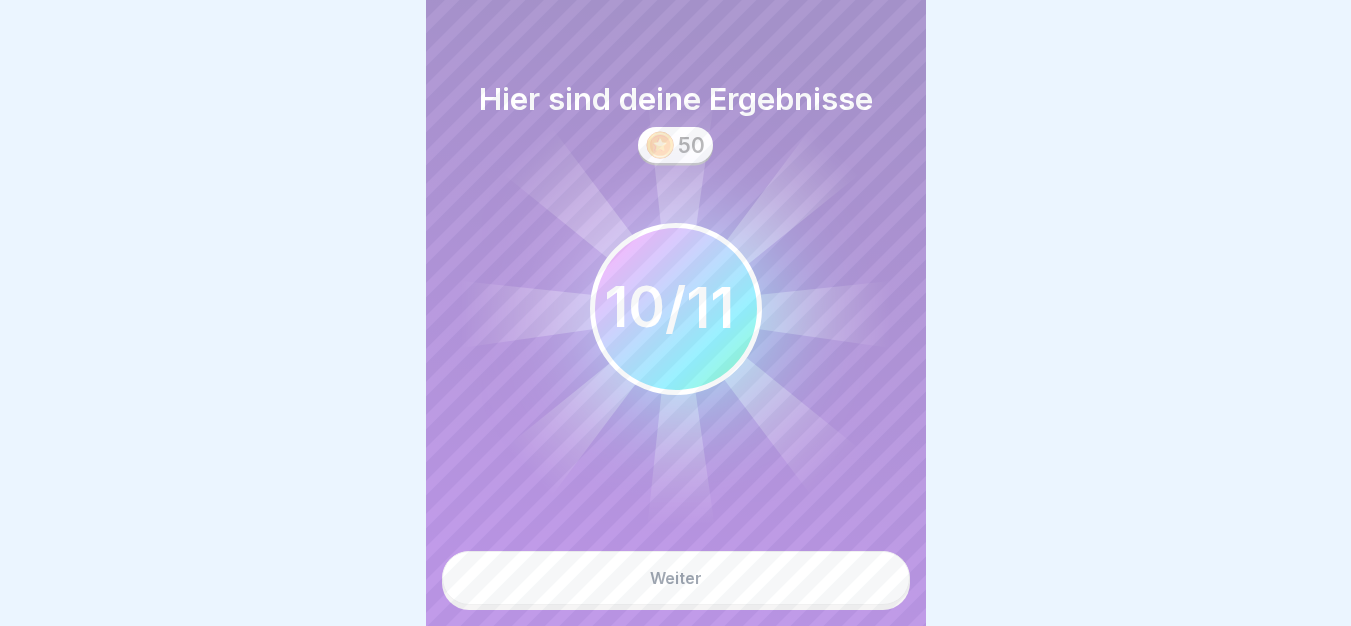 click on "Weiter" at bounding box center [676, 578] 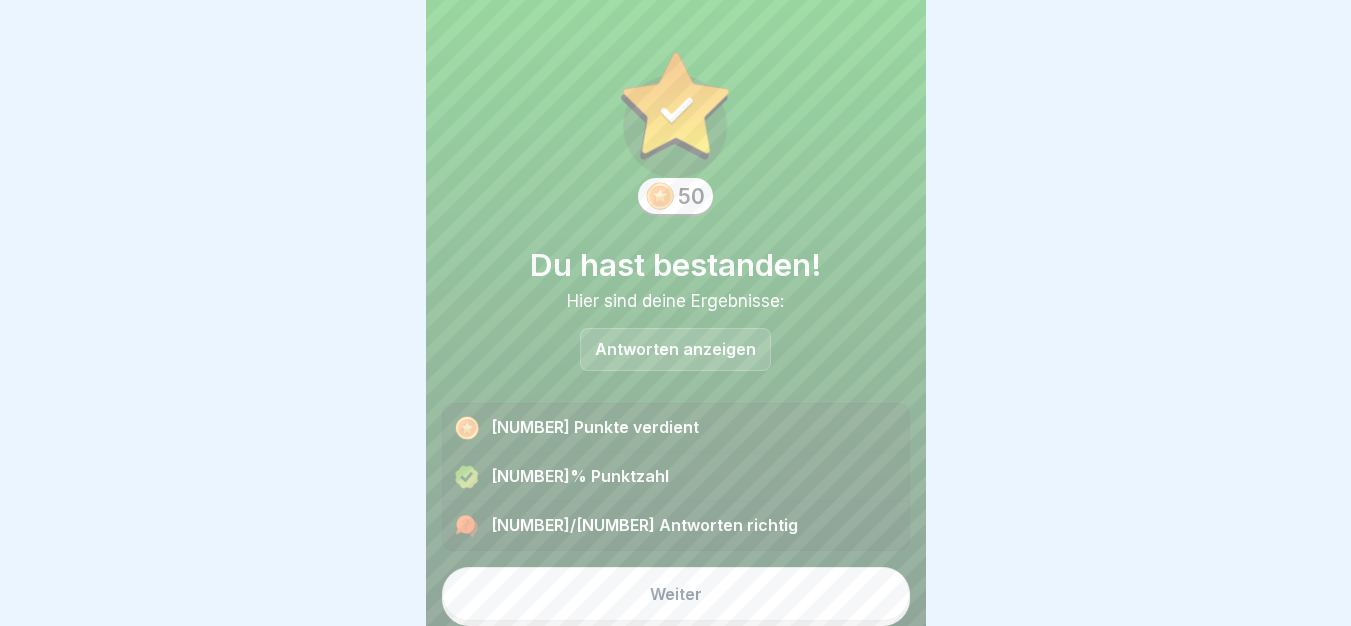 click on "Weiter" at bounding box center (676, 594) 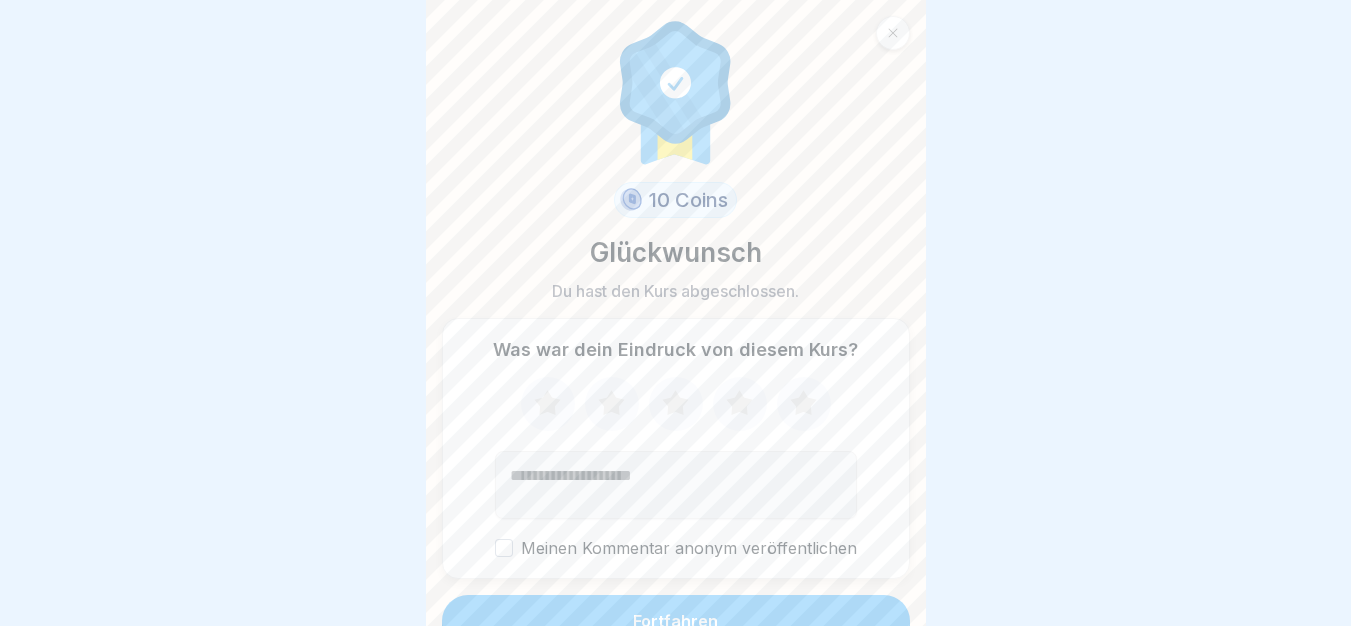 click on "[NUMBER] Coins Glückwunsch Du hast den Kurs abgeschlossen. Was war dein Eindruck von diesem Kurs? Meinen Kommentar anonym veröffentlichen Fortfahren" at bounding box center (676, 313) 